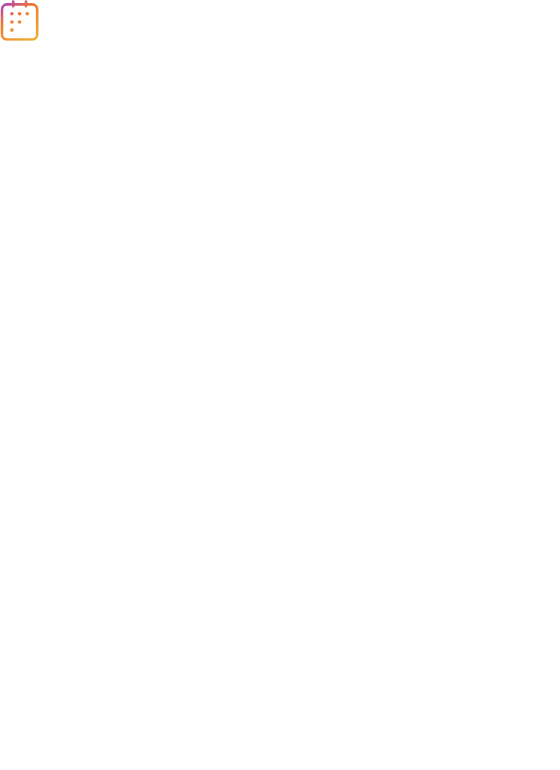 scroll, scrollTop: 0, scrollLeft: 0, axis: both 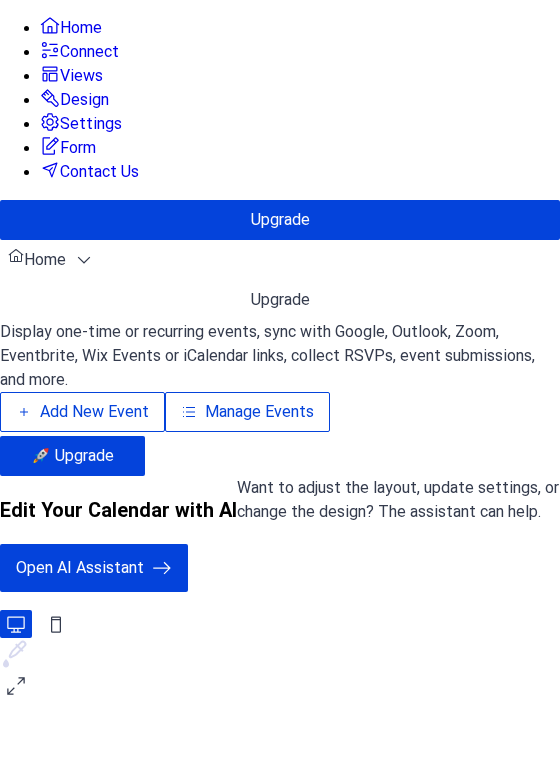 click on "Add New Event" at bounding box center (94, 412) 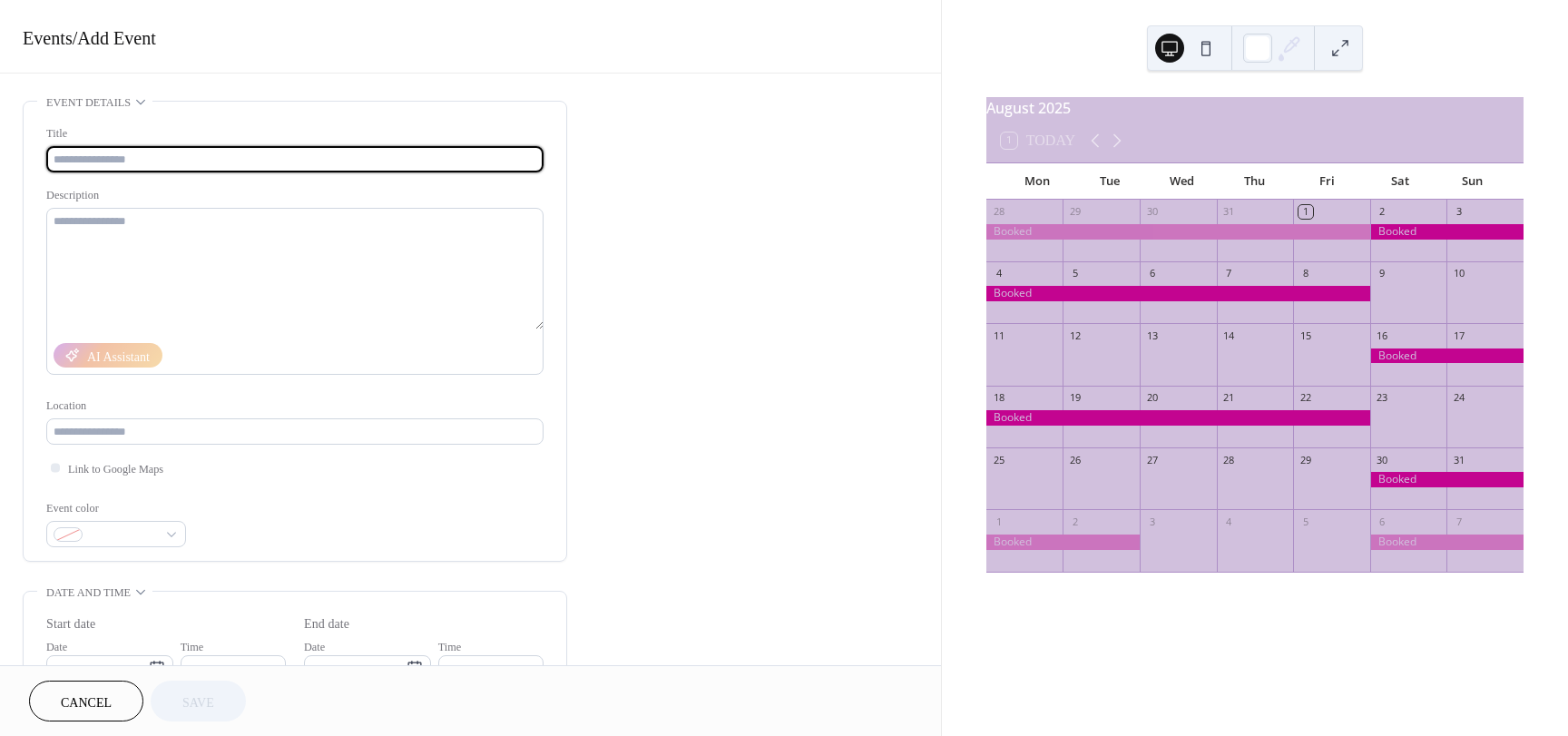 scroll, scrollTop: 0, scrollLeft: 0, axis: both 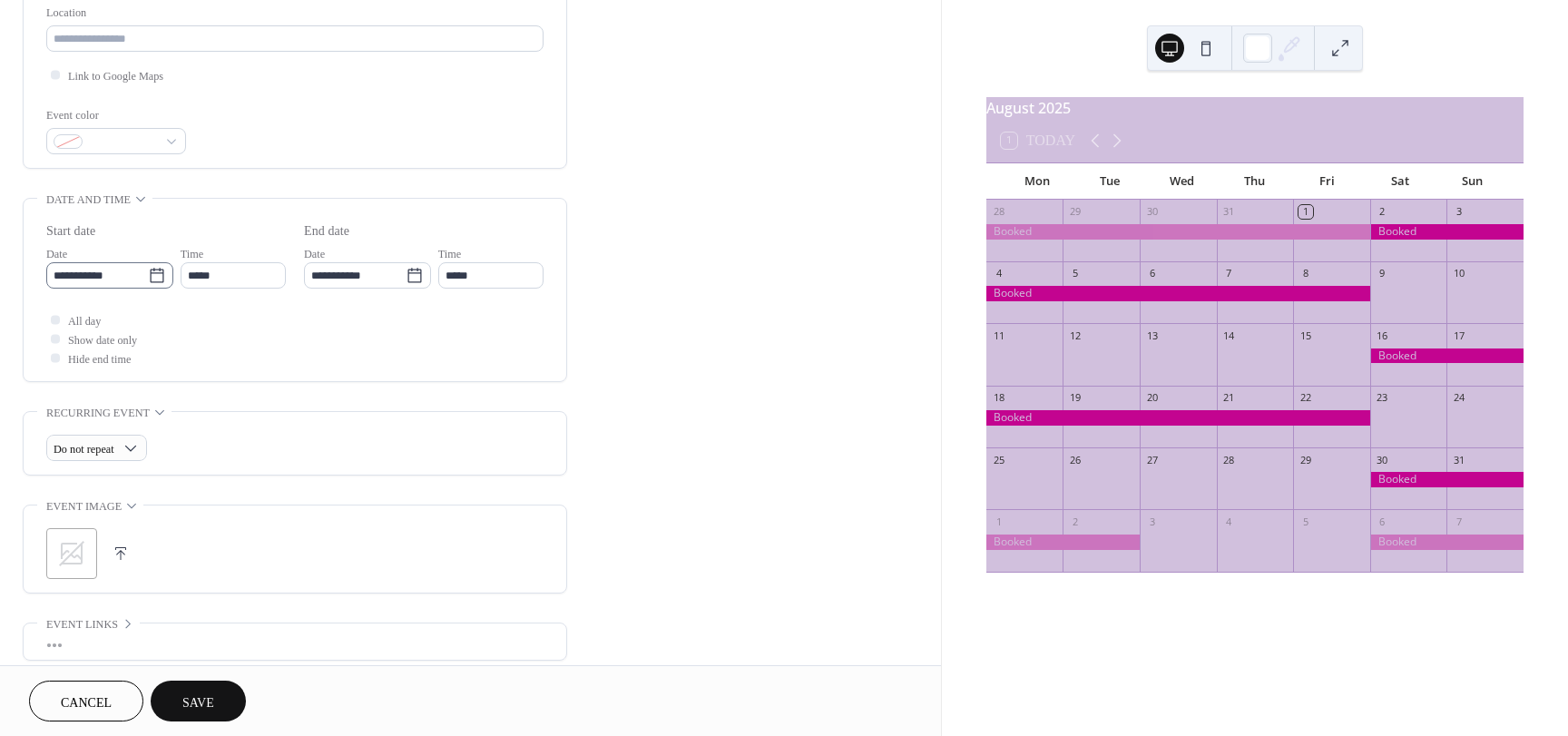 type on "******" 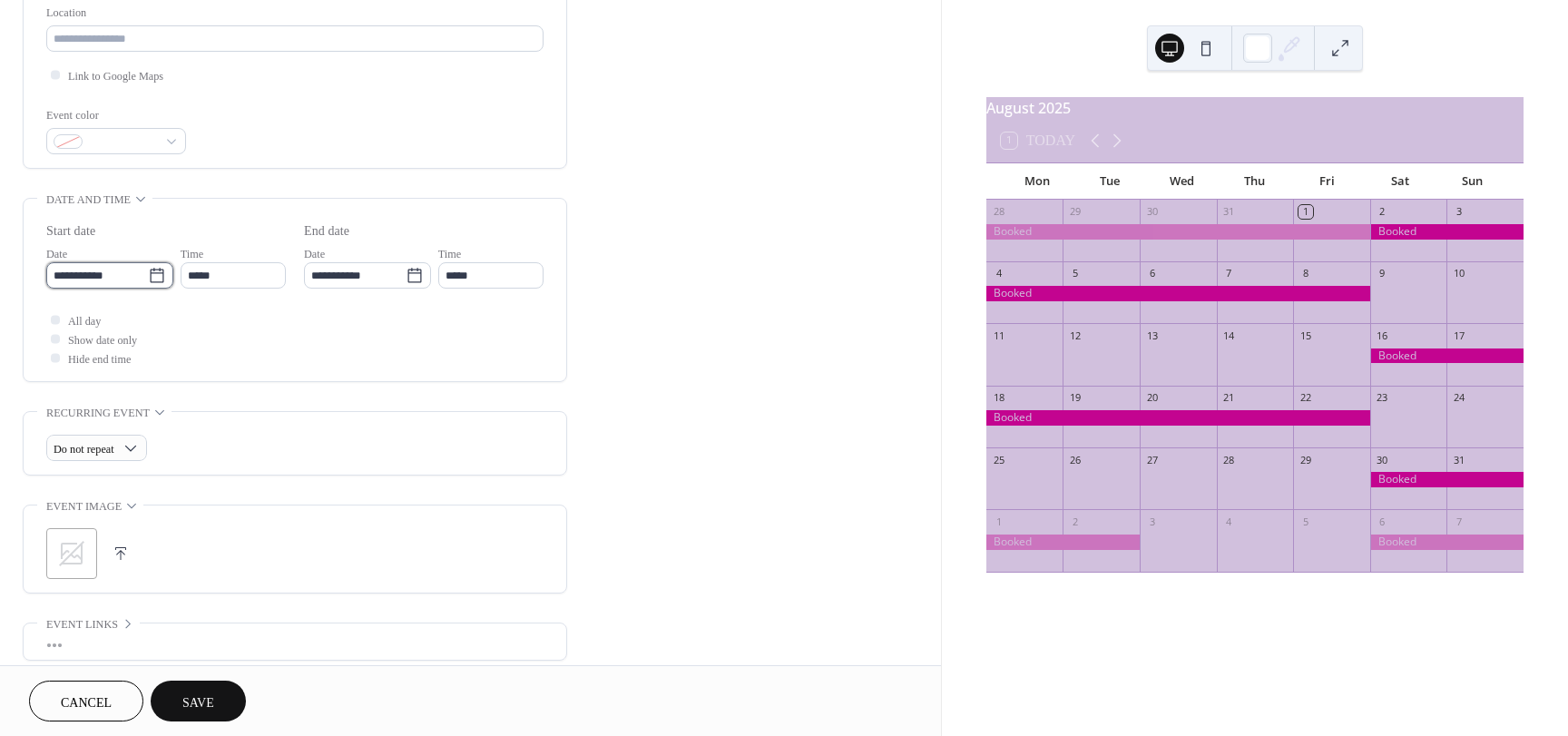 click on "**********" at bounding box center (97, 275) 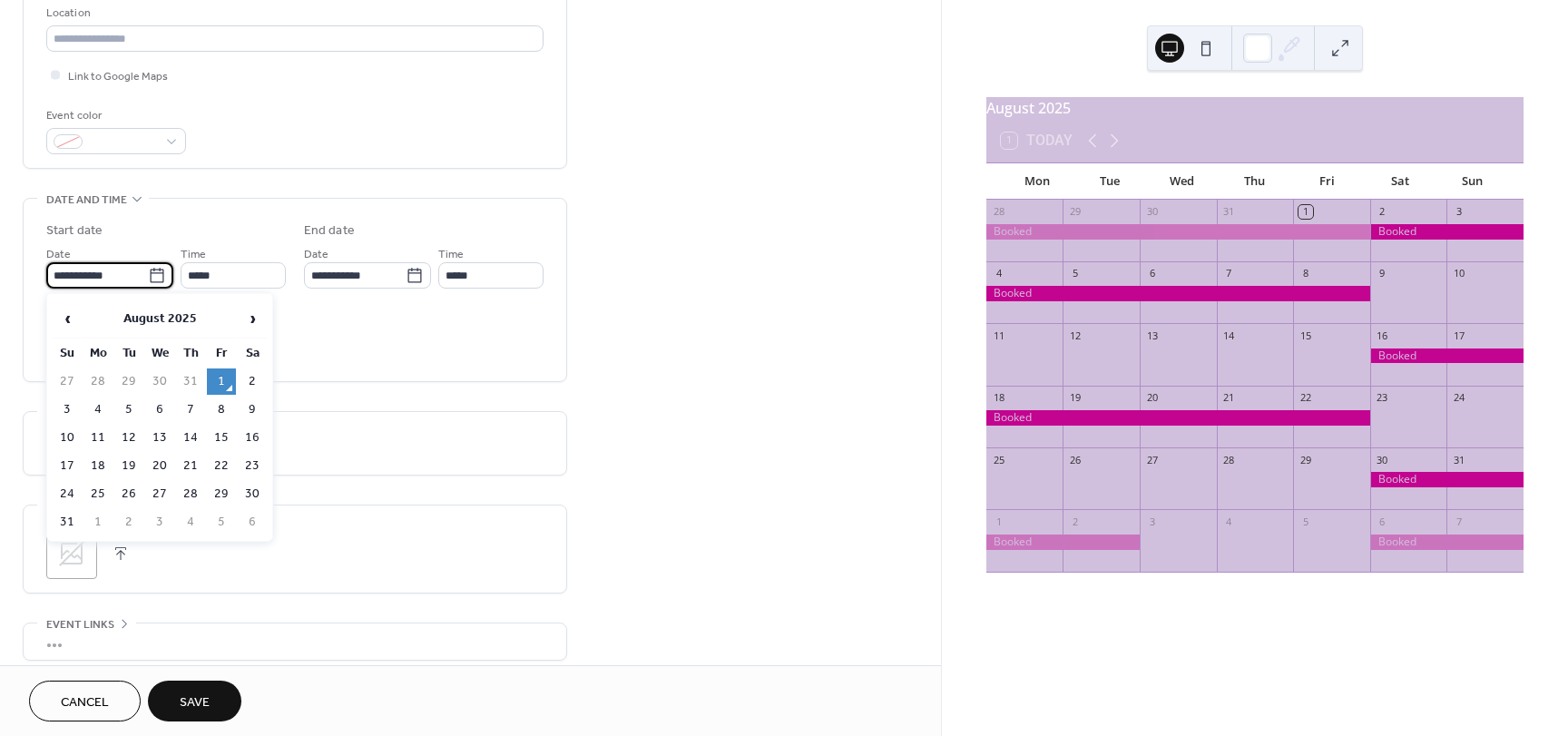 click on "23" at bounding box center [252, 466] 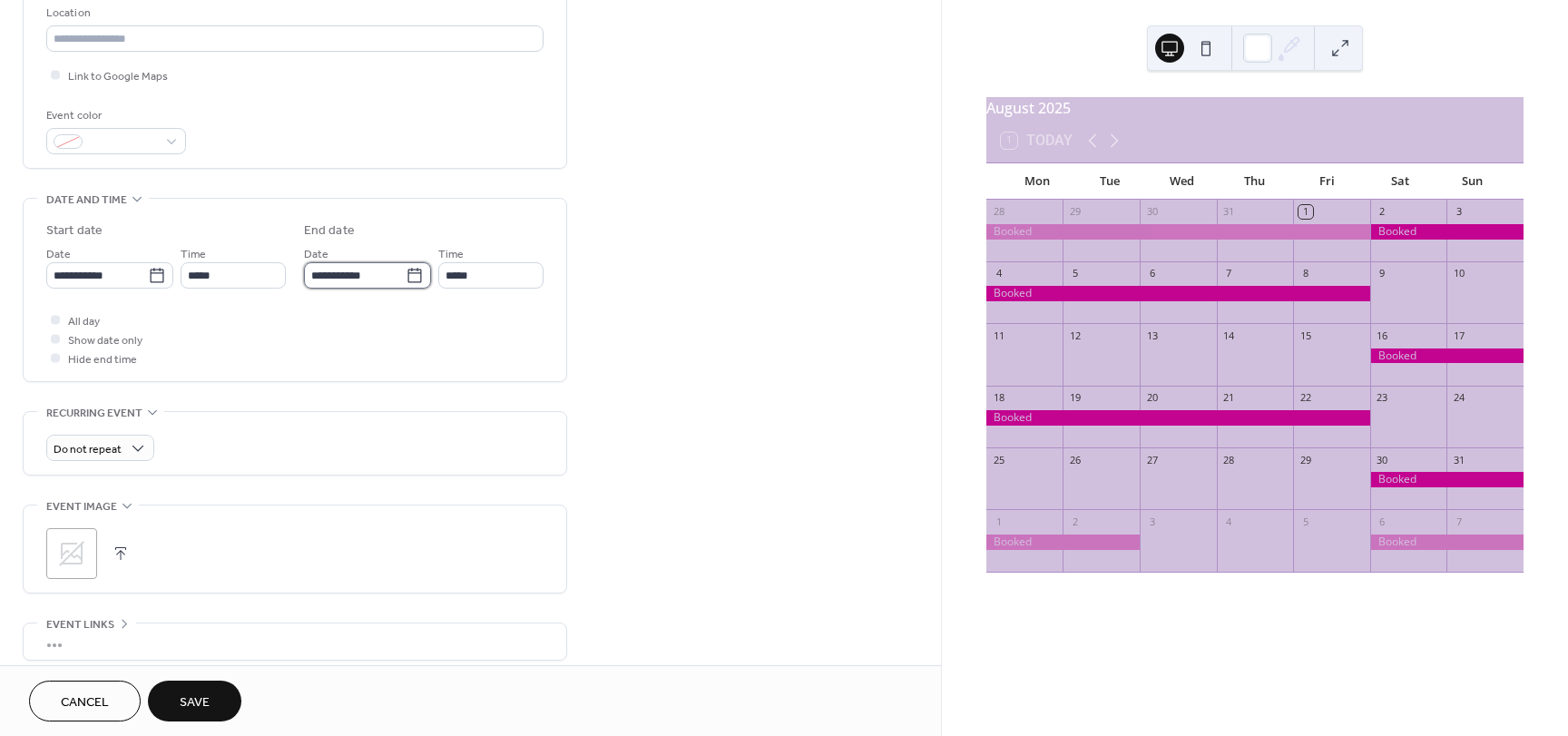 click on "**********" at bounding box center (355, 275) 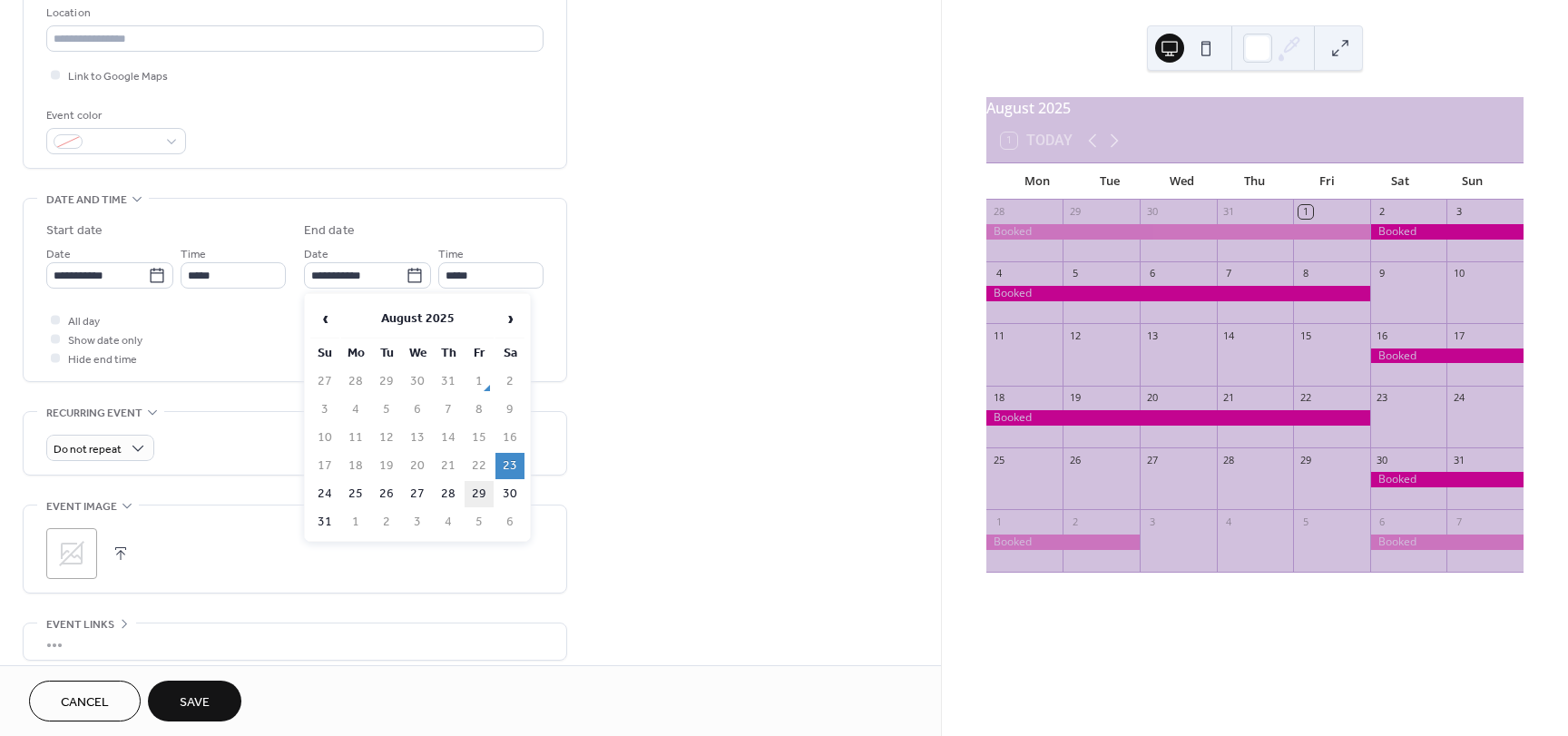 click on "29" at bounding box center [479, 494] 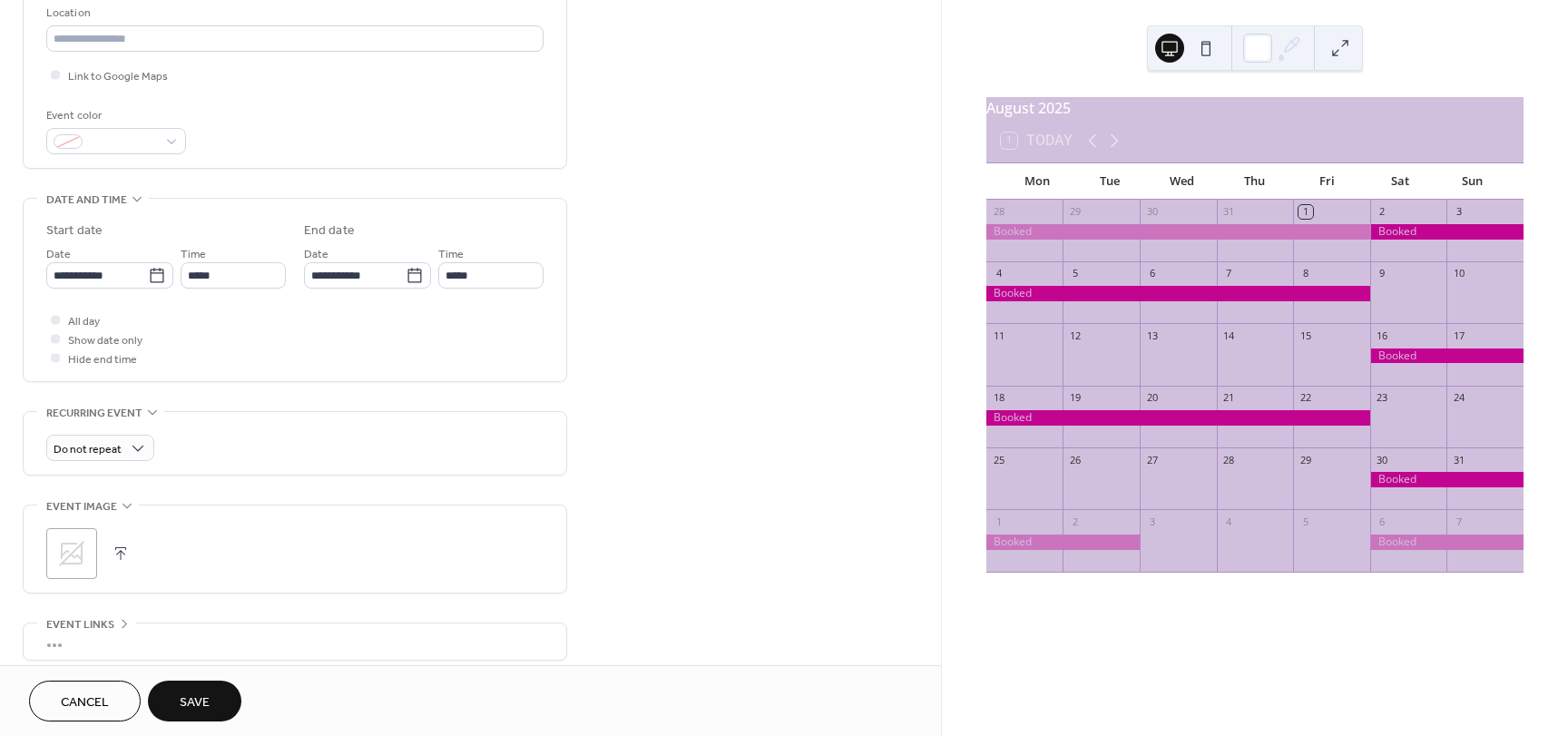 click on "Save" at bounding box center [194, 702] 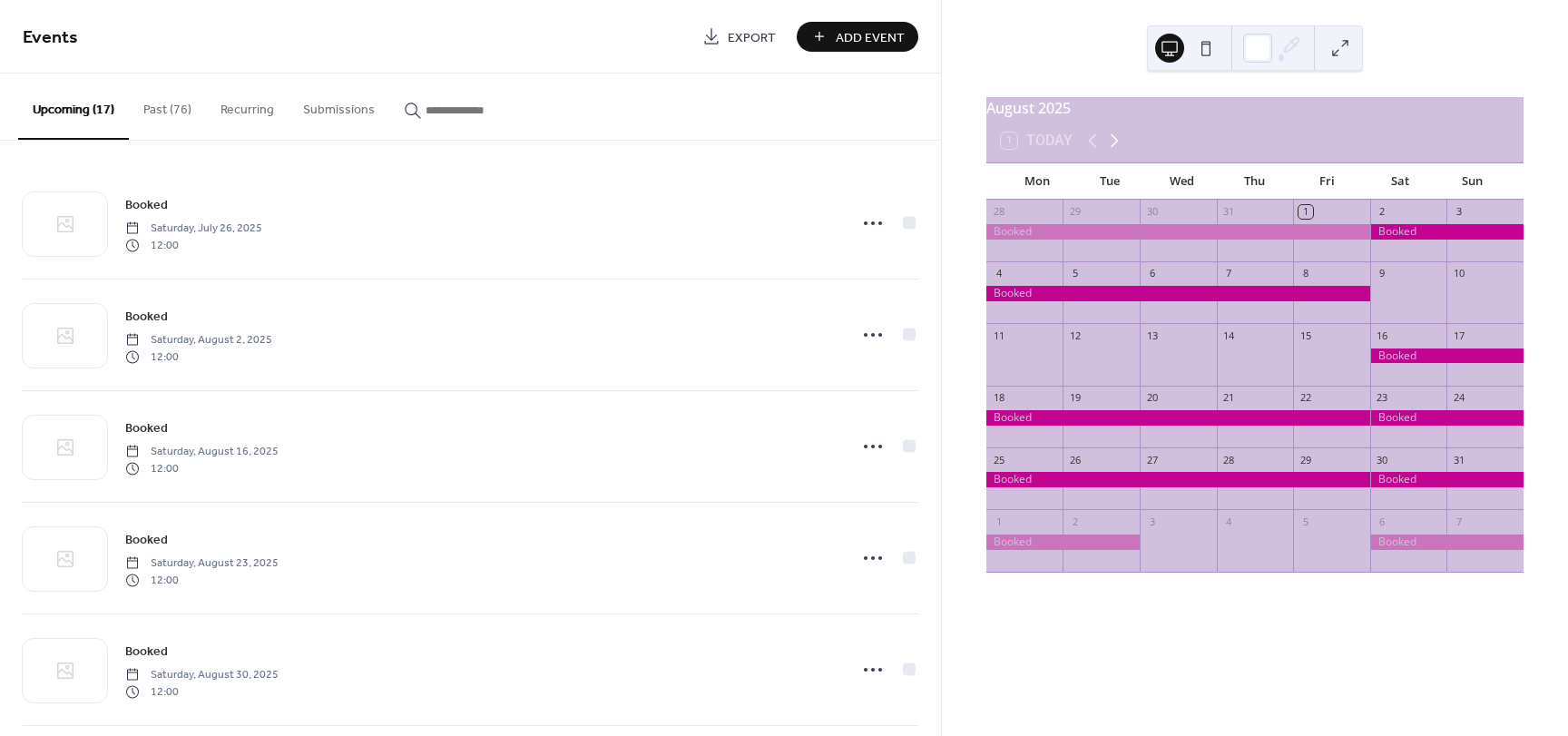 click 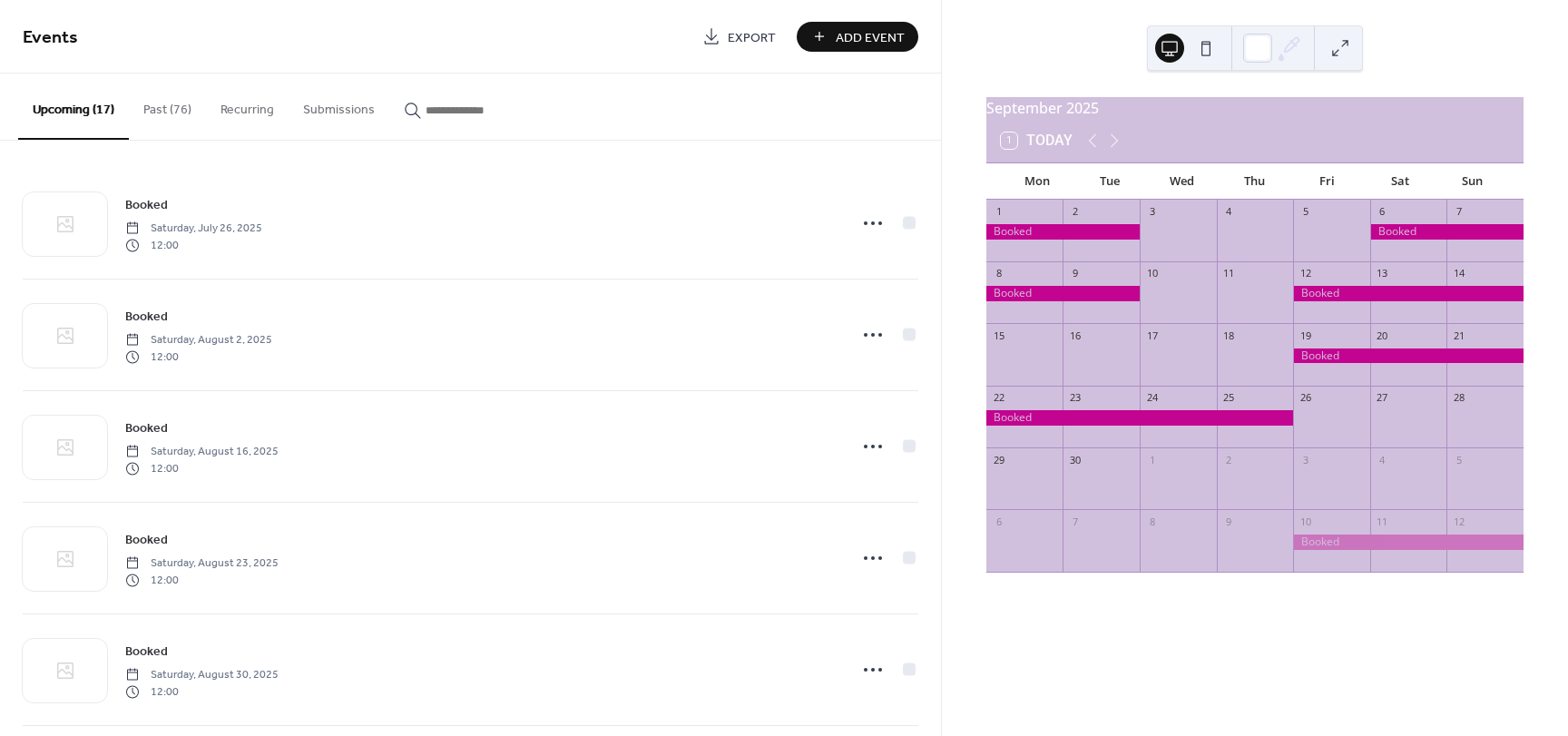 click on "Add Event" at bounding box center (870, 37) 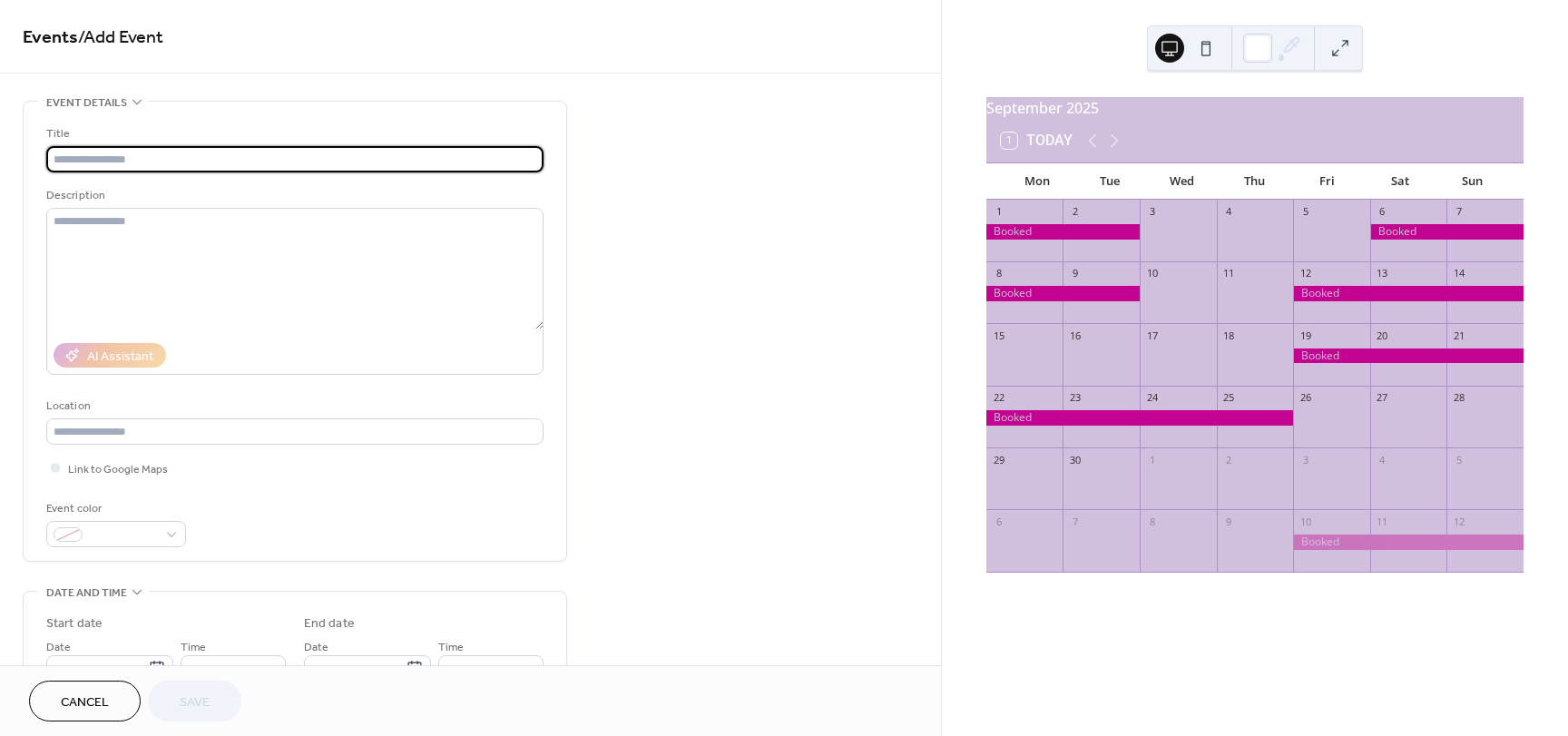 click at bounding box center (295, 159) 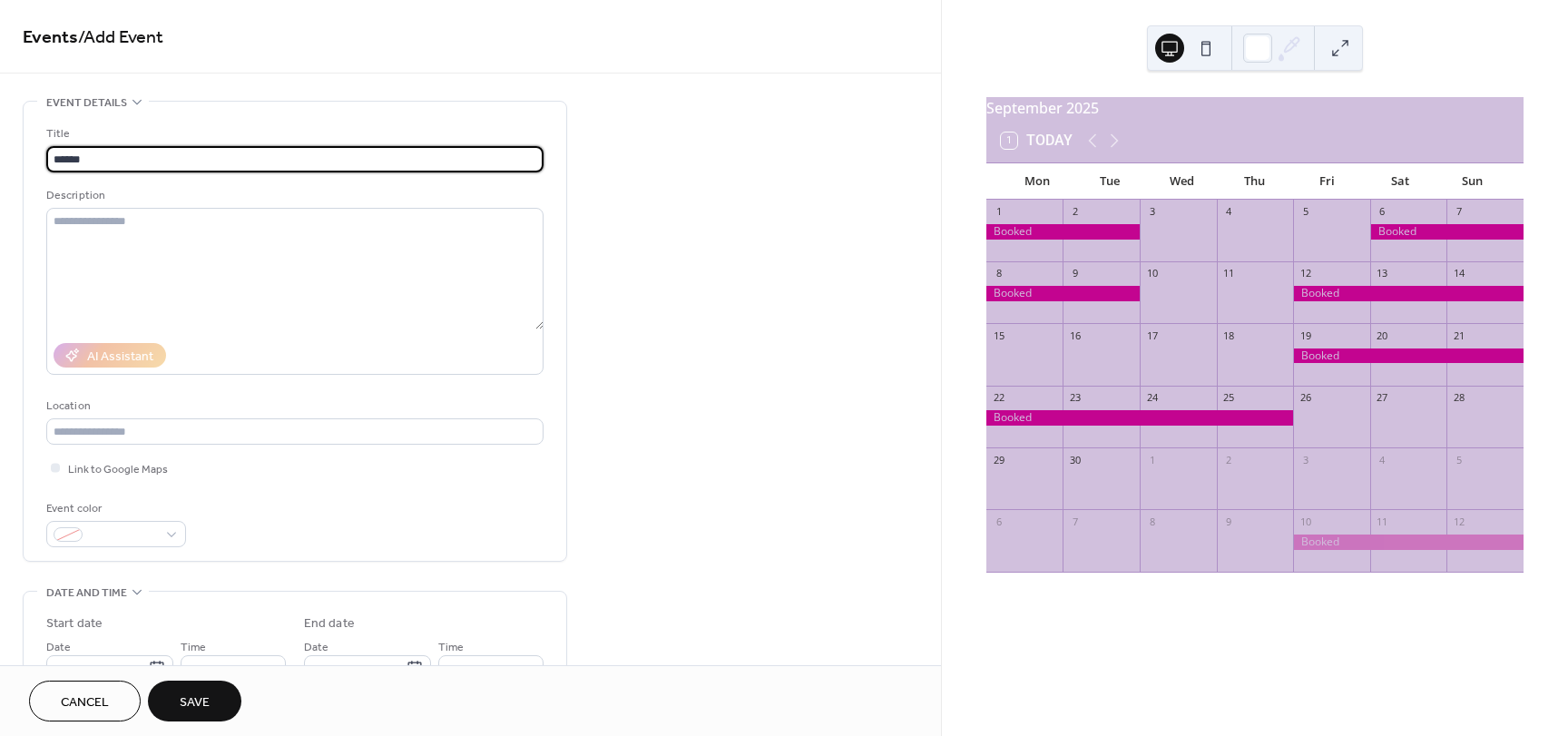 type on "******" 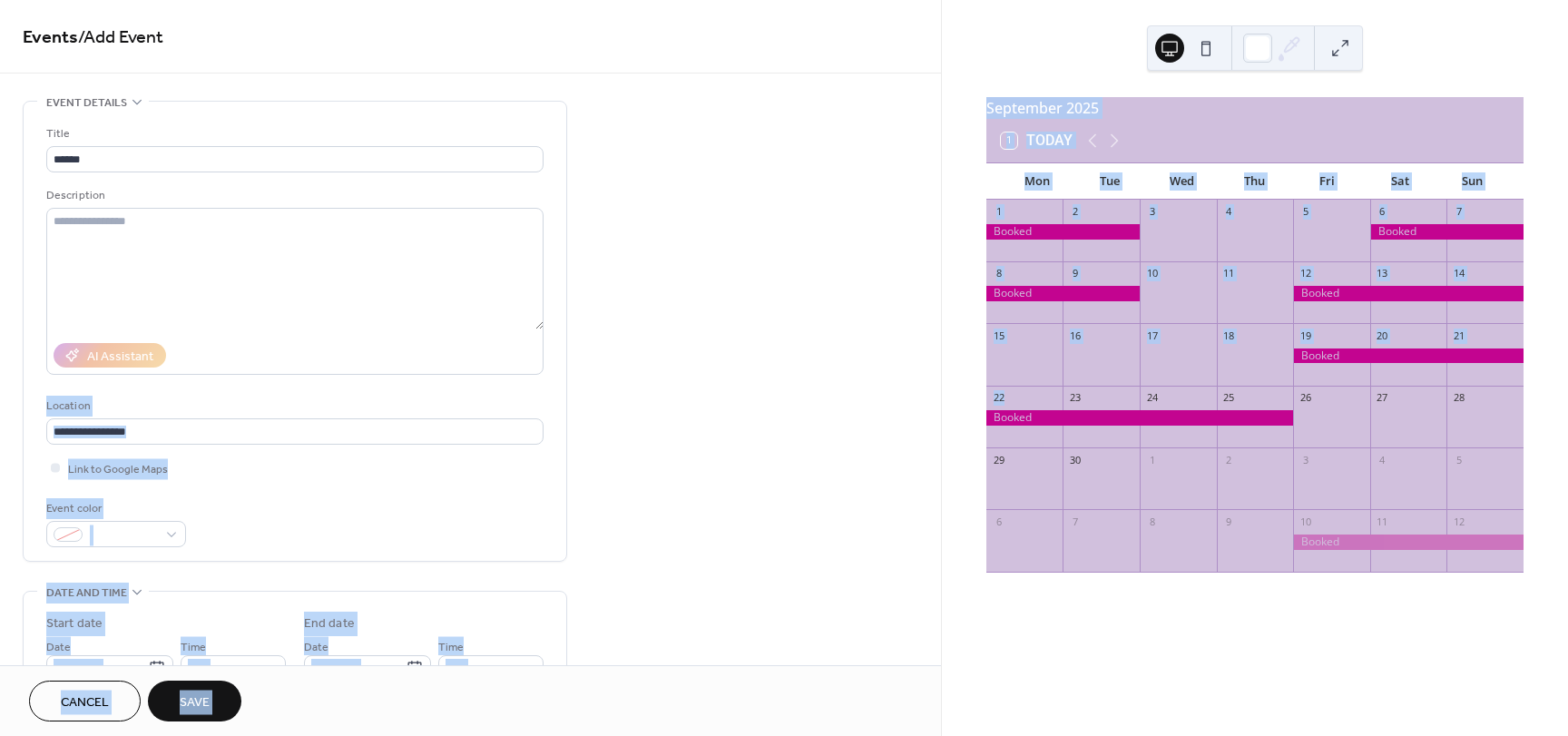 drag, startPoint x: 935, startPoint y: 329, endPoint x: 948, endPoint y: 375, distance: 47.801674 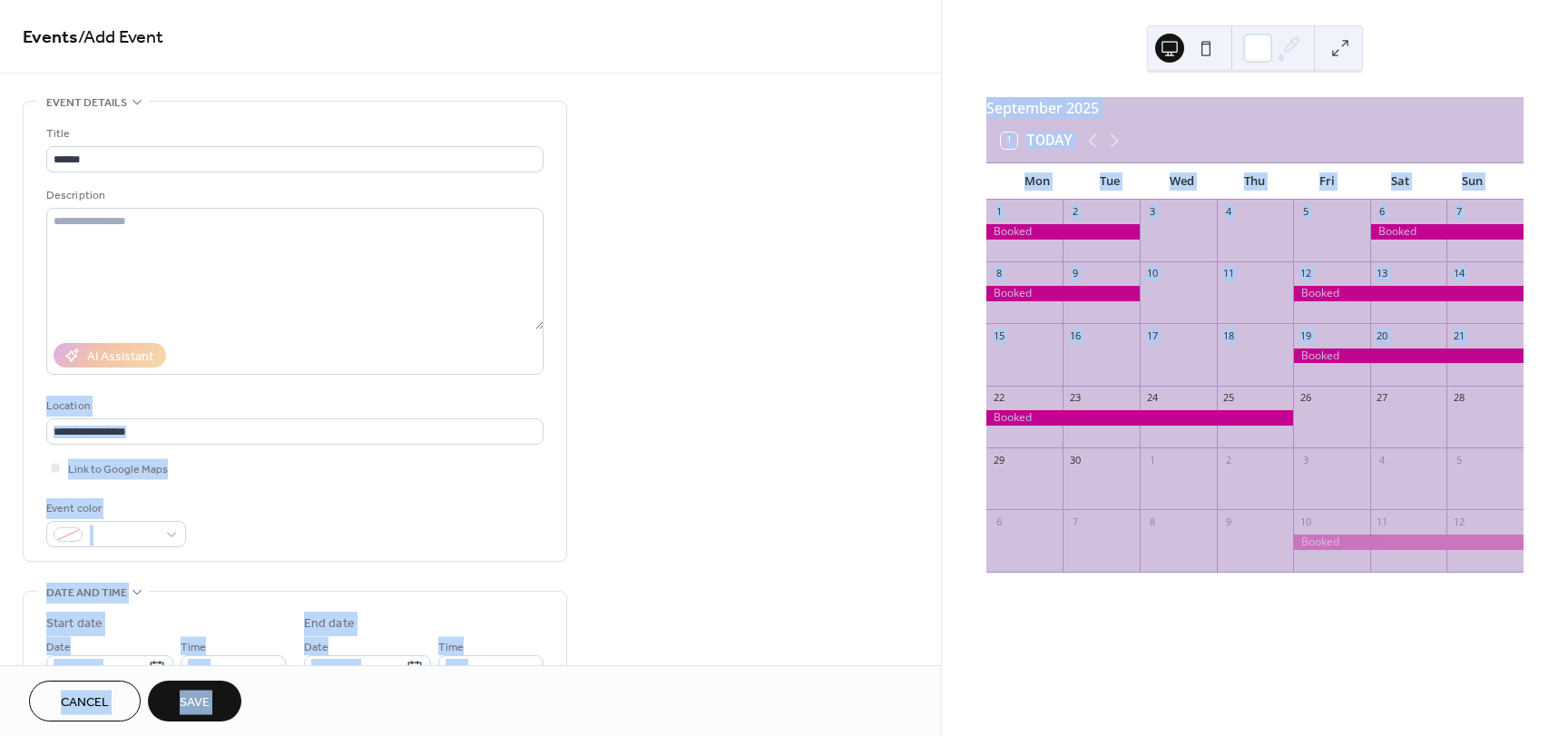 click on "[MONTH] [YEAR] 1 Today Mon Tue Wed Thu Fri Sat Sun 1 2 3 4 5 6 7 8 9 10 11 12 13 14 15 16 17 18 19 20 21 22 23 24 25 26 27 28 29 30 1 2 3 4 5 6 7 8 9 10 11 12" at bounding box center (1255, 368) 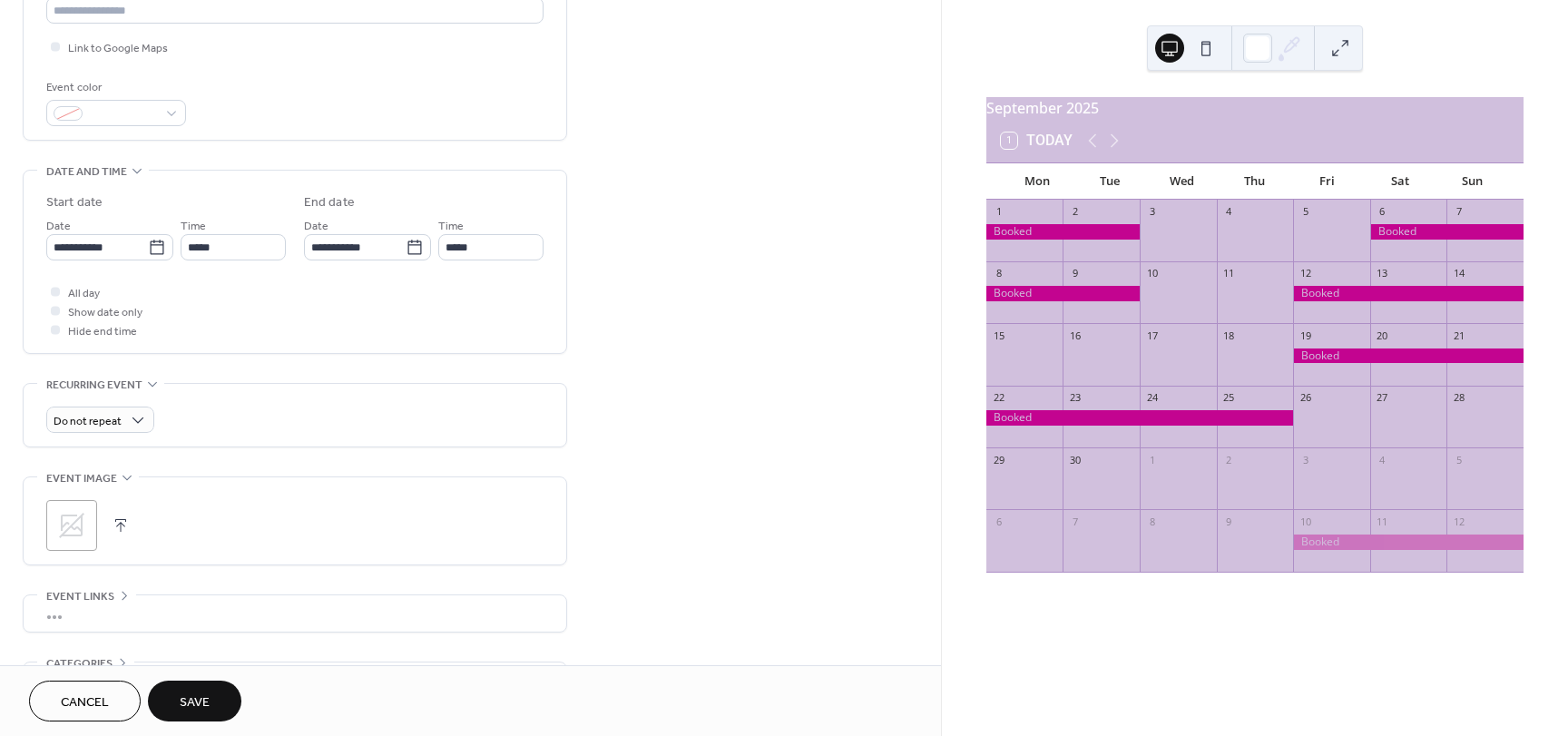 scroll, scrollTop: 454, scrollLeft: 0, axis: vertical 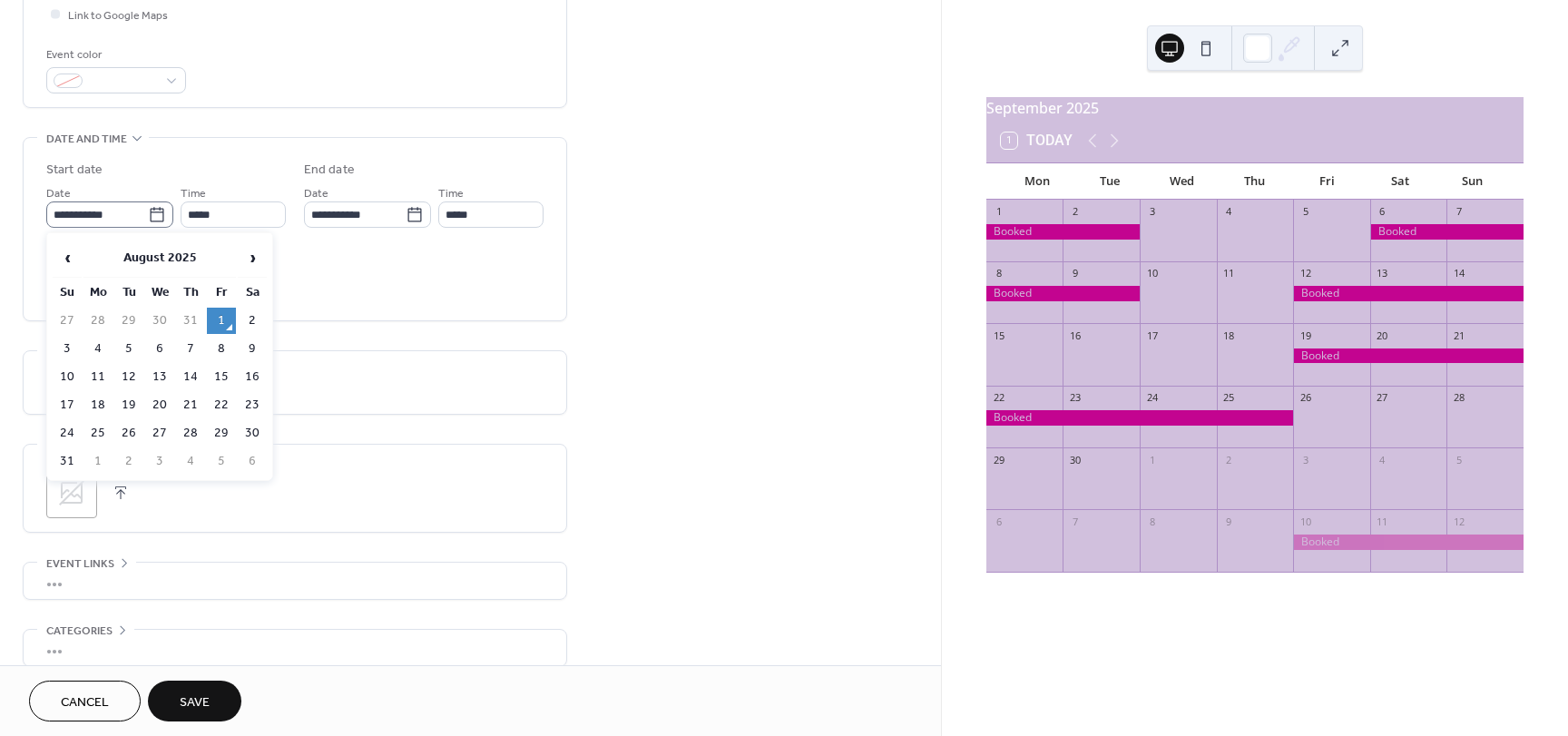 click 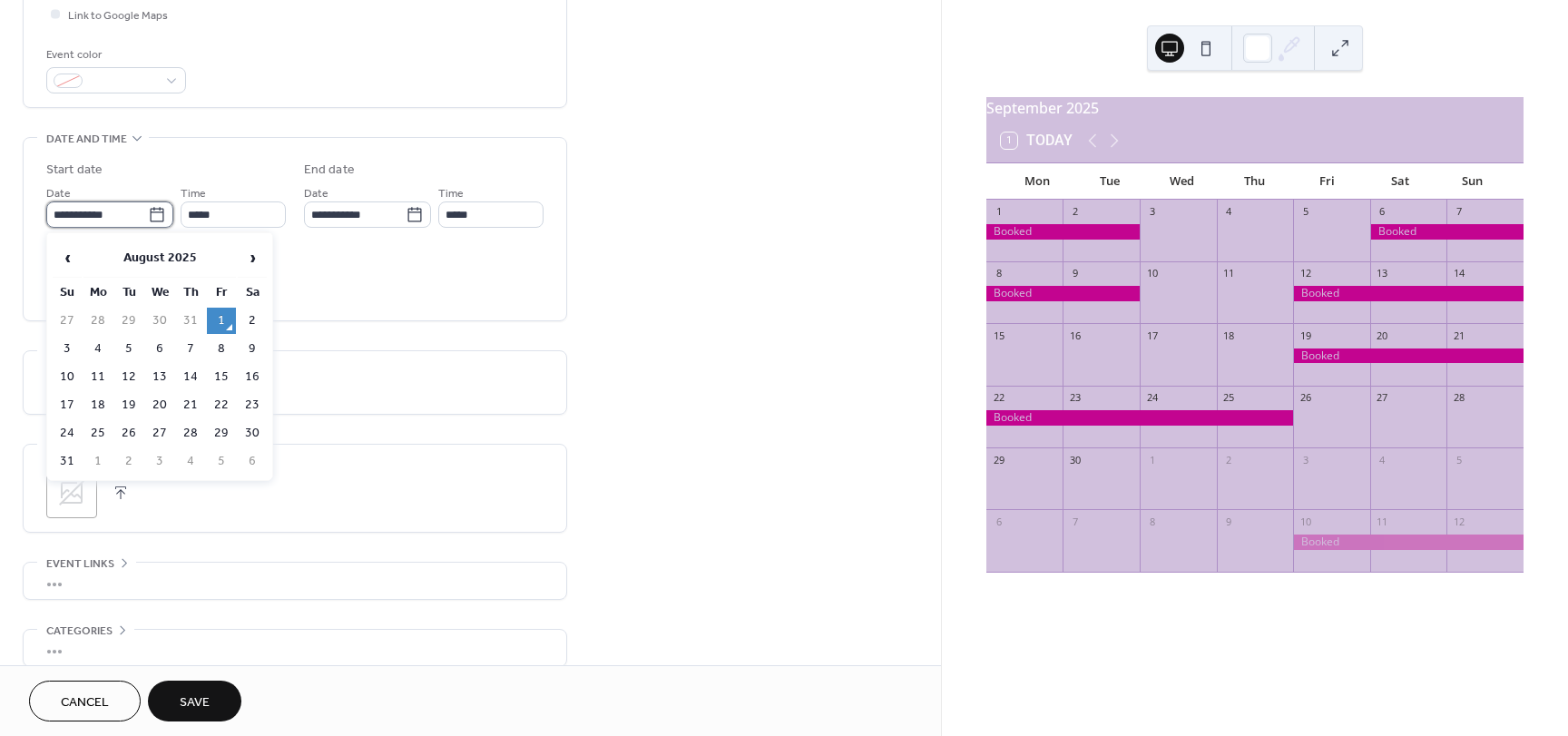 click on "**********" at bounding box center [97, 214] 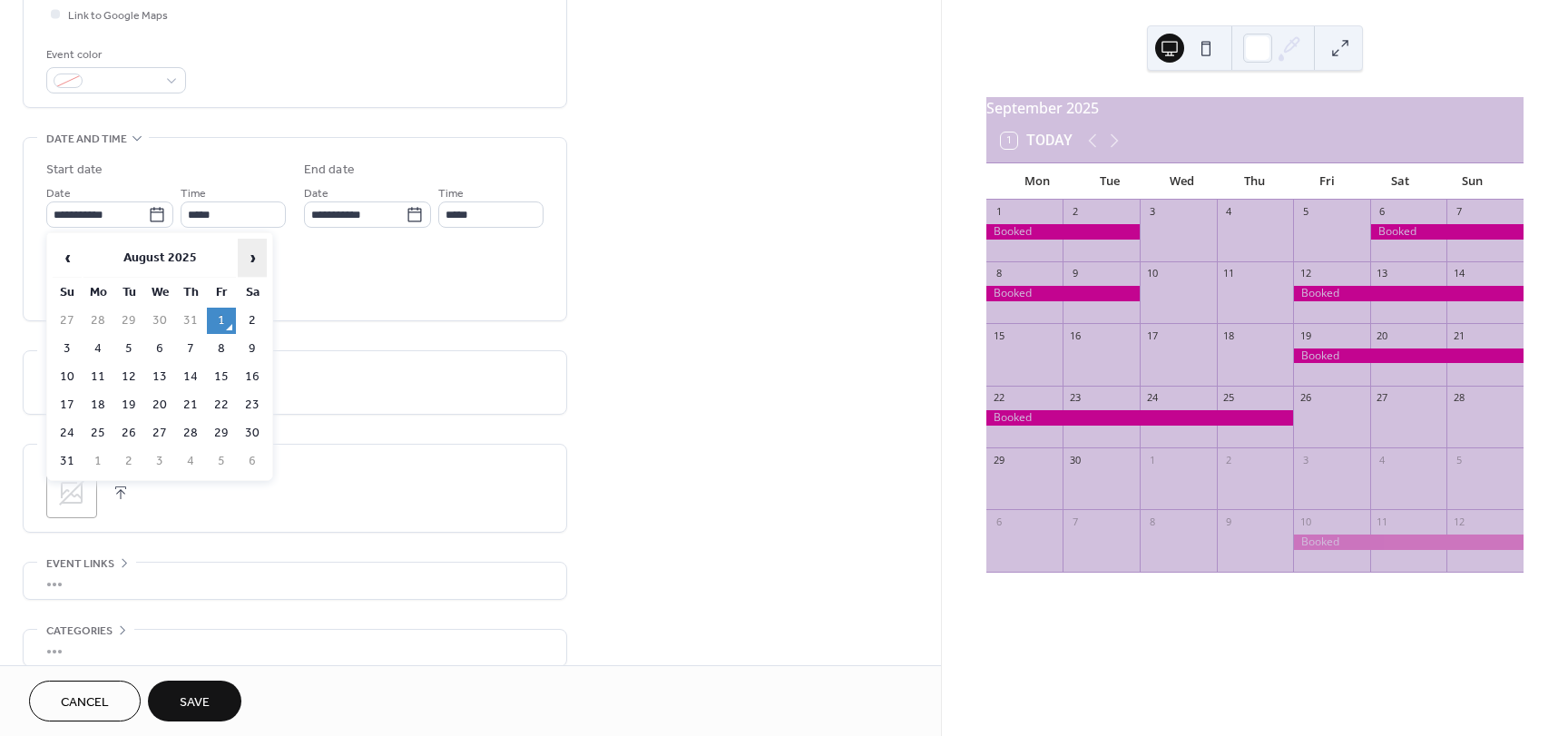 click on "›" at bounding box center (252, 258) 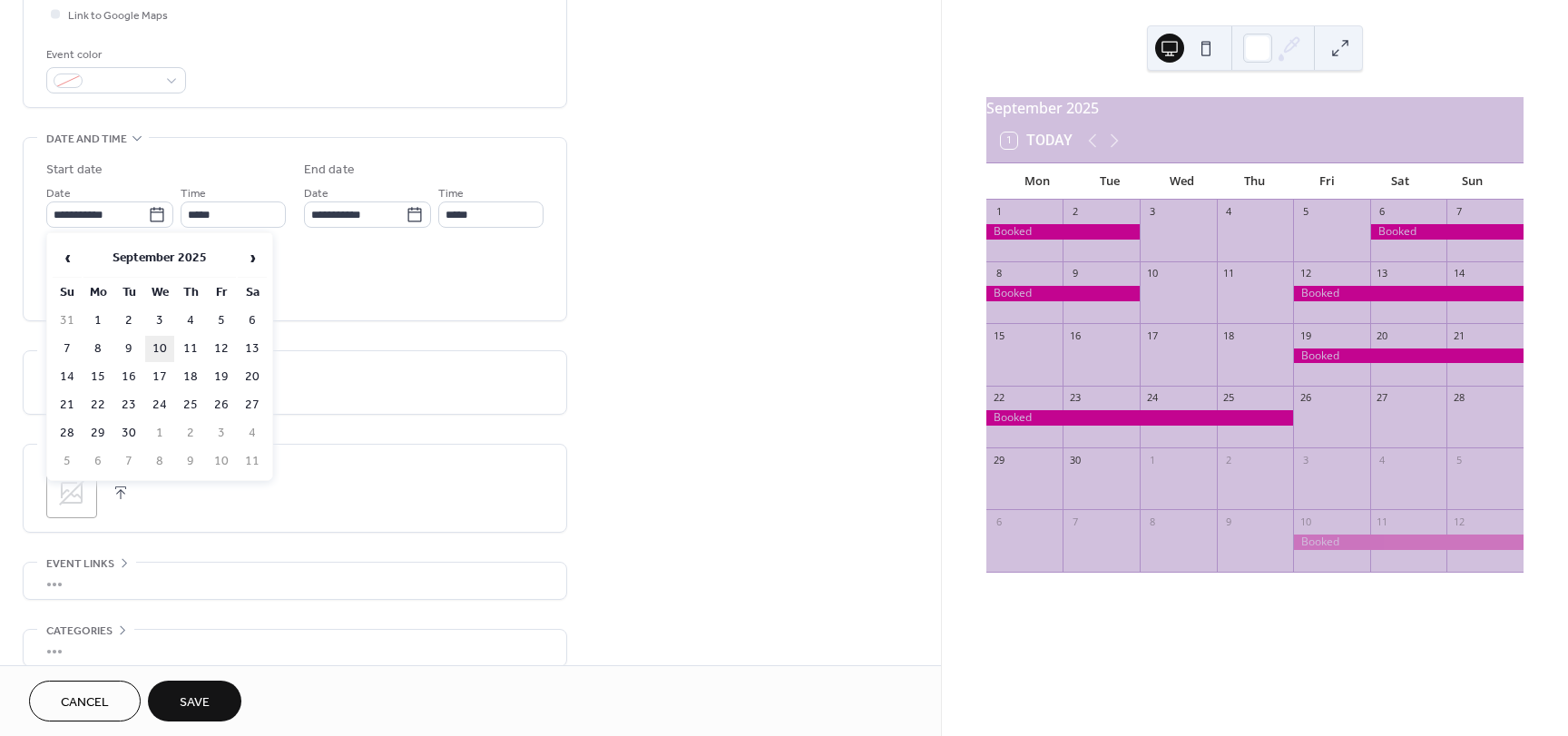 click on "10" at bounding box center [160, 348] 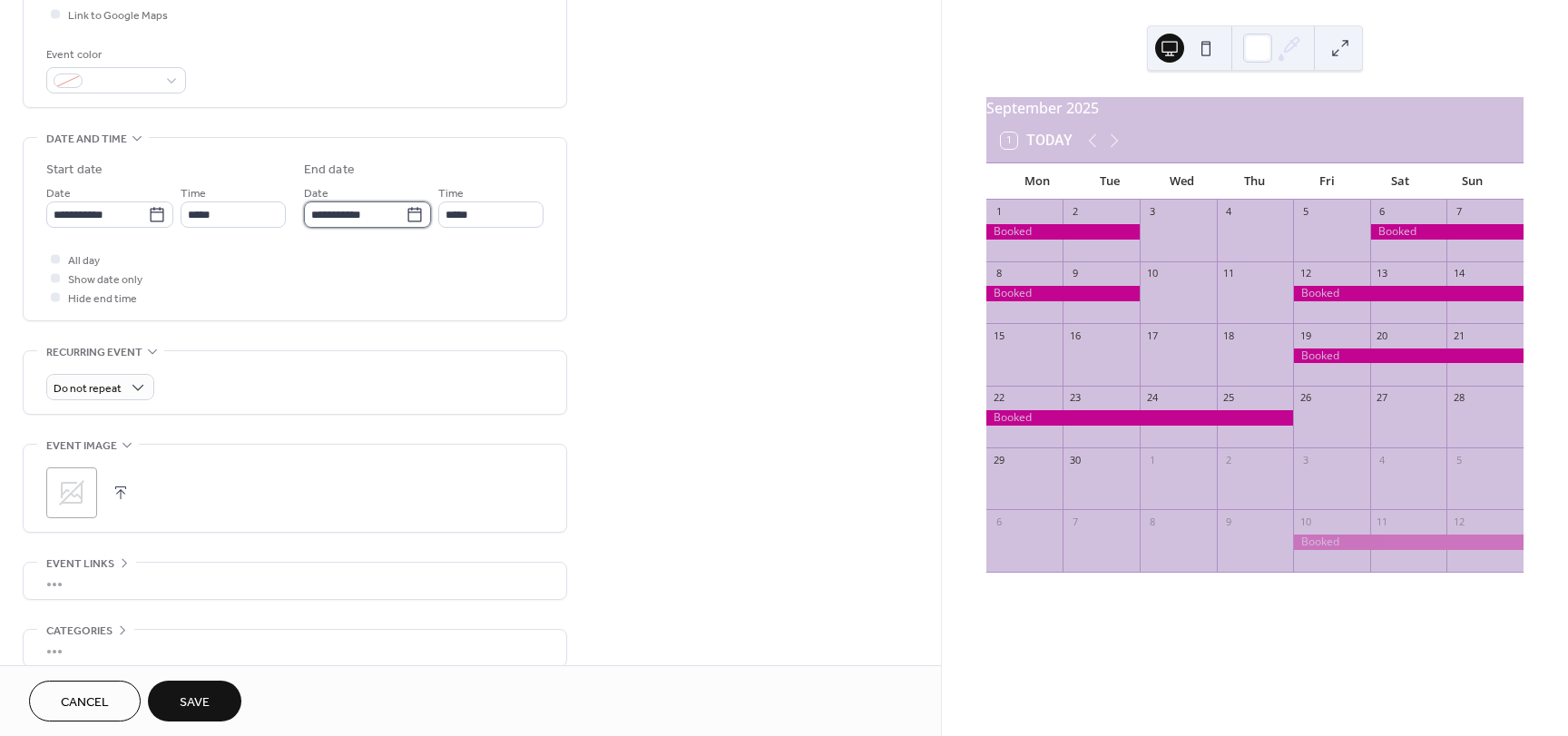 click on "**********" at bounding box center (355, 214) 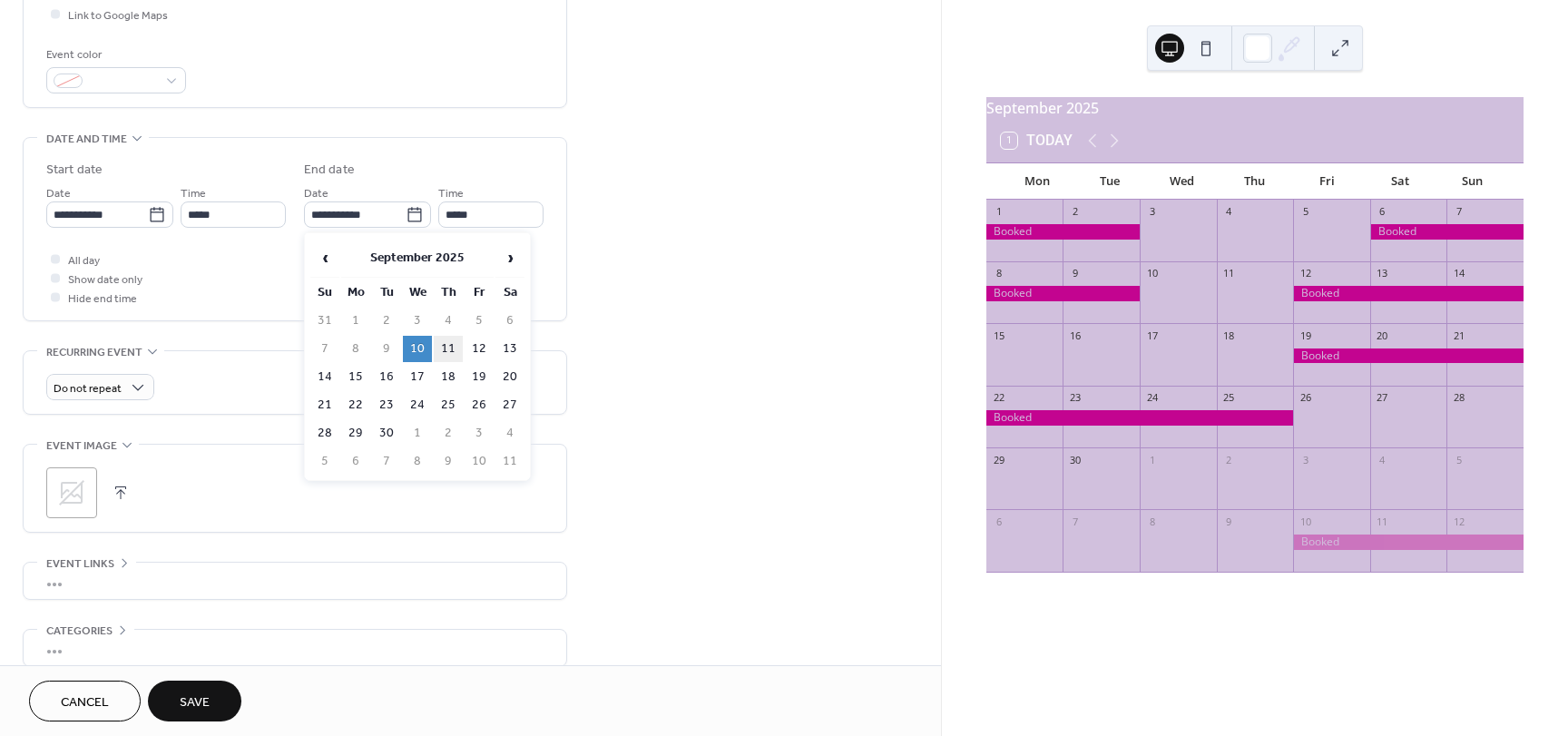 click on "11" at bounding box center [448, 348] 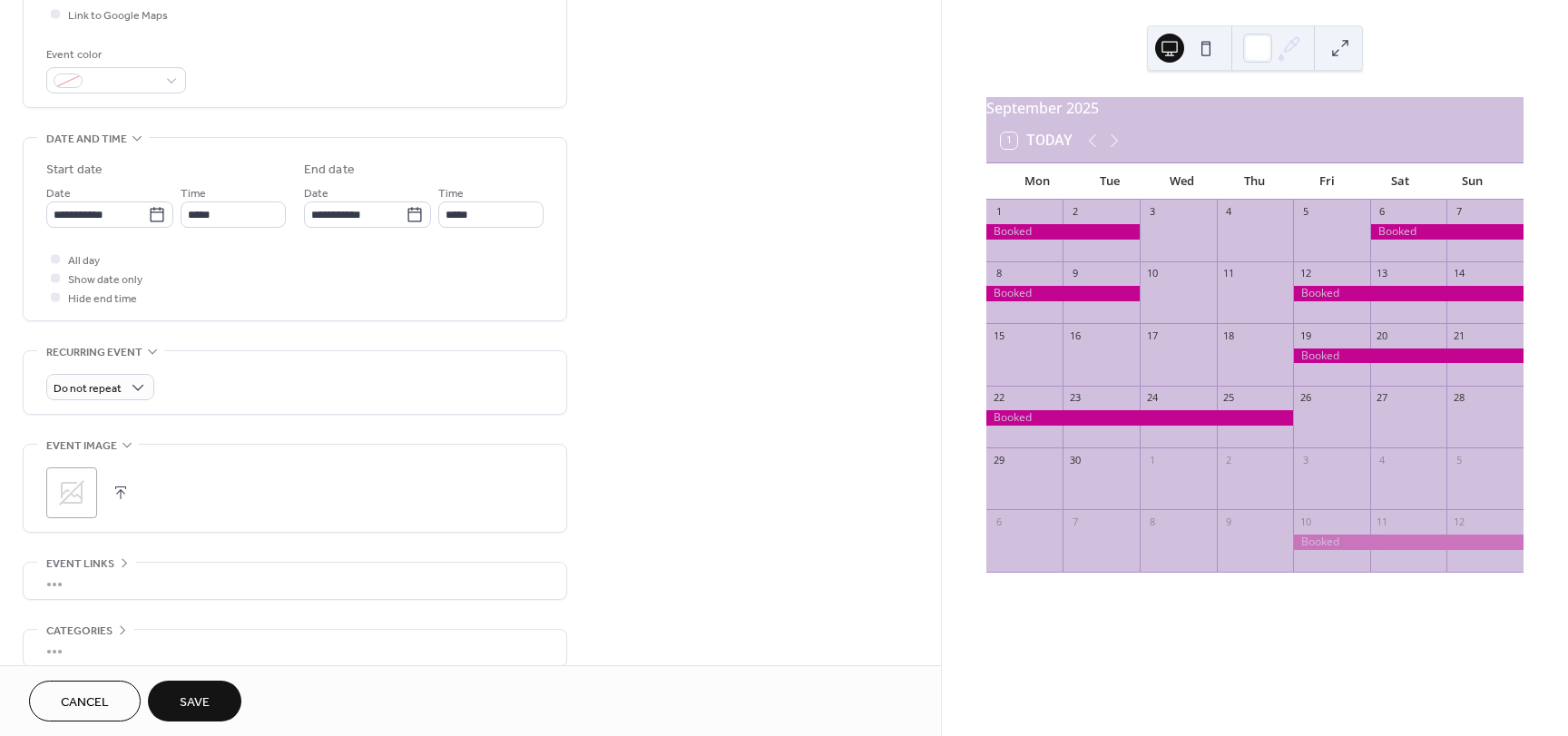 click on "Save" at bounding box center [194, 701] 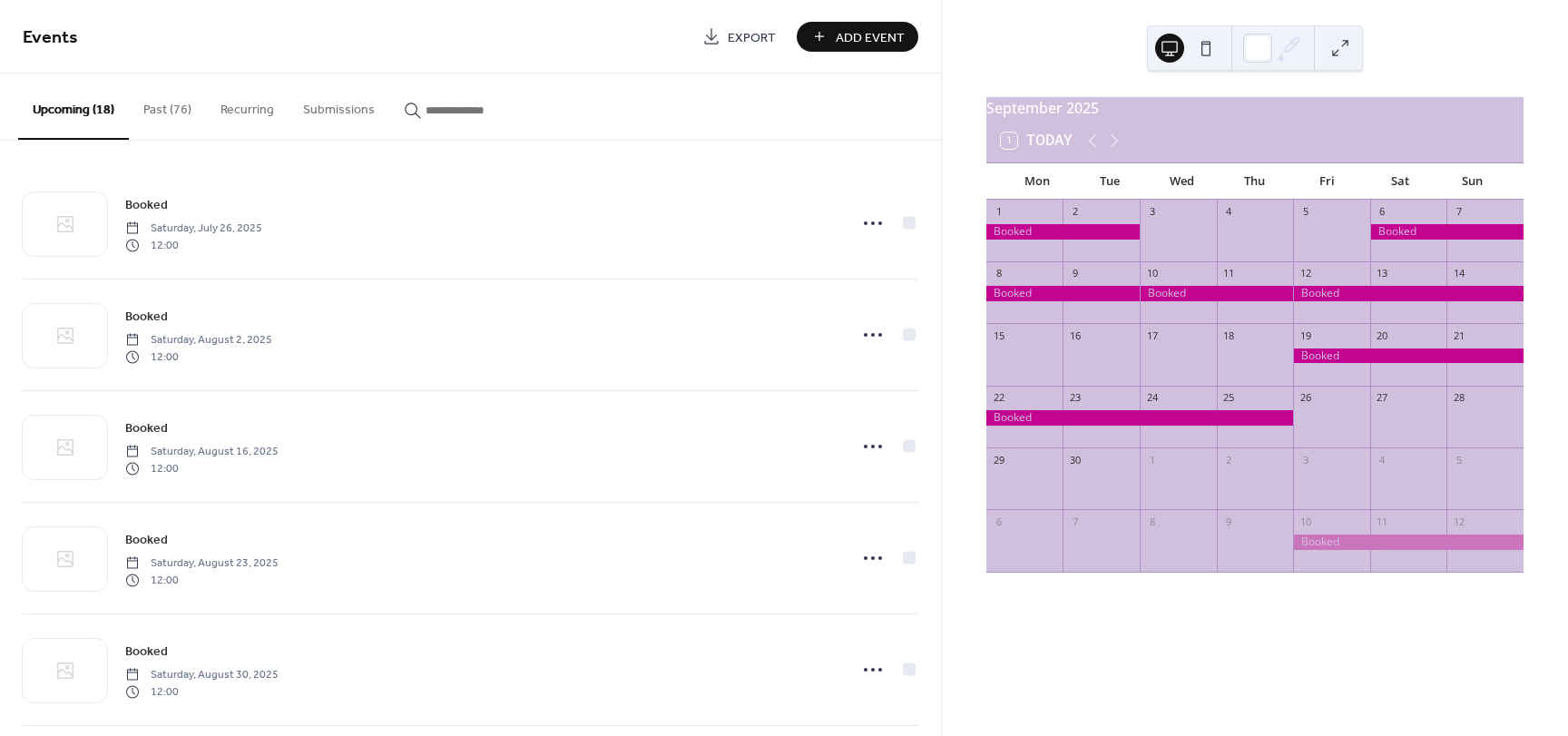 click on "Add Event" at bounding box center [870, 37] 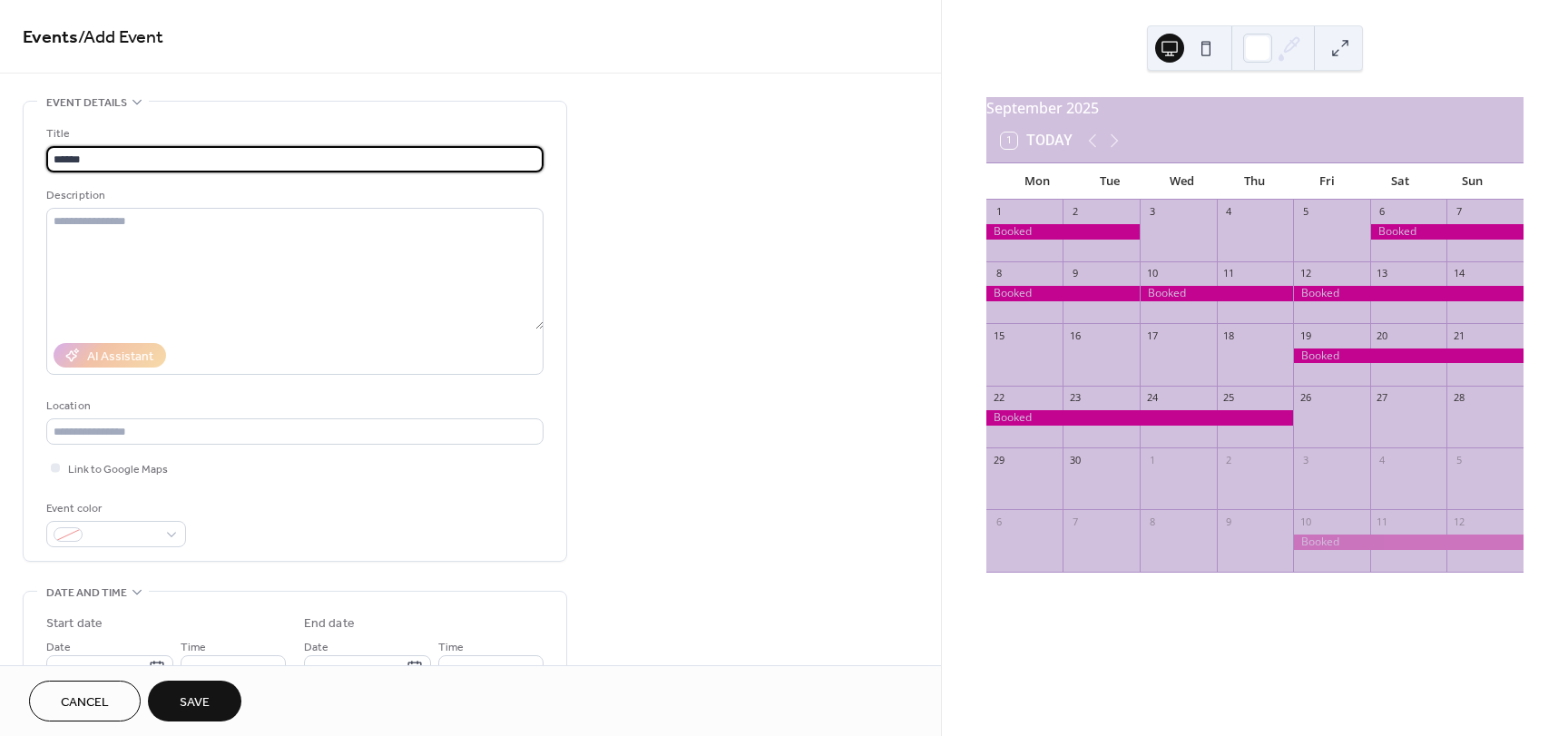 type on "******" 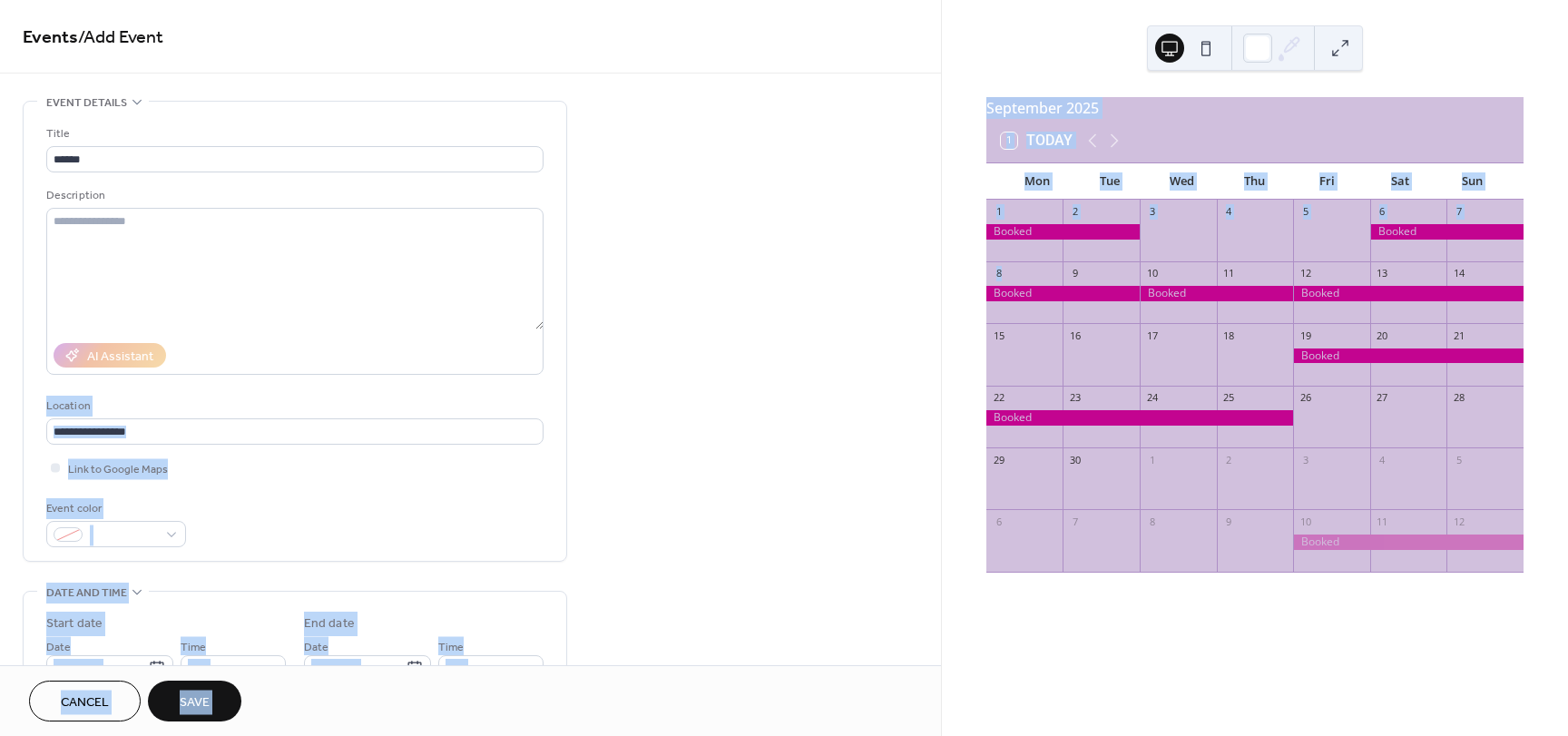 drag, startPoint x: 935, startPoint y: 196, endPoint x: 951, endPoint y: 291, distance: 96.337947 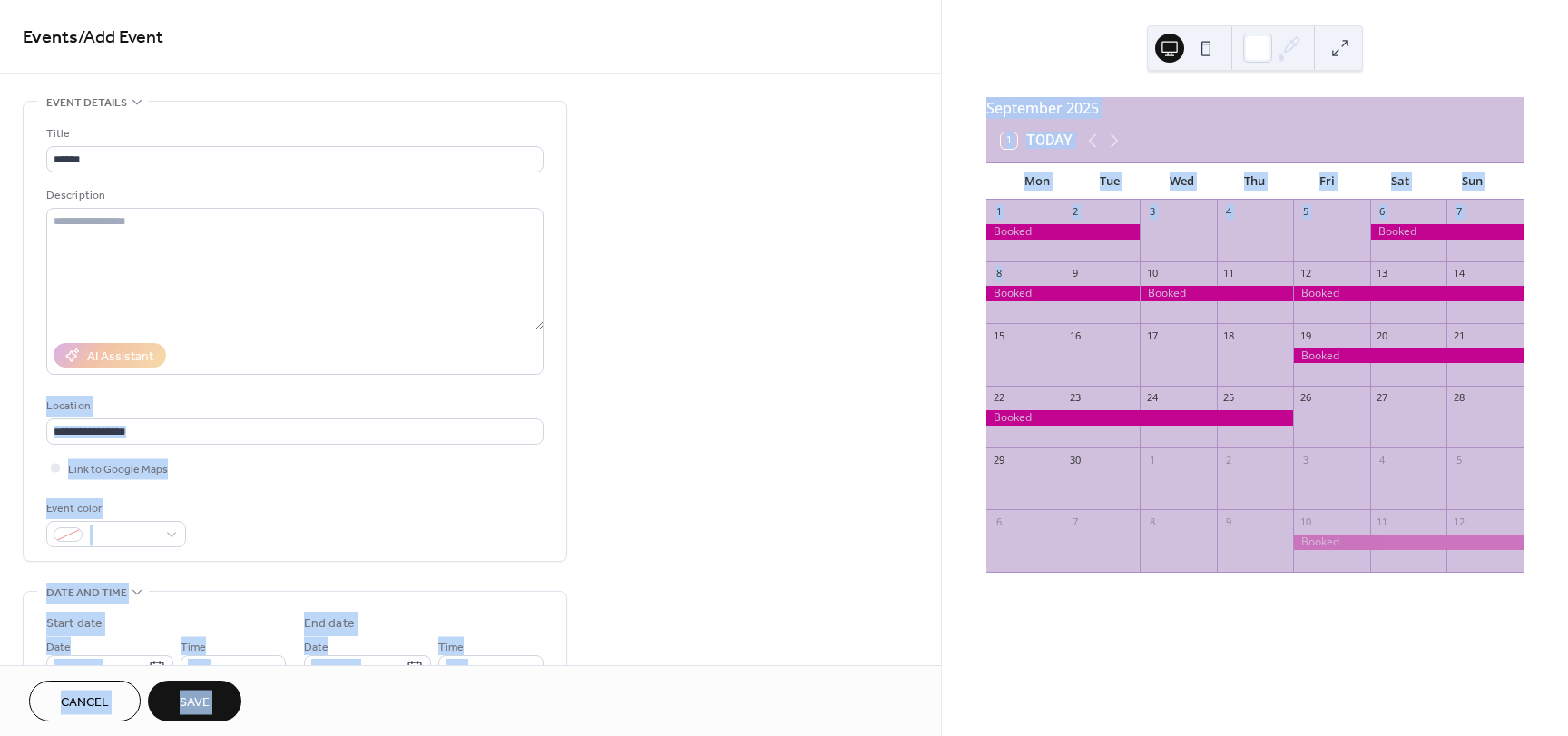 click on "**********" at bounding box center (784, 368) 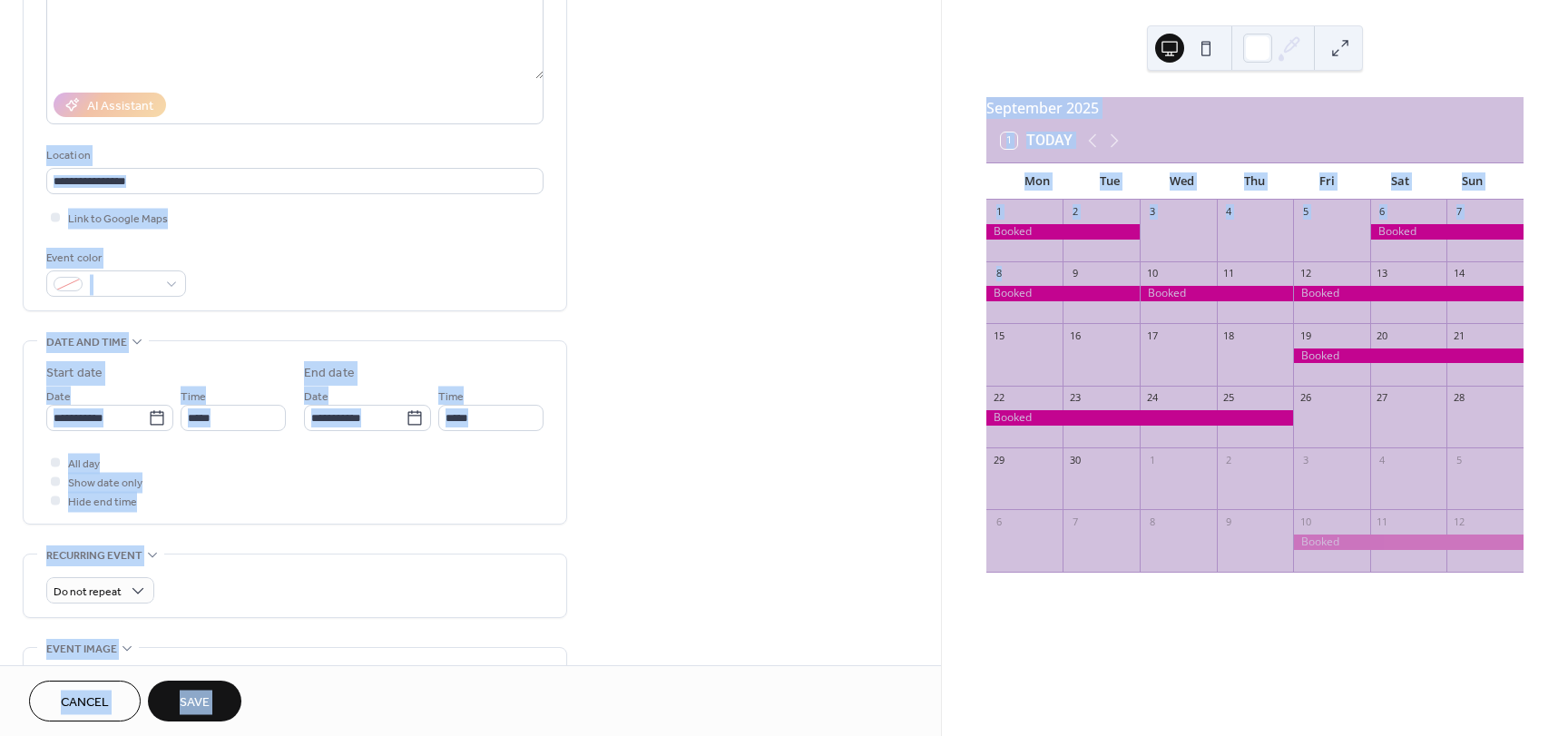 scroll, scrollTop: 255, scrollLeft: 0, axis: vertical 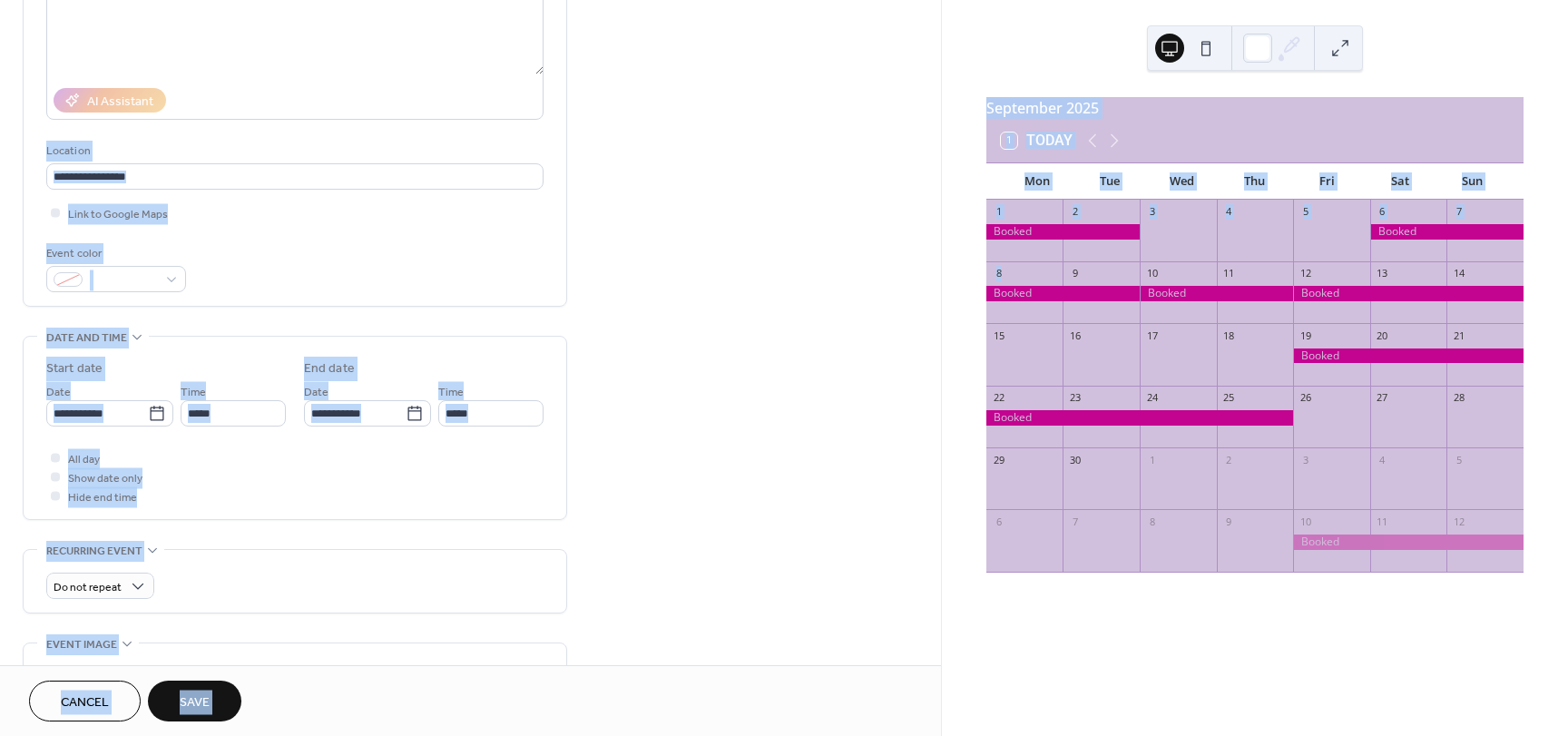 click on "All day Show date only Hide end time" at bounding box center [295, 476] 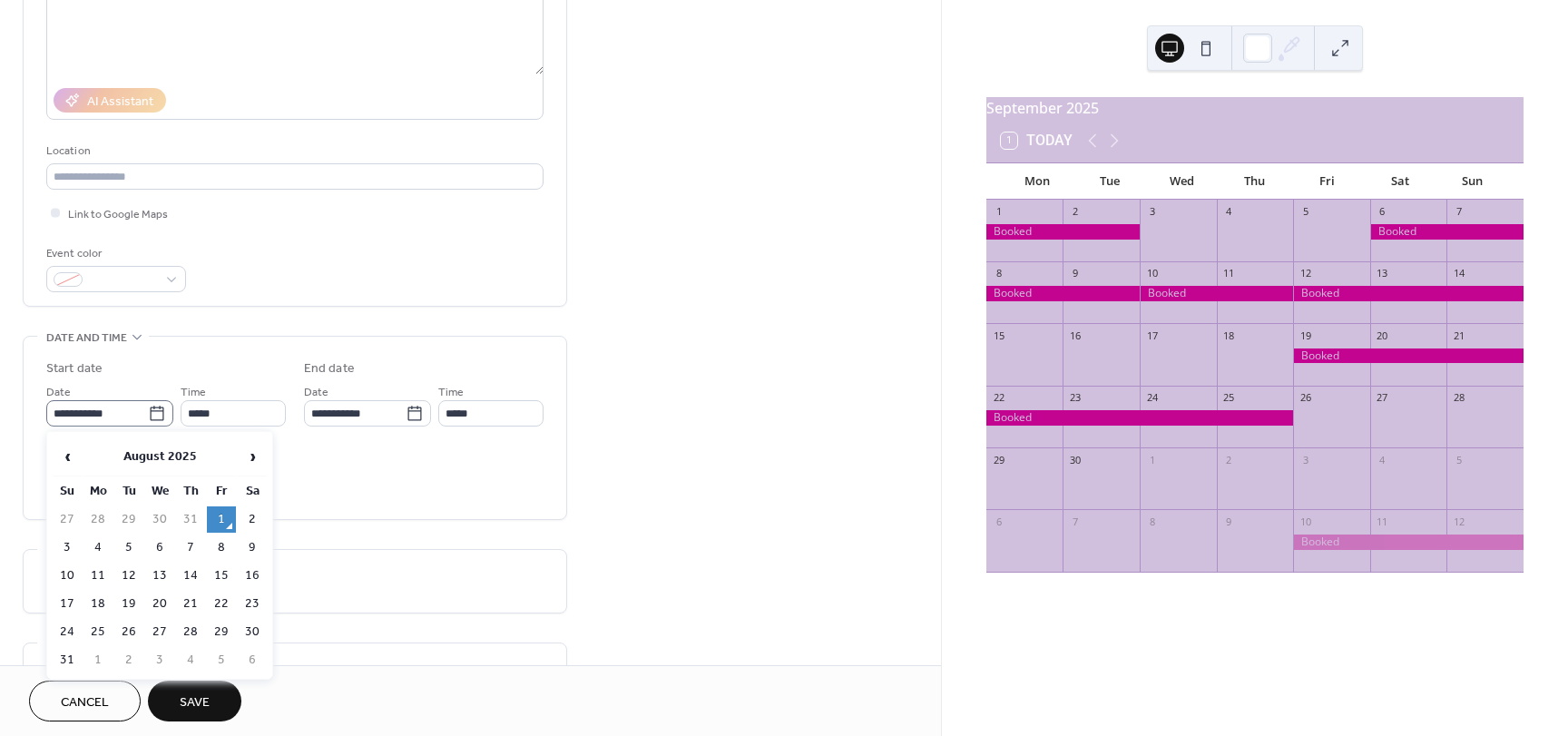 click 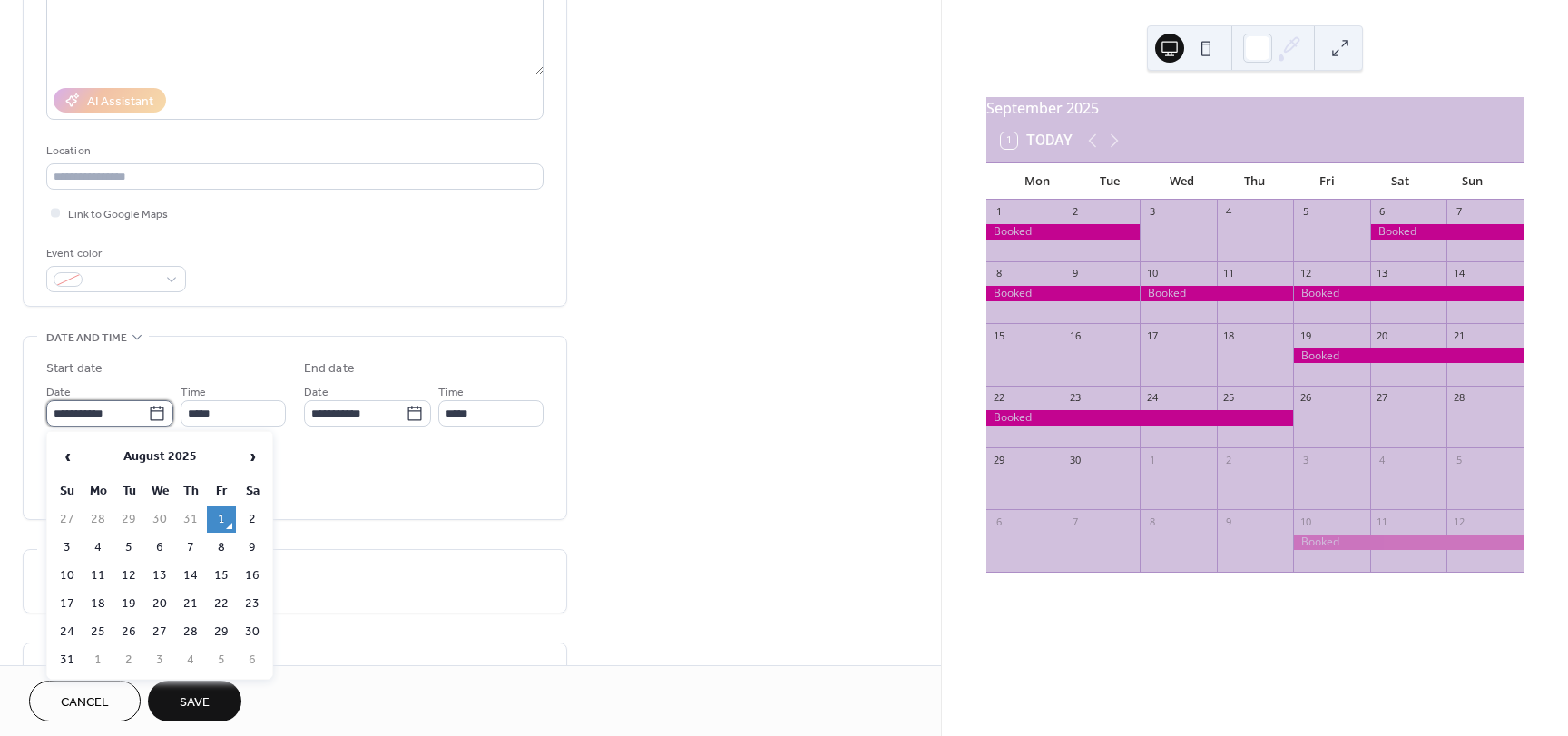 click on "**********" at bounding box center [97, 413] 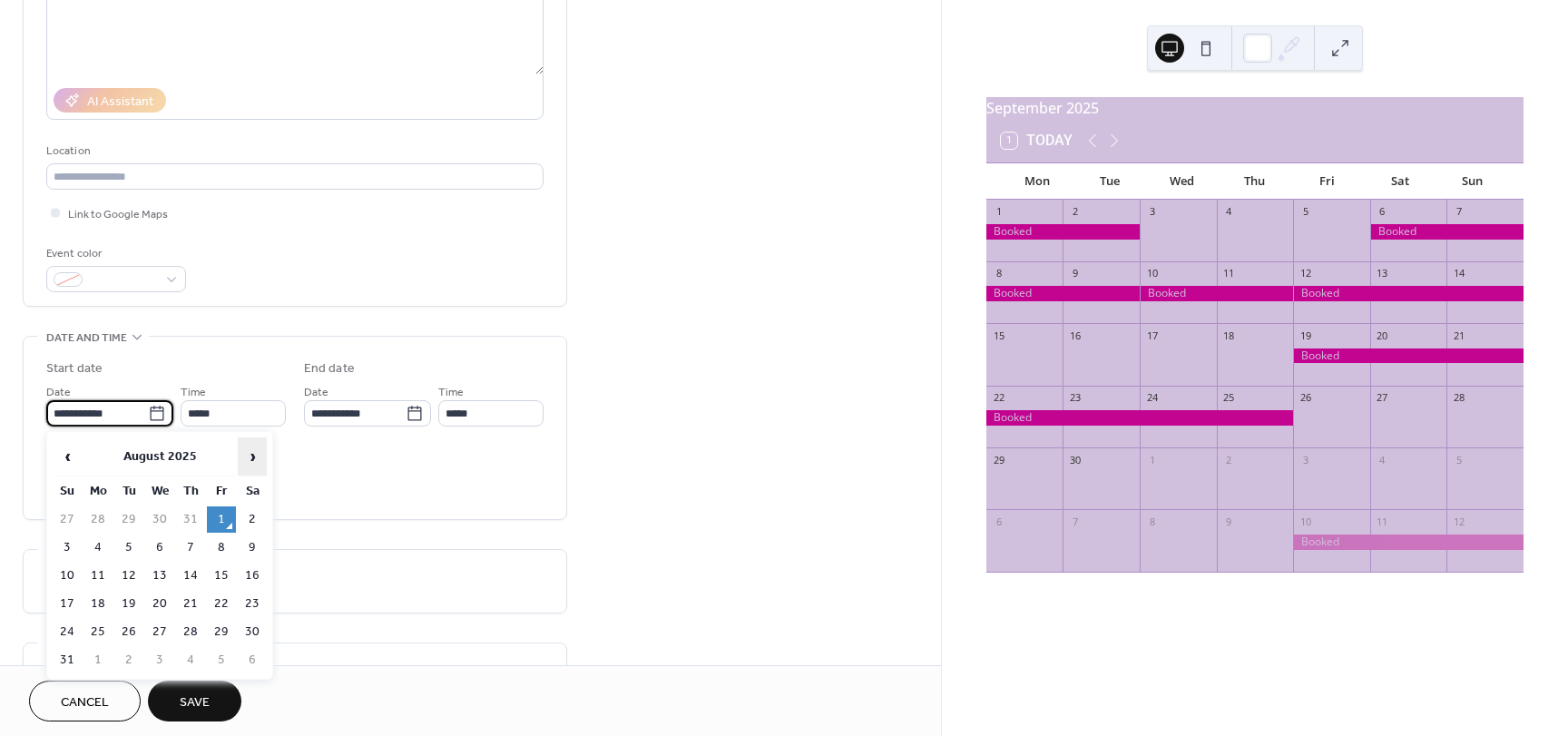 click on "›" at bounding box center [252, 456] 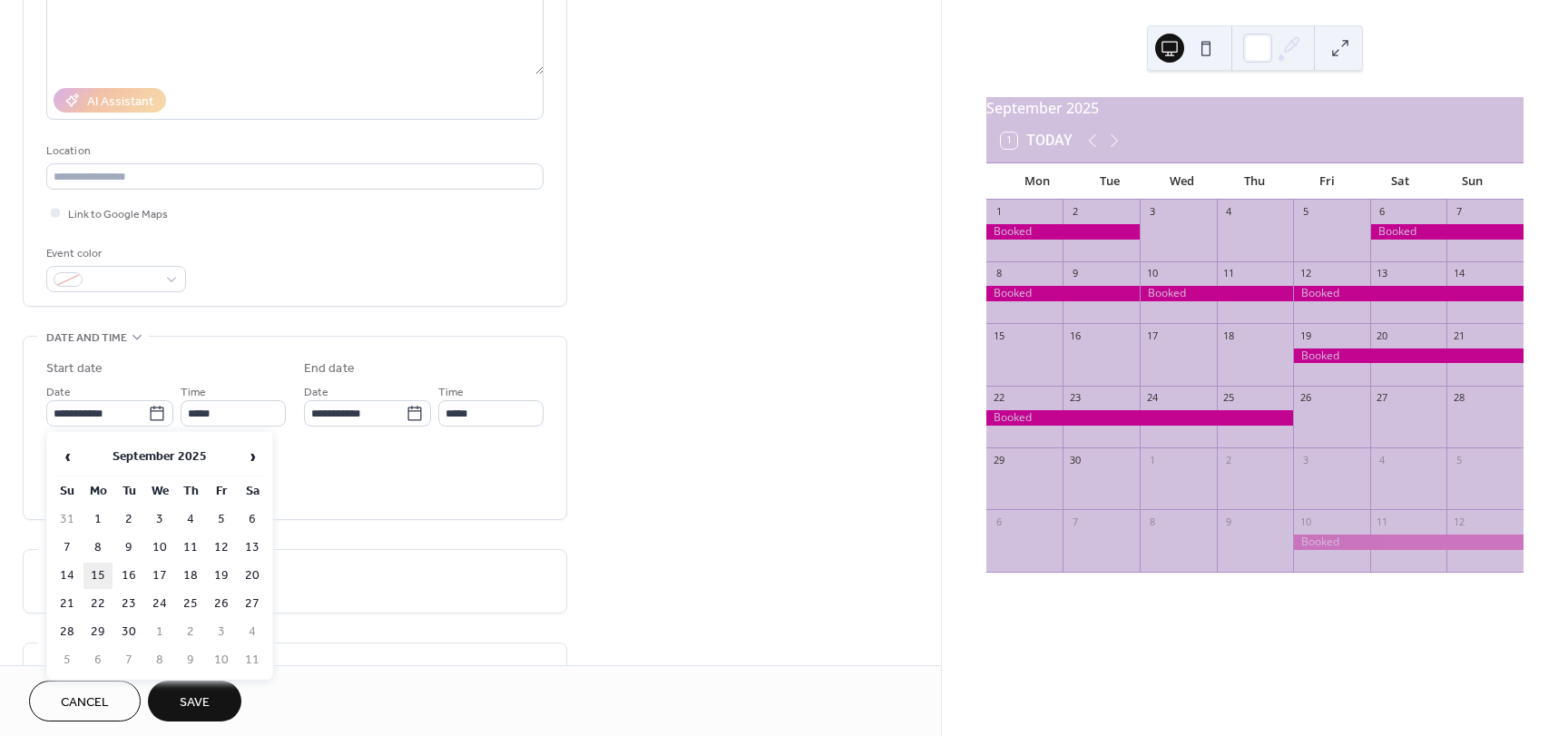 click on "15" at bounding box center [98, 575] 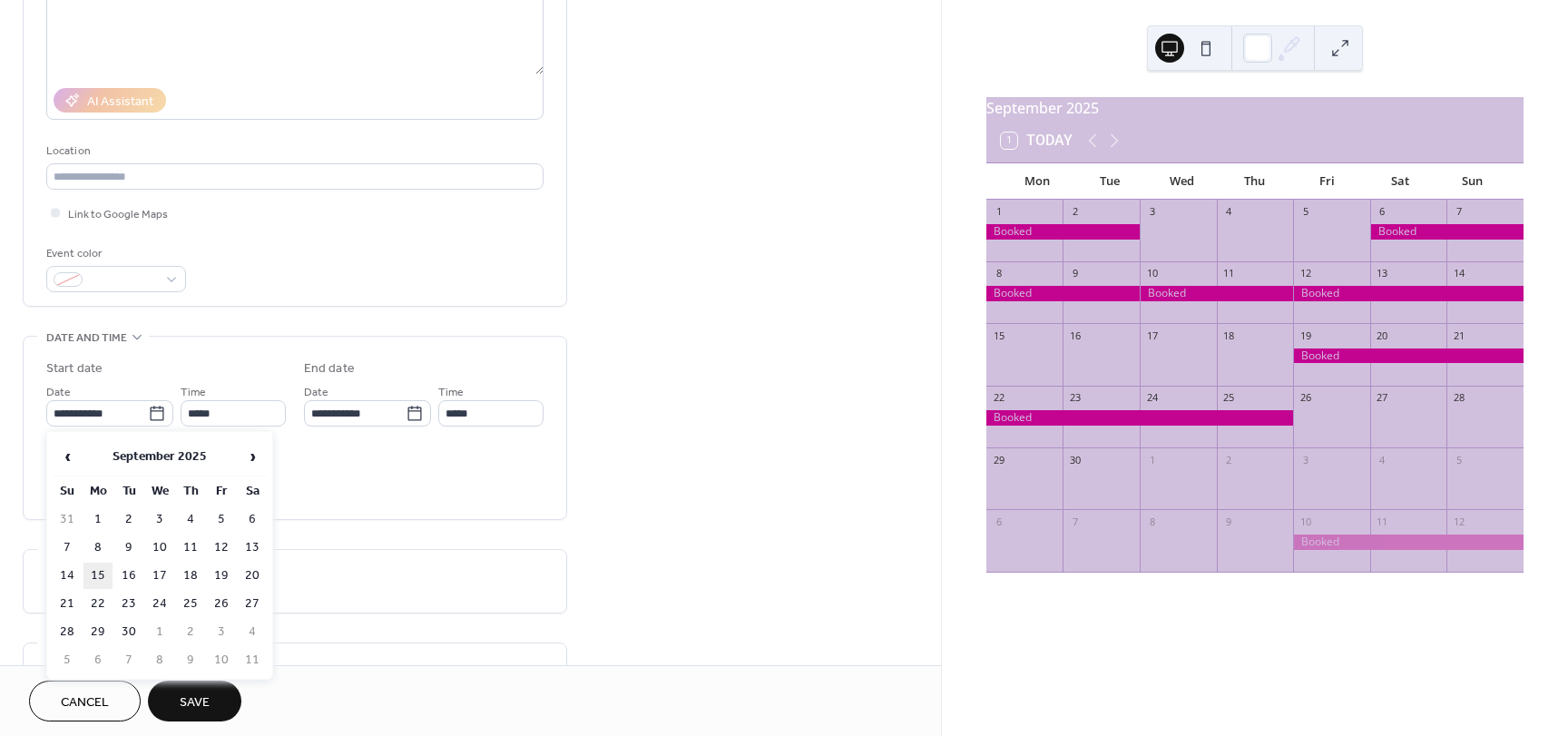 type on "**********" 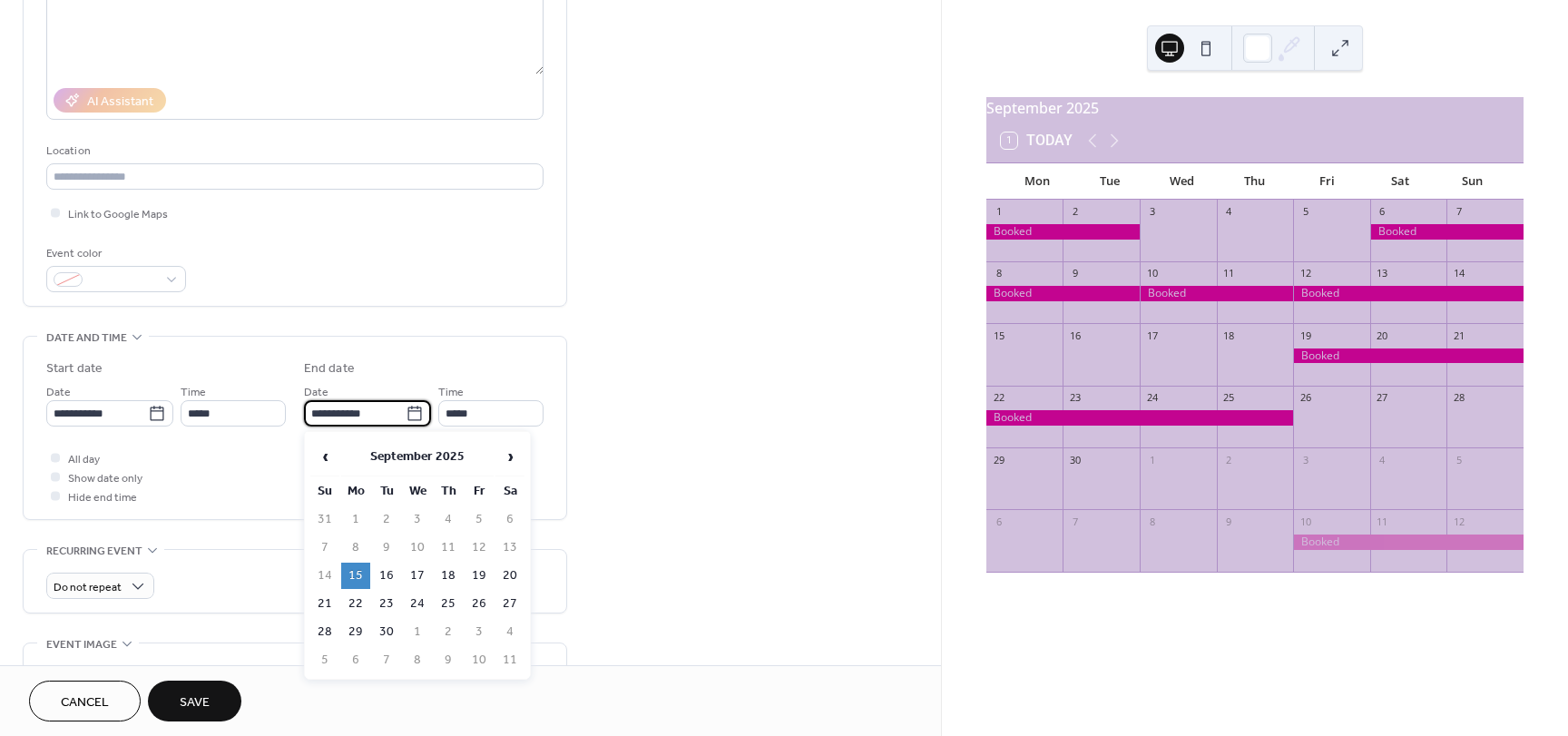 click on "**********" at bounding box center [355, 413] 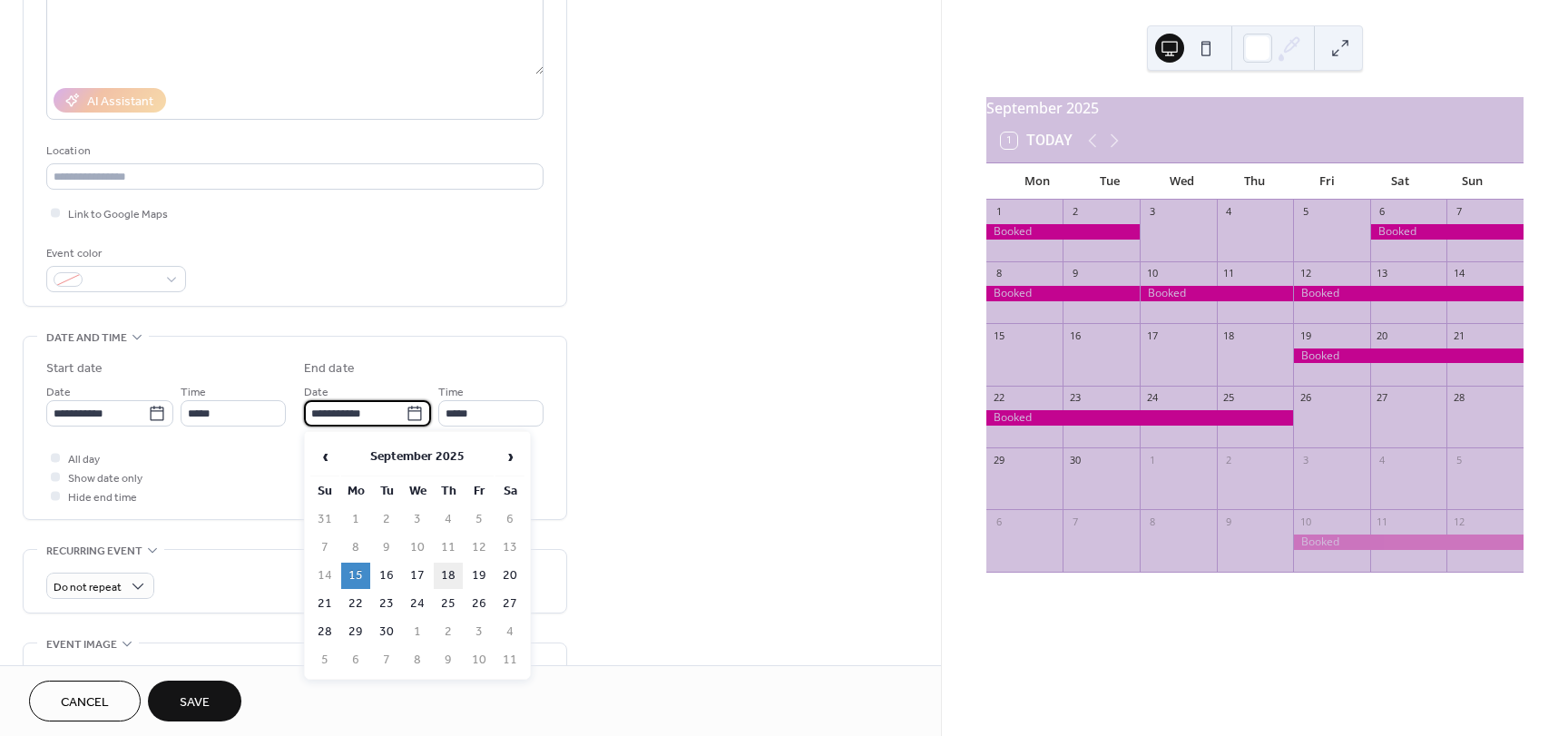 click on "18" at bounding box center [448, 575] 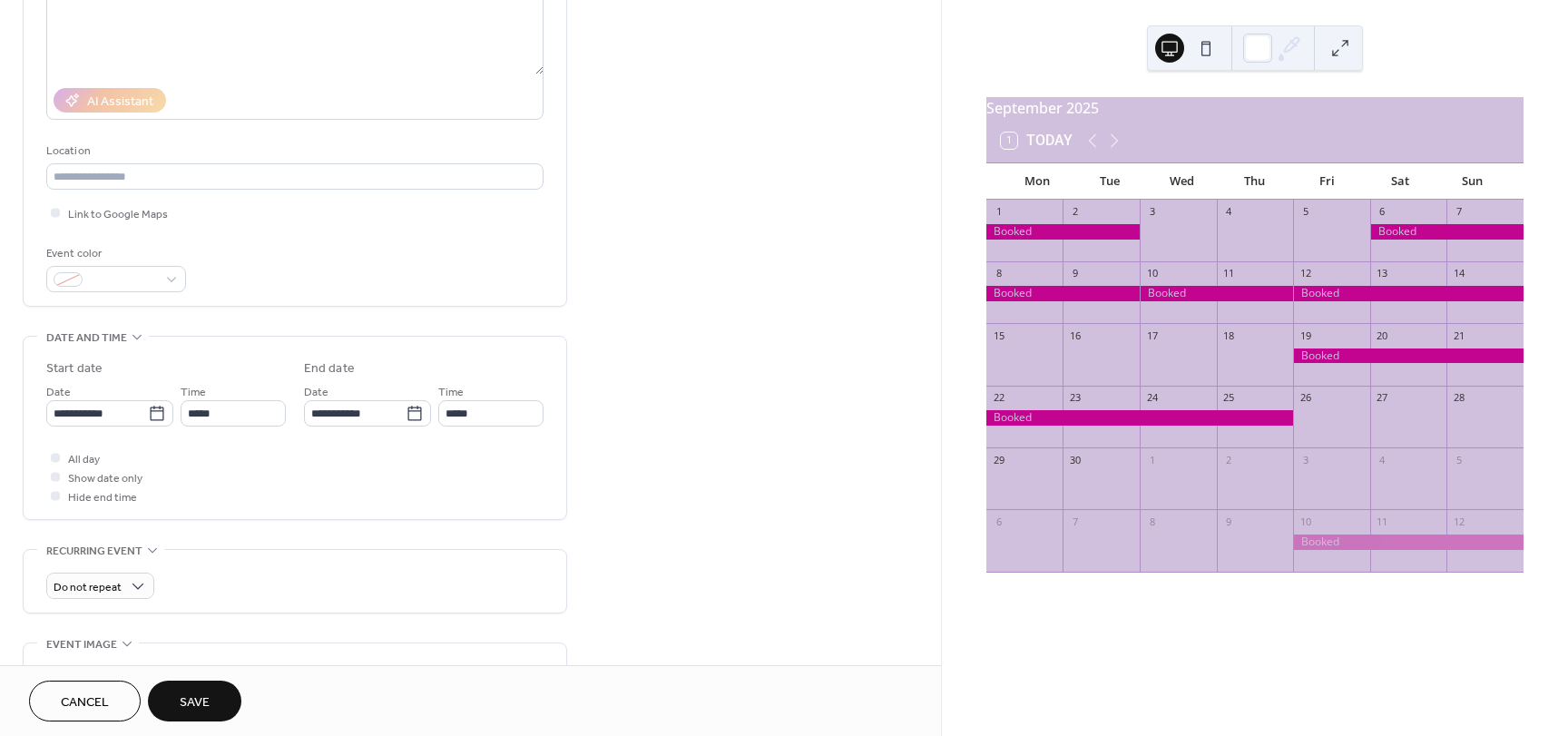 click on "Save" at bounding box center [194, 702] 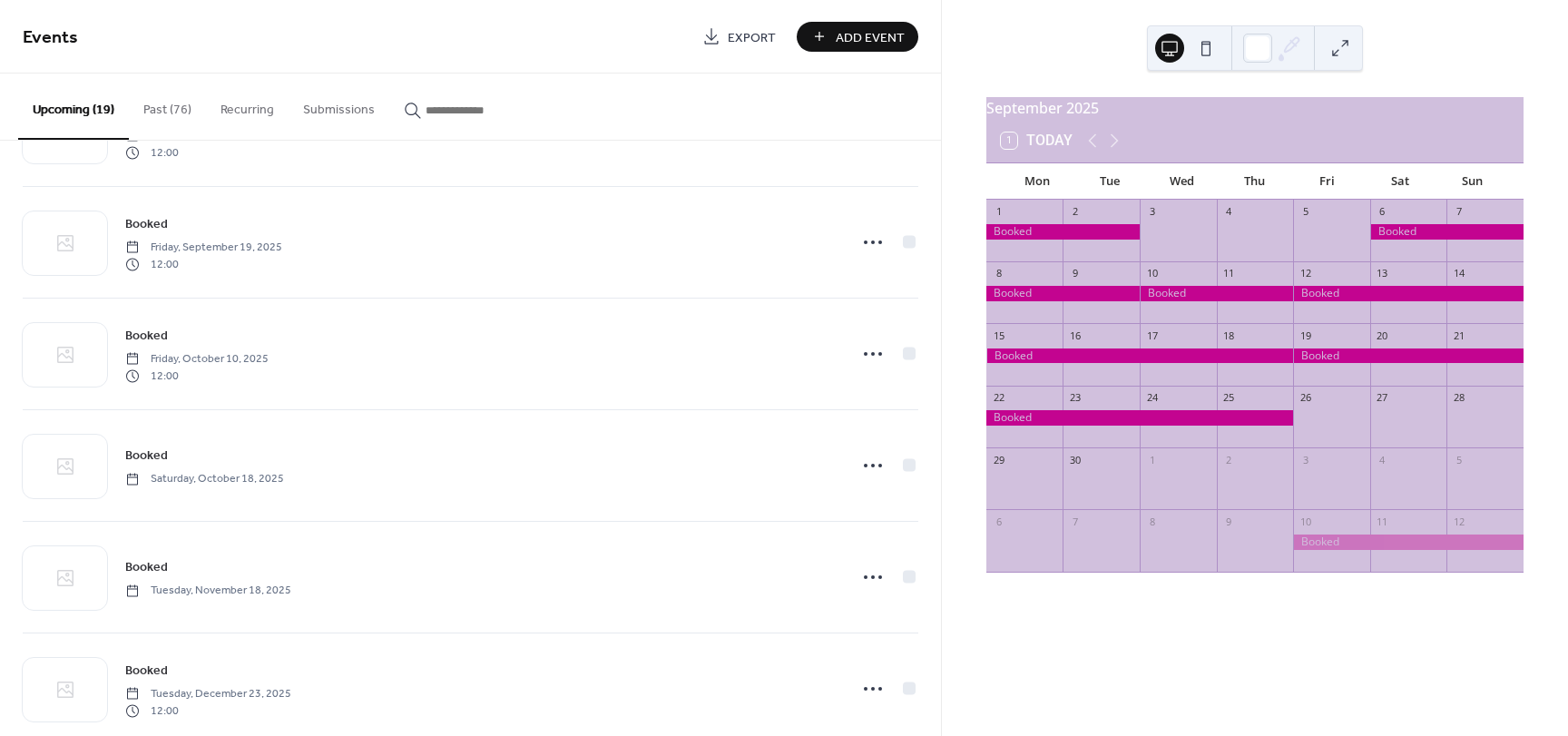 scroll, scrollTop: 0, scrollLeft: 0, axis: both 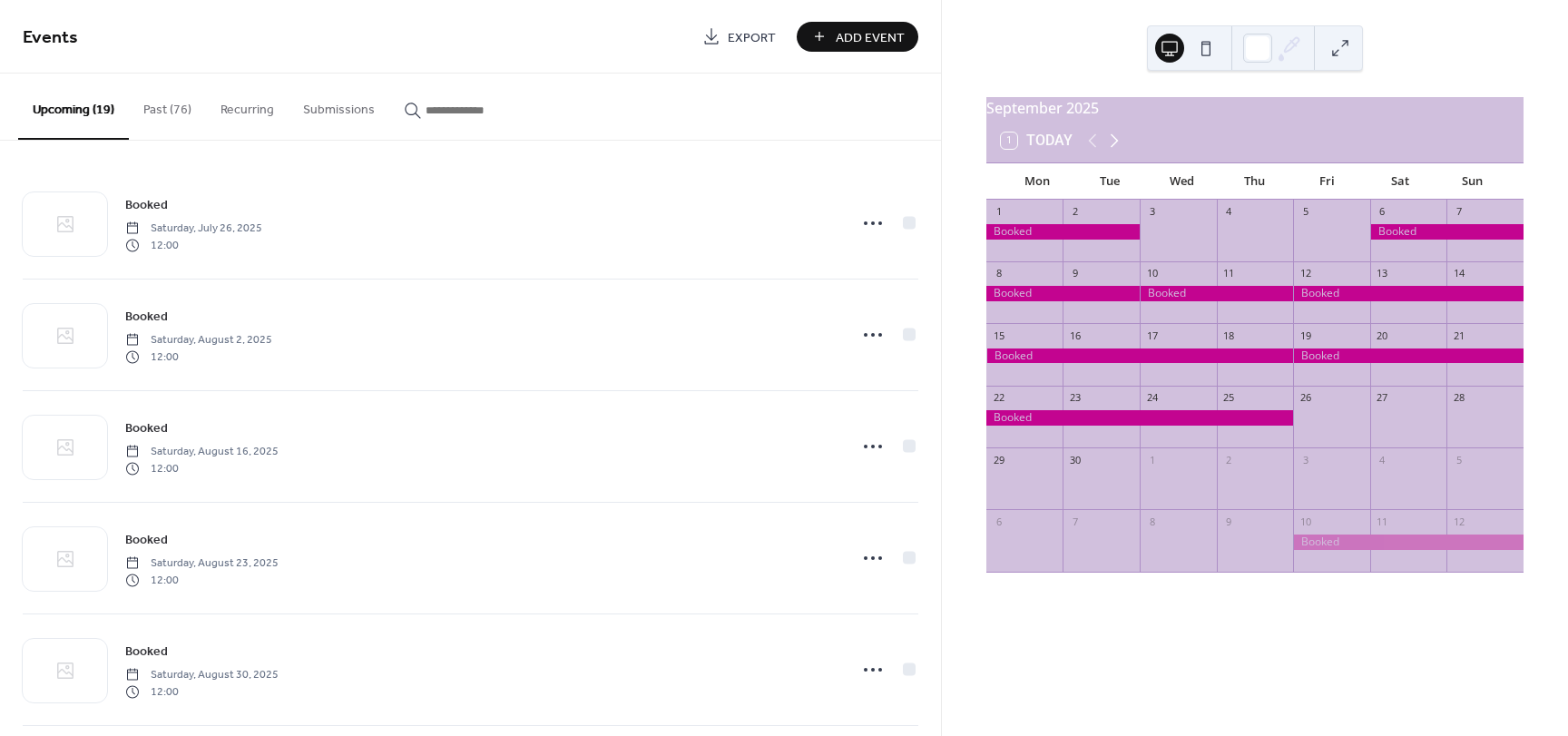 click 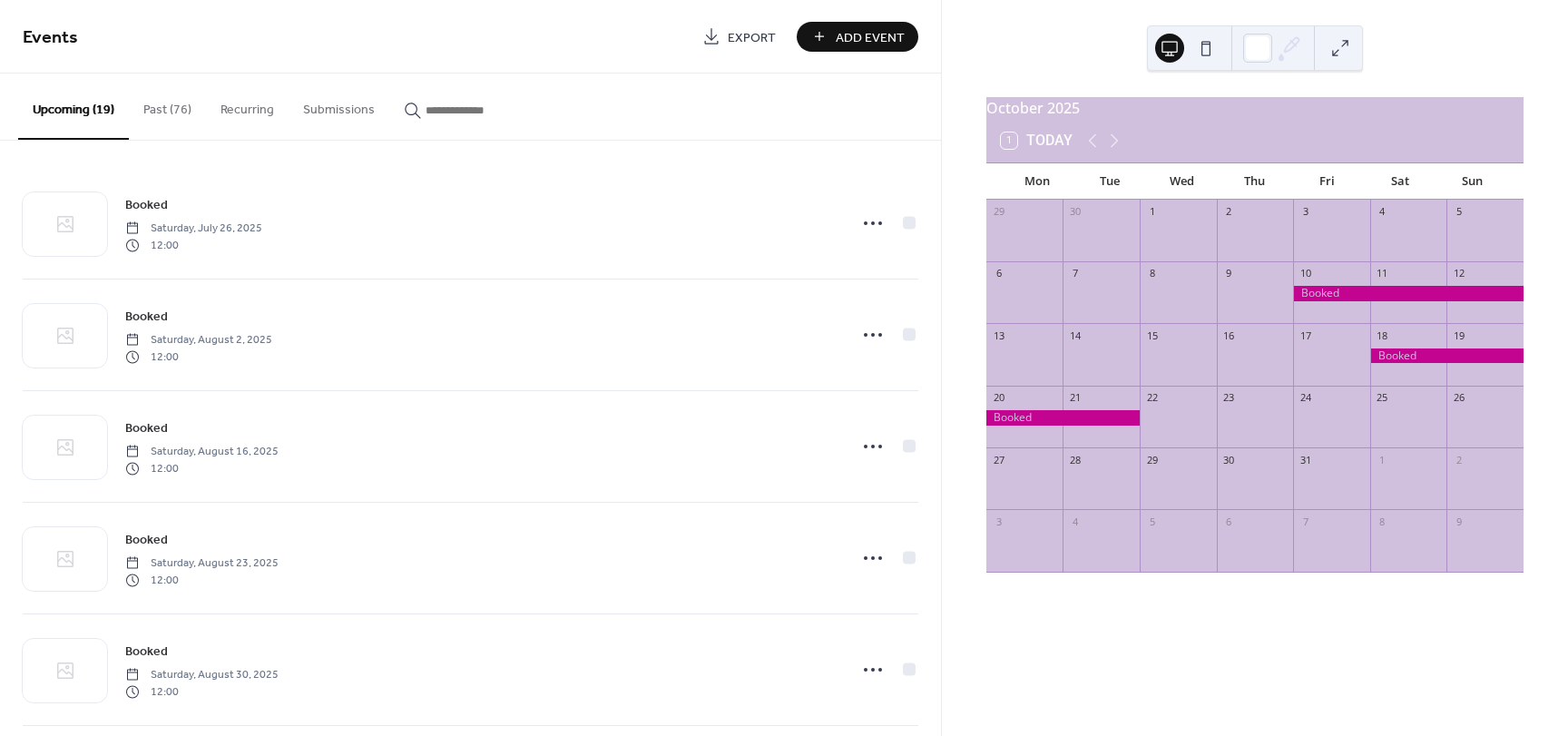 click on "Add Event" at bounding box center [858, 36] 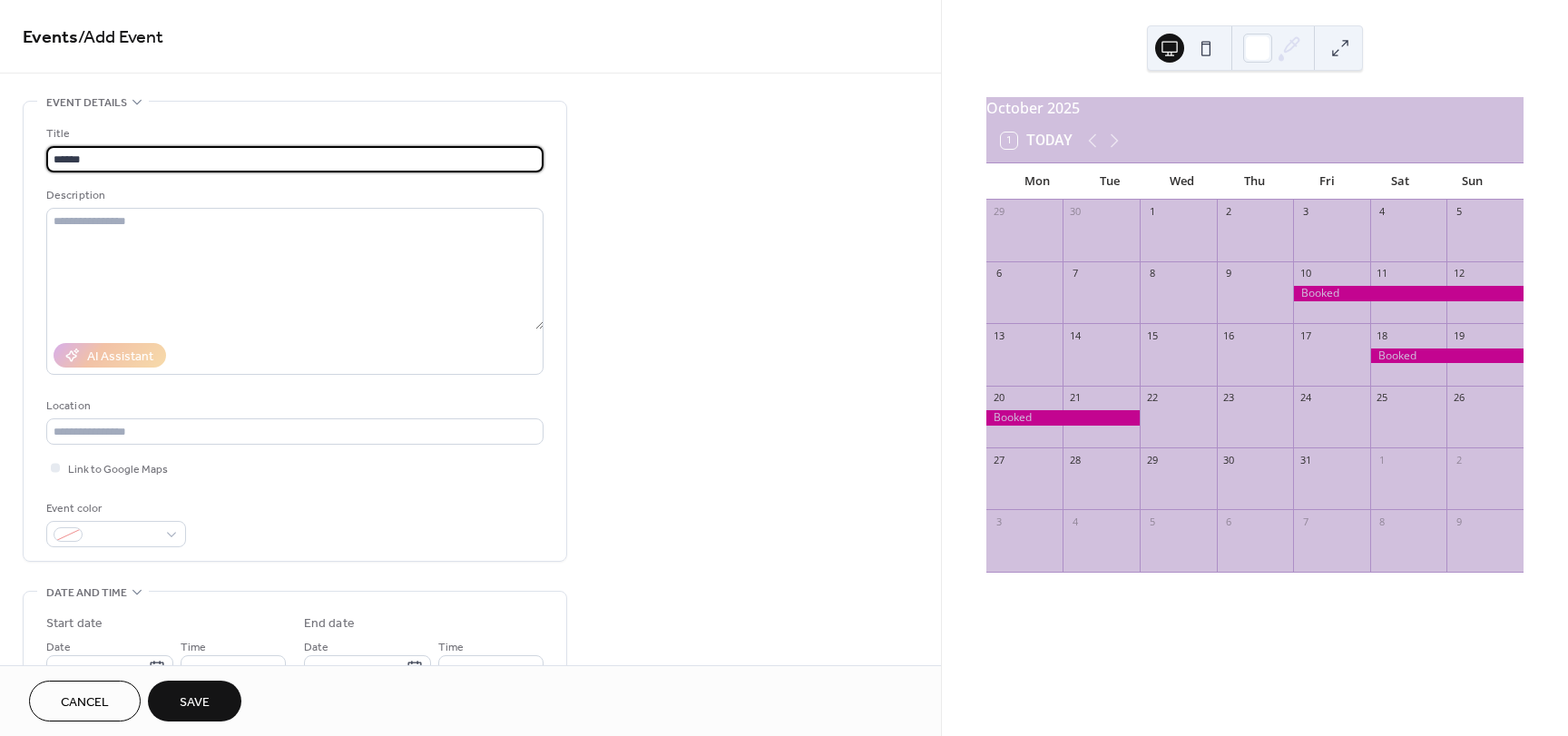 type on "******" 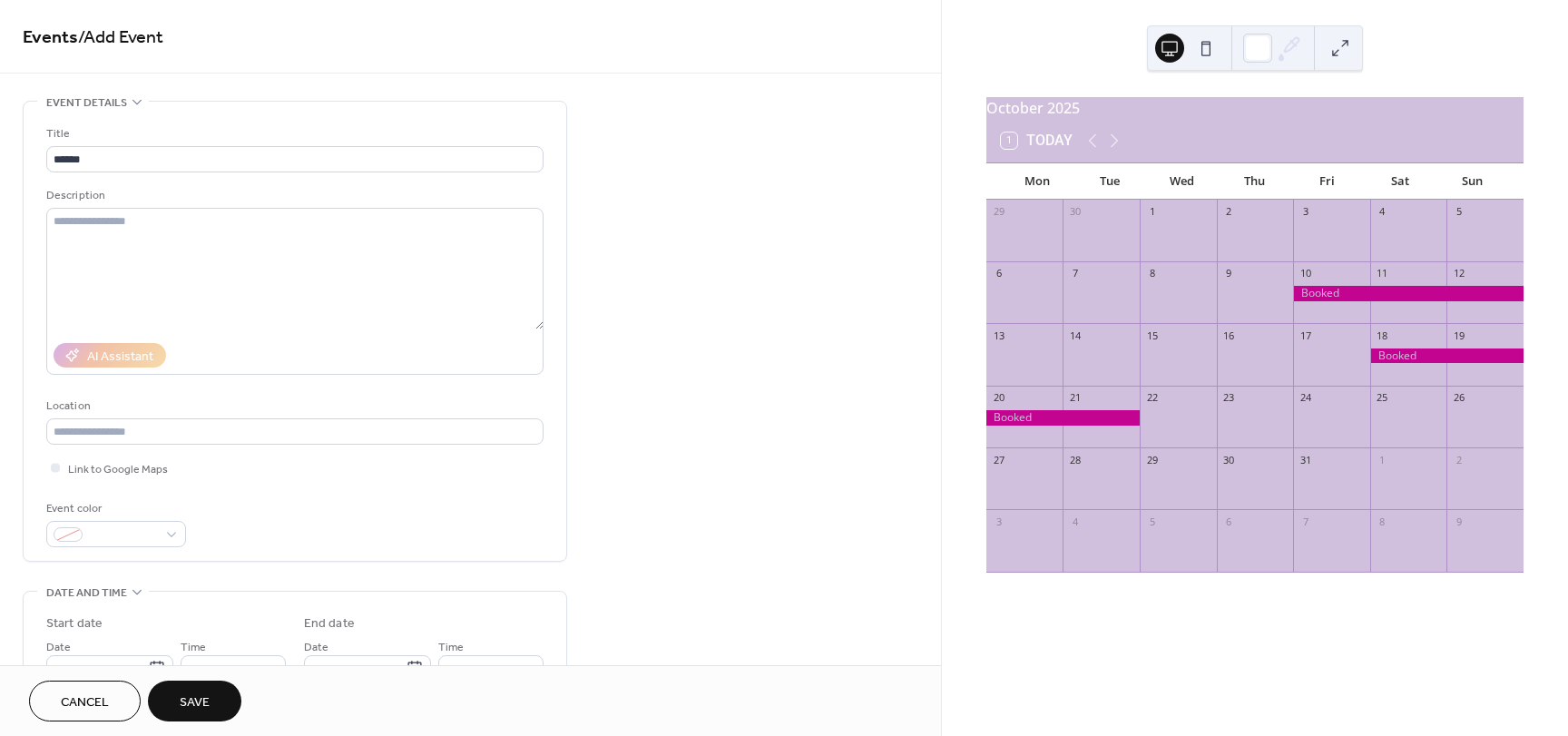 click on "[MONTH] [YEAR] 1 Today Mon Tue Wed Thu Fri Sat Sun 29 30 1 2 3 4 5 6 7 8 9 10 11 12 13 14 15 16 17 18 19 20 21 22 23 24 25 26 27 28 29 30 31 1 2 3 4 5 6 7 8 9" at bounding box center [1255, 368] 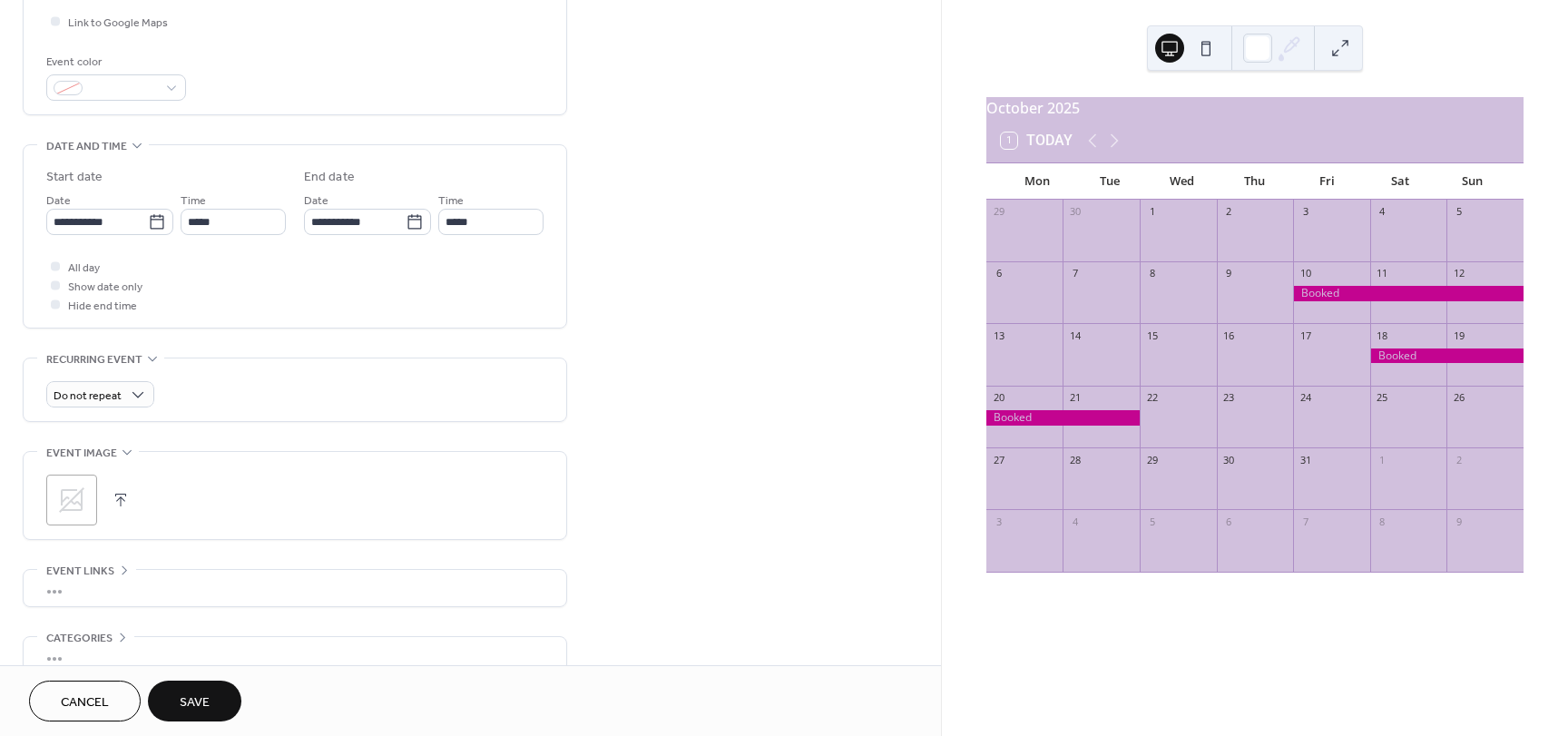 scroll, scrollTop: 452, scrollLeft: 0, axis: vertical 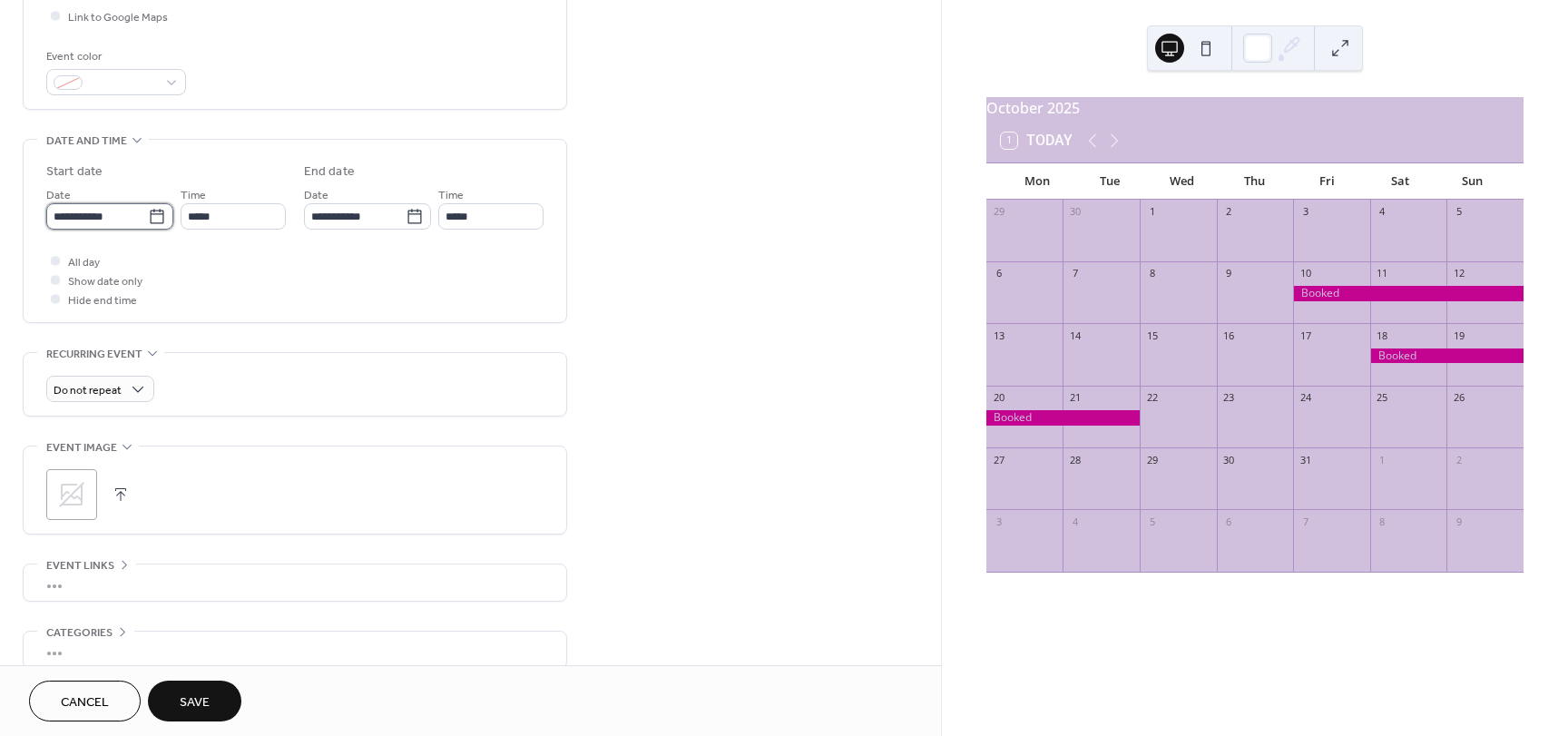 click on "**********" at bounding box center (97, 216) 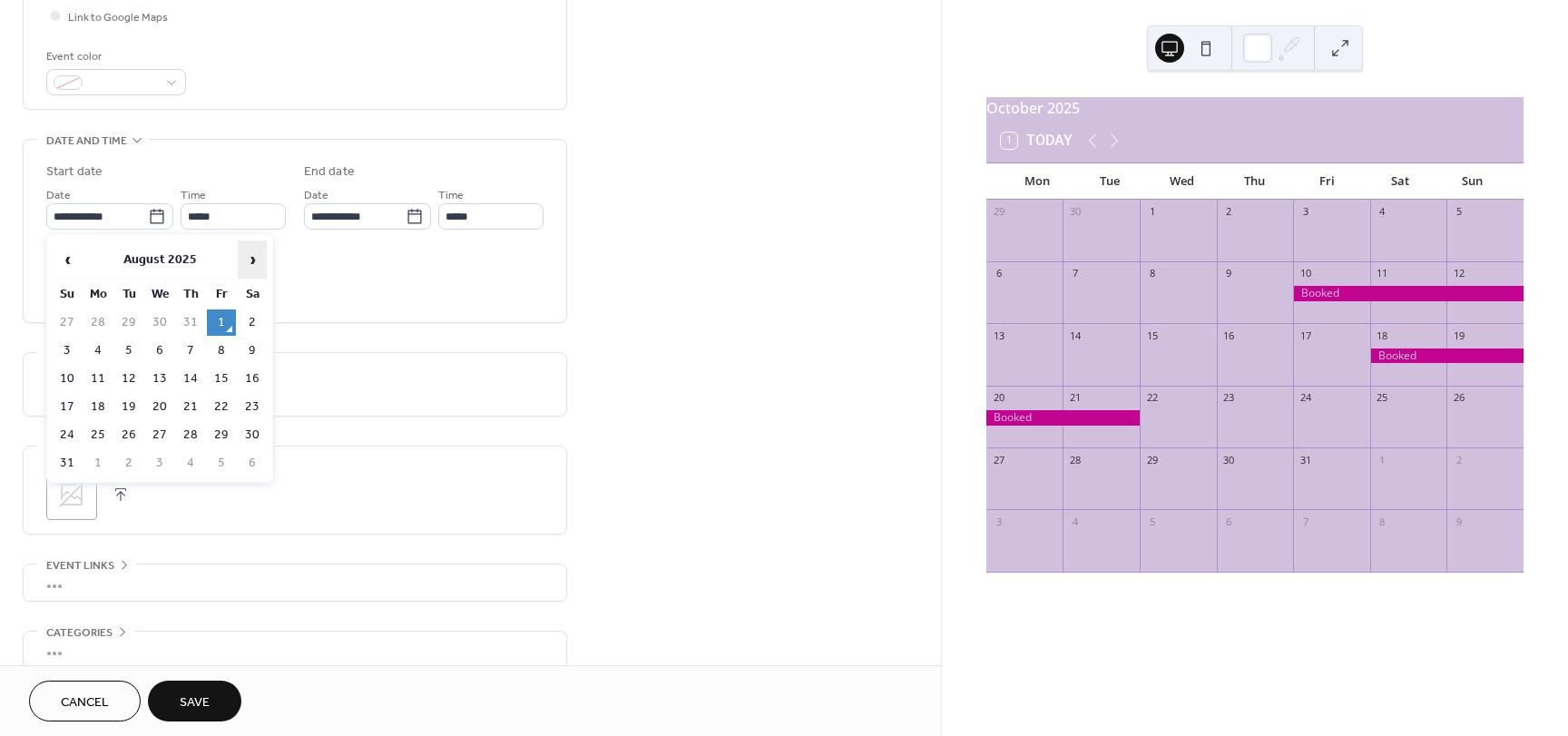 click on "›" at bounding box center (252, 260) 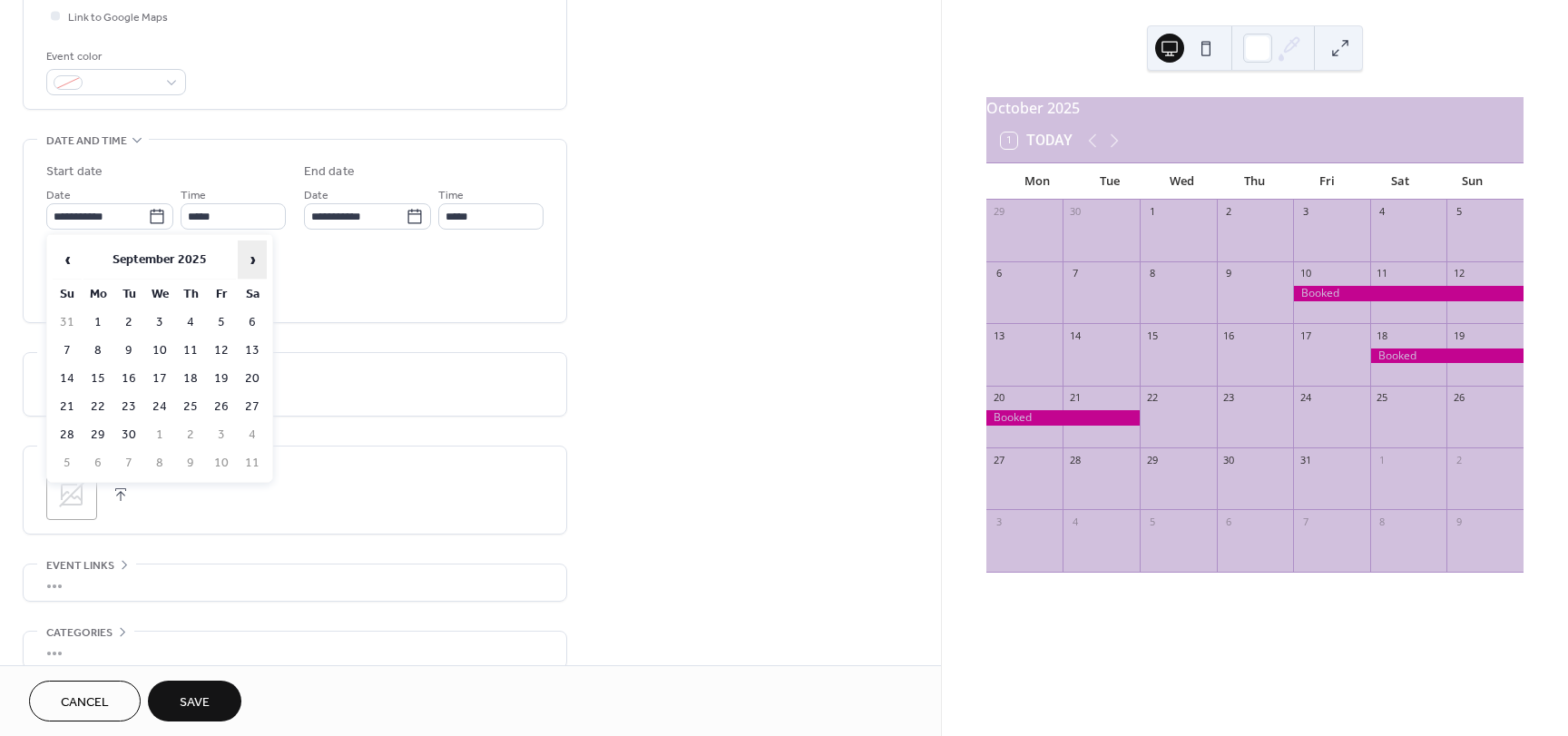 click on "›" at bounding box center [252, 260] 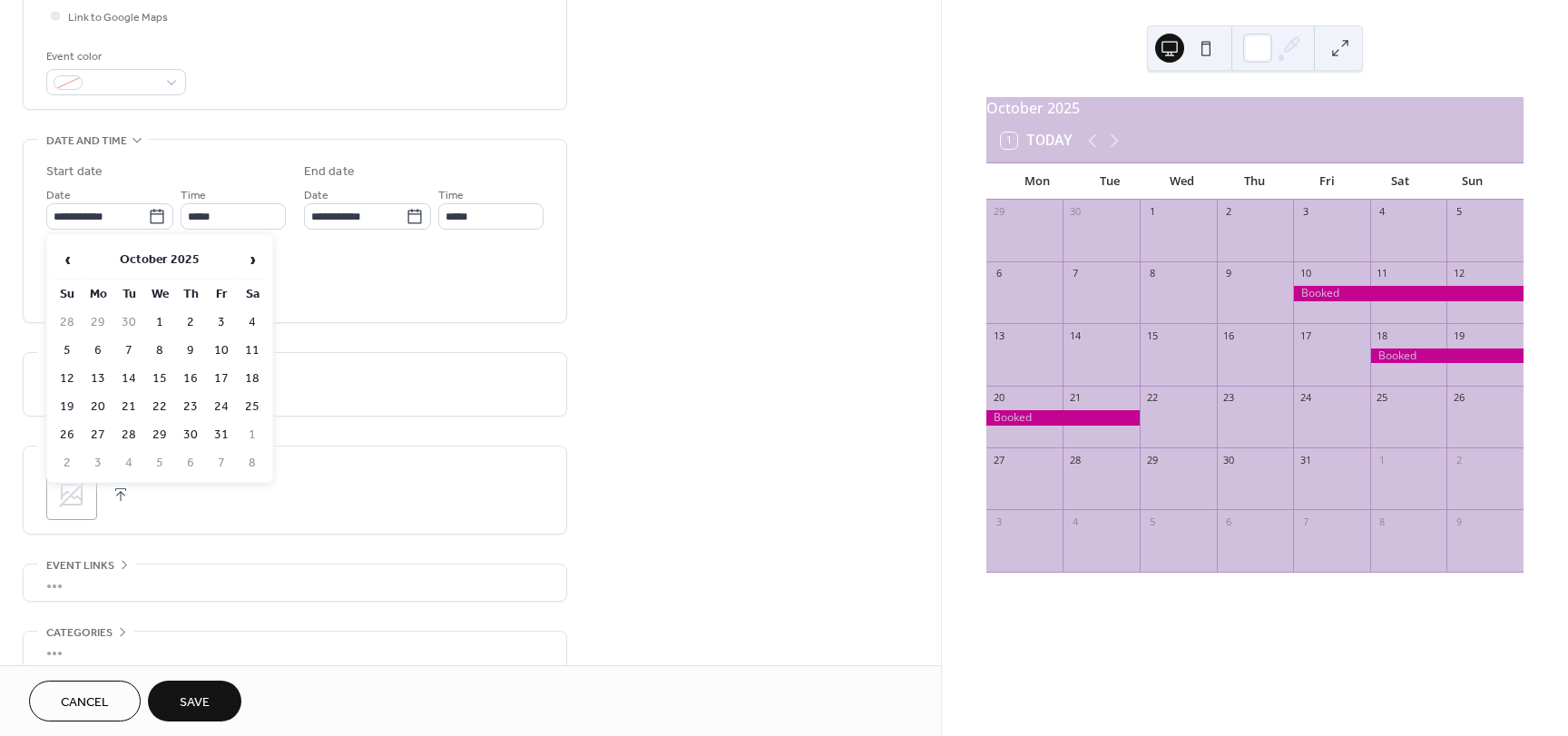 click on "9" at bounding box center [191, 350] 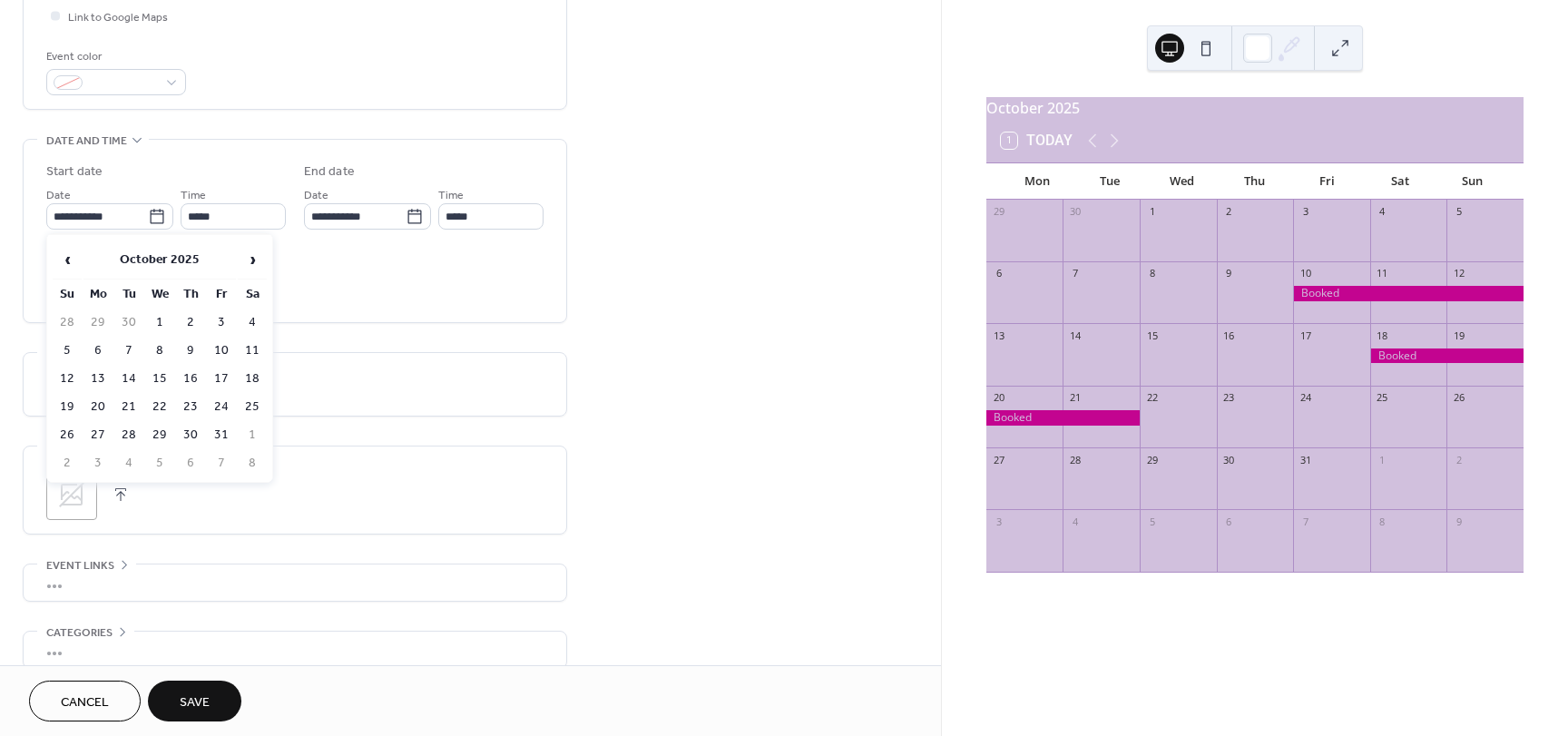 type on "**********" 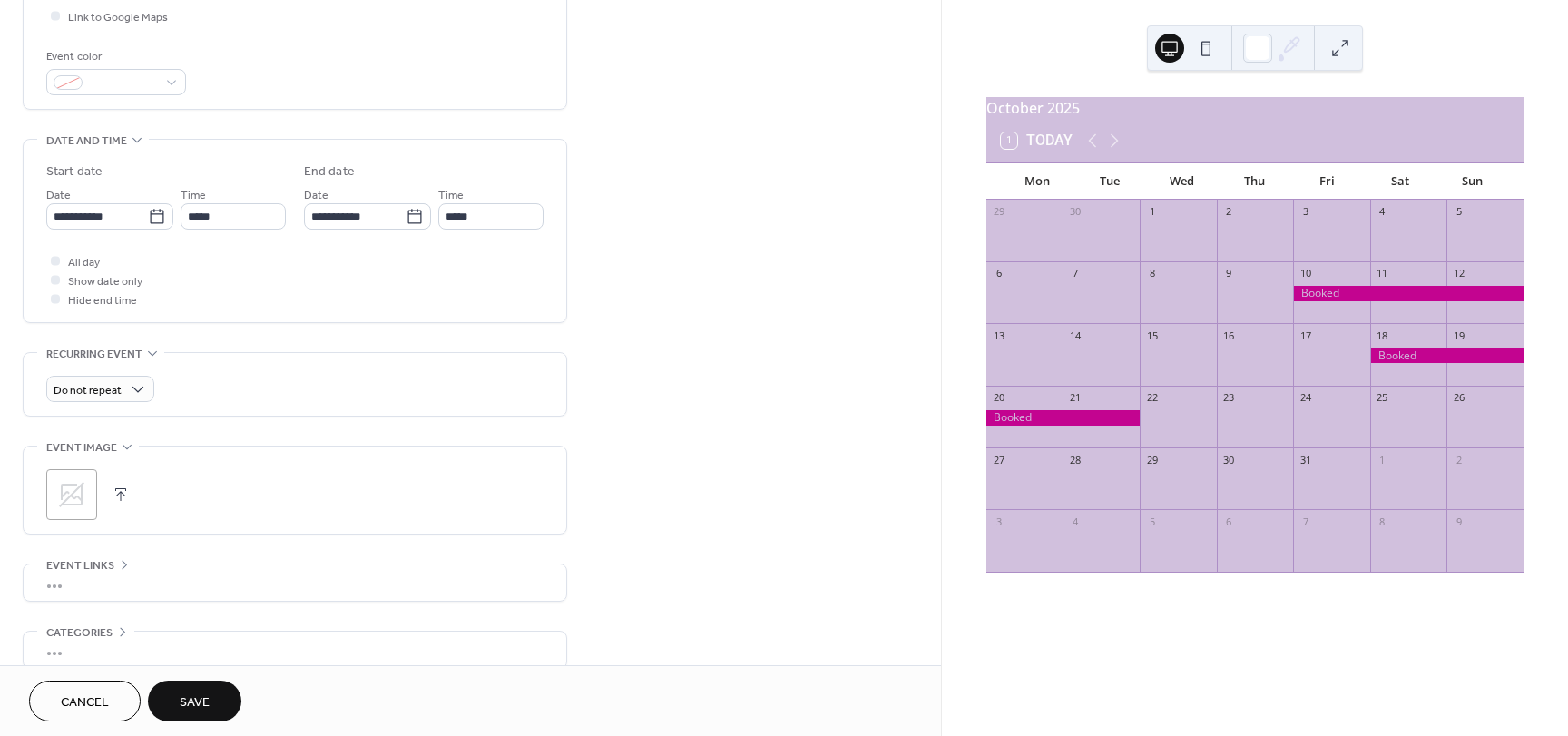 click on "Save" at bounding box center (194, 702) 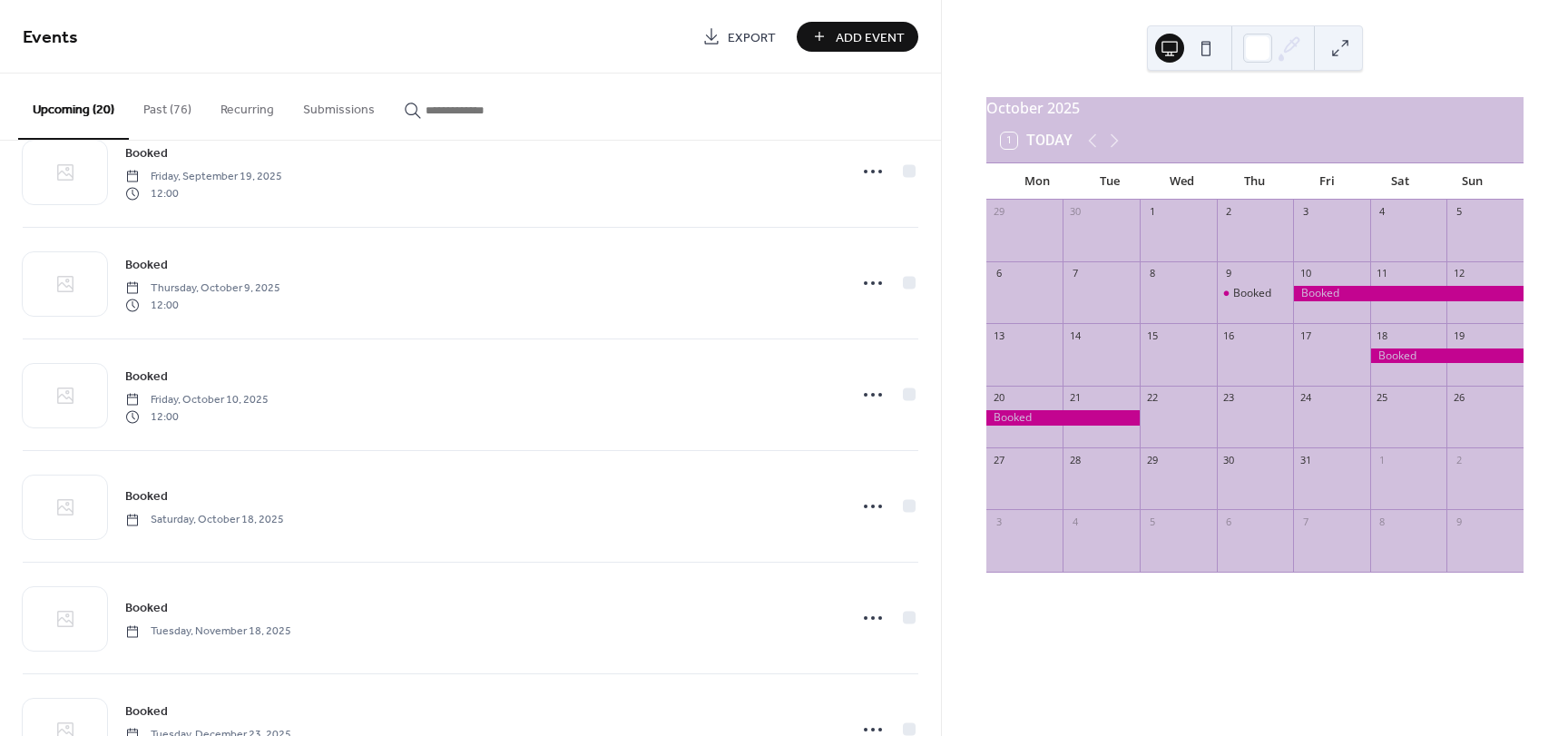 scroll, scrollTop: 1087, scrollLeft: 0, axis: vertical 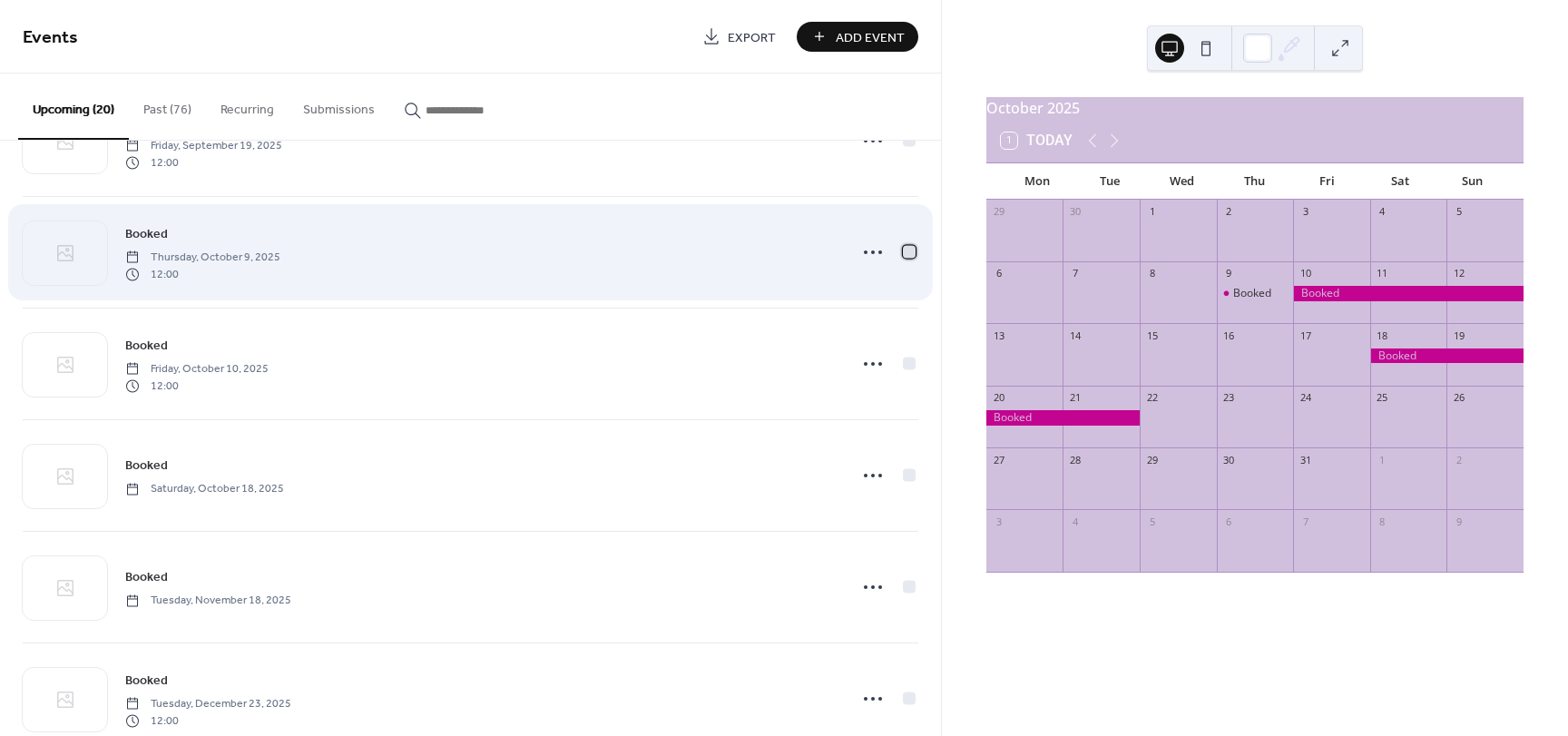 click at bounding box center (909, 251) 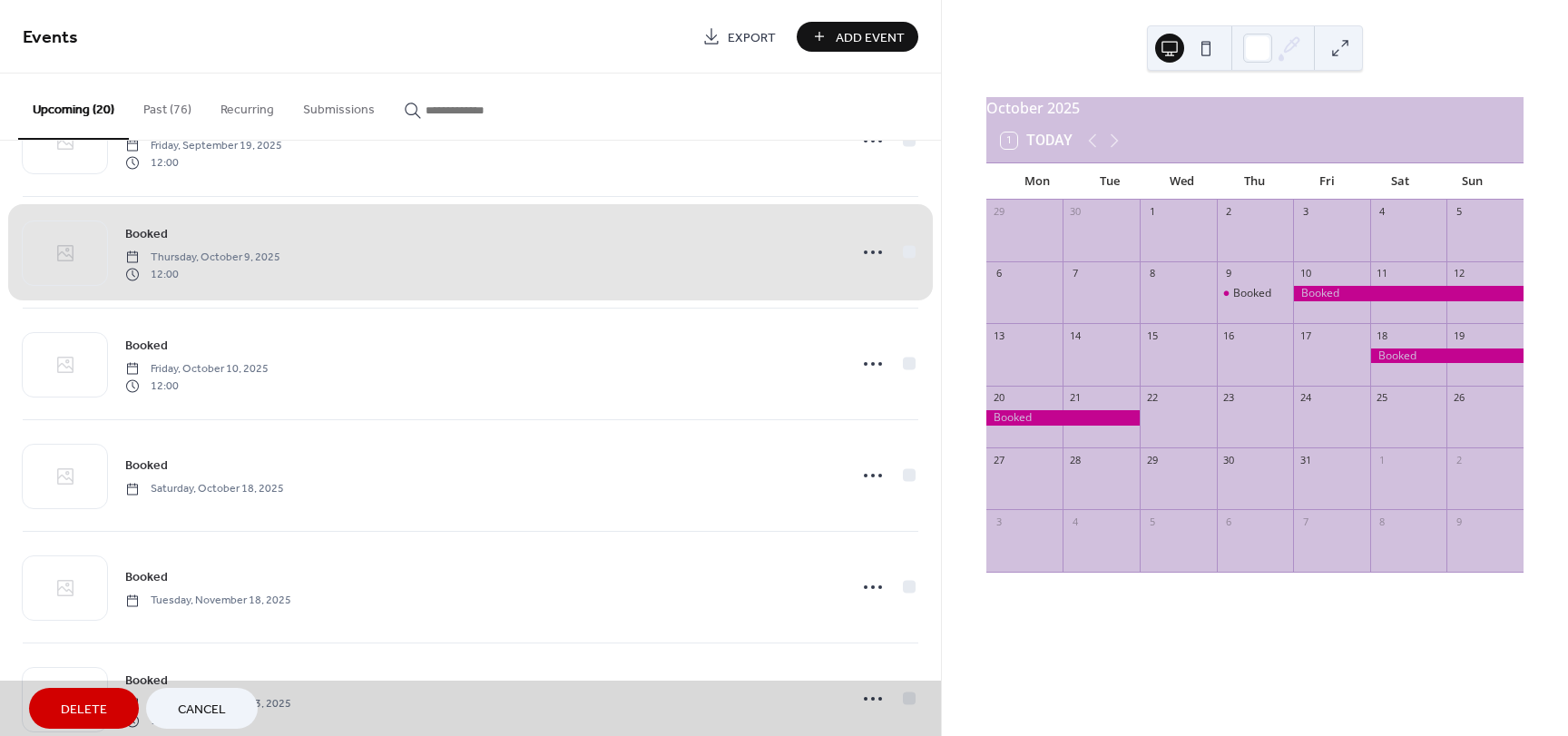 click on "Delete" at bounding box center (83, 710) 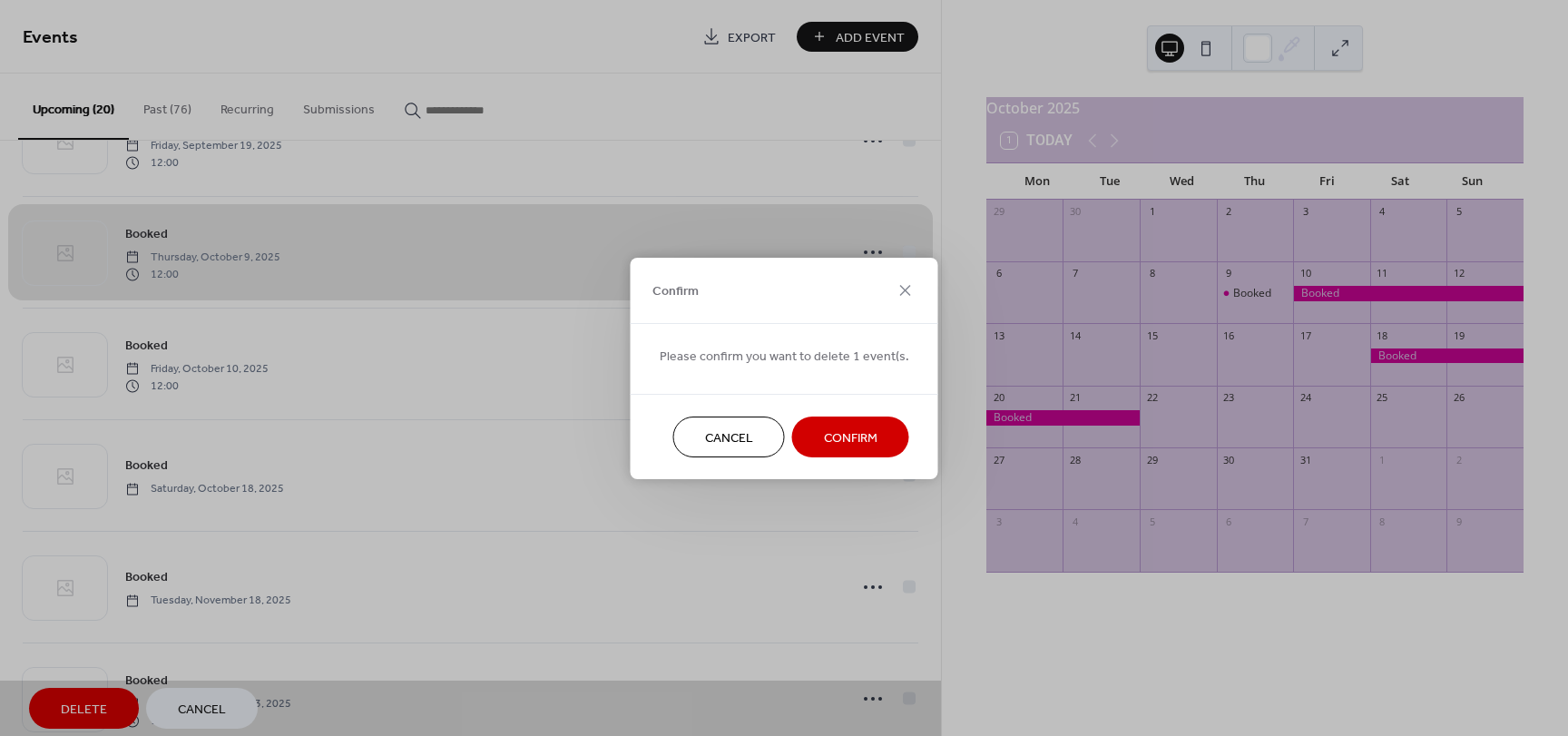 click on "Confirm" at bounding box center (850, 437) 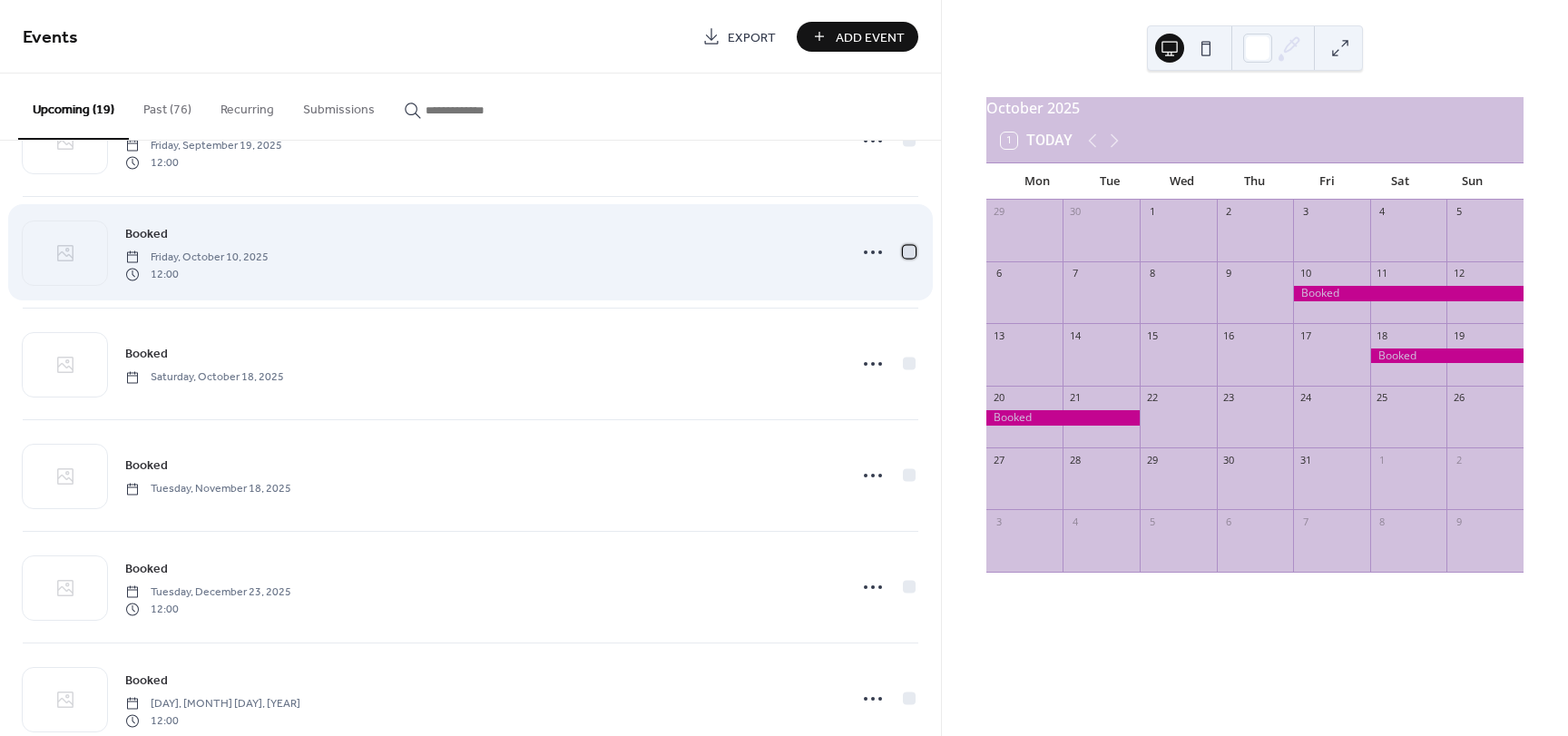 click at bounding box center [909, 251] 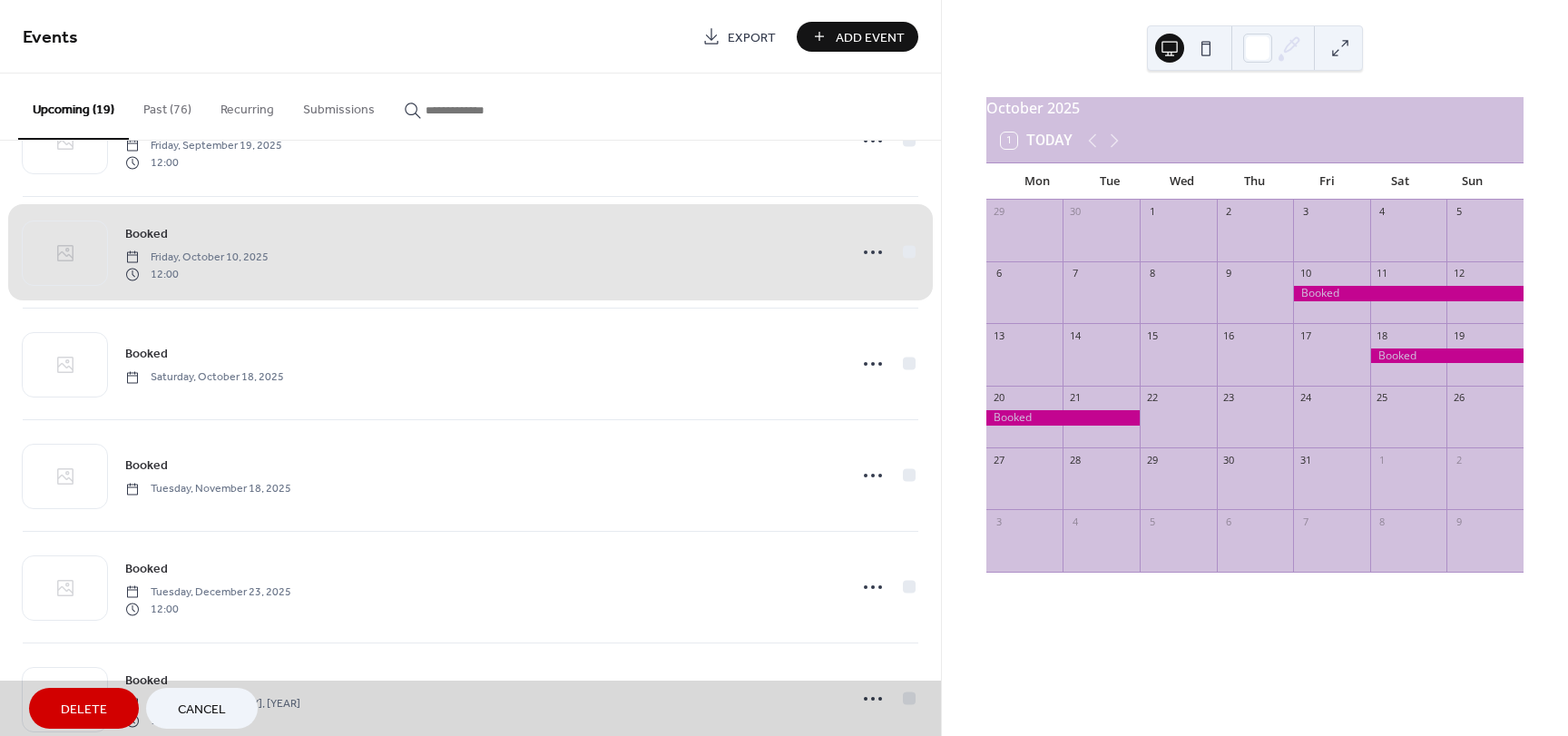 click on "Booked [DAY], [MONTH] [DAY] [TIME]" at bounding box center (470, 251) 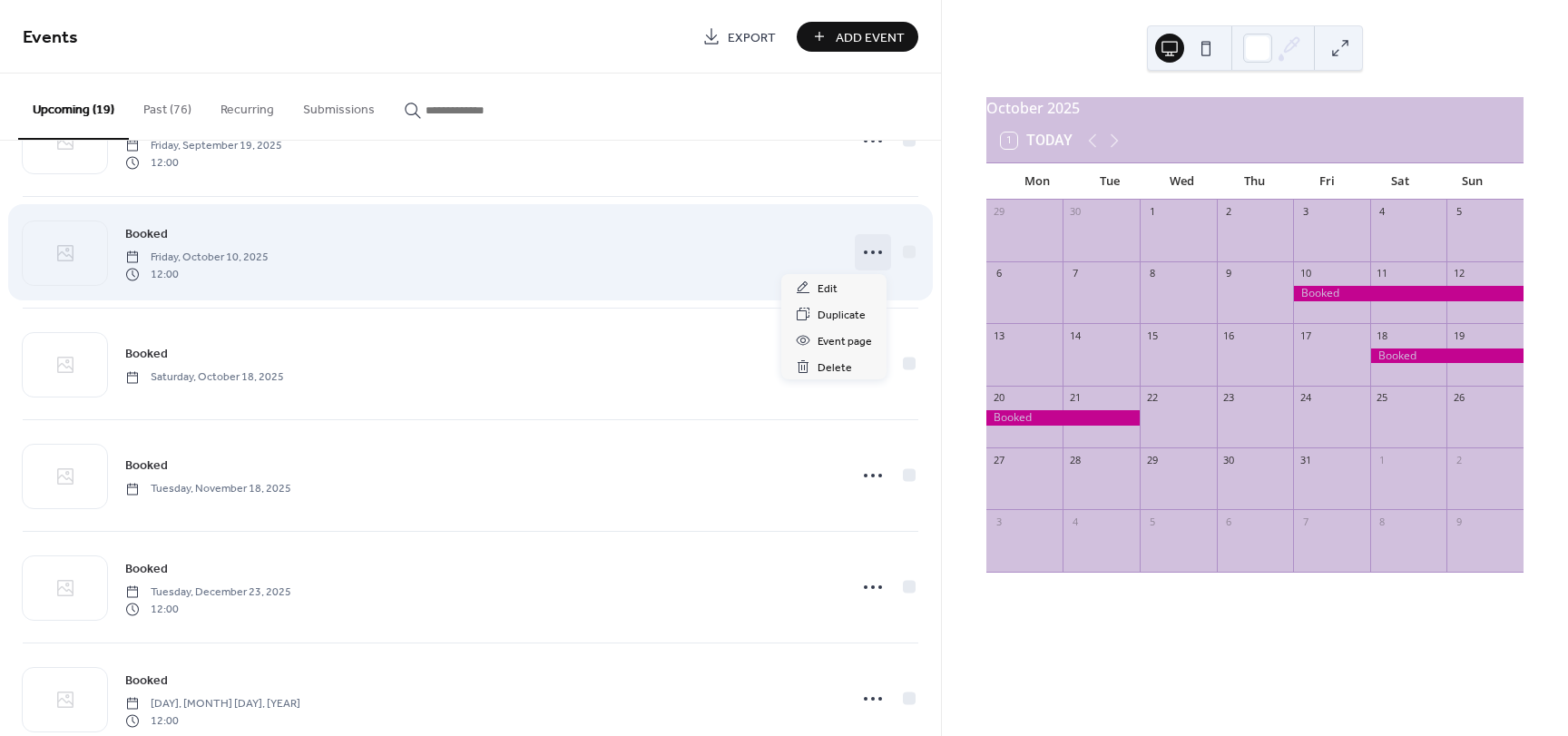 click 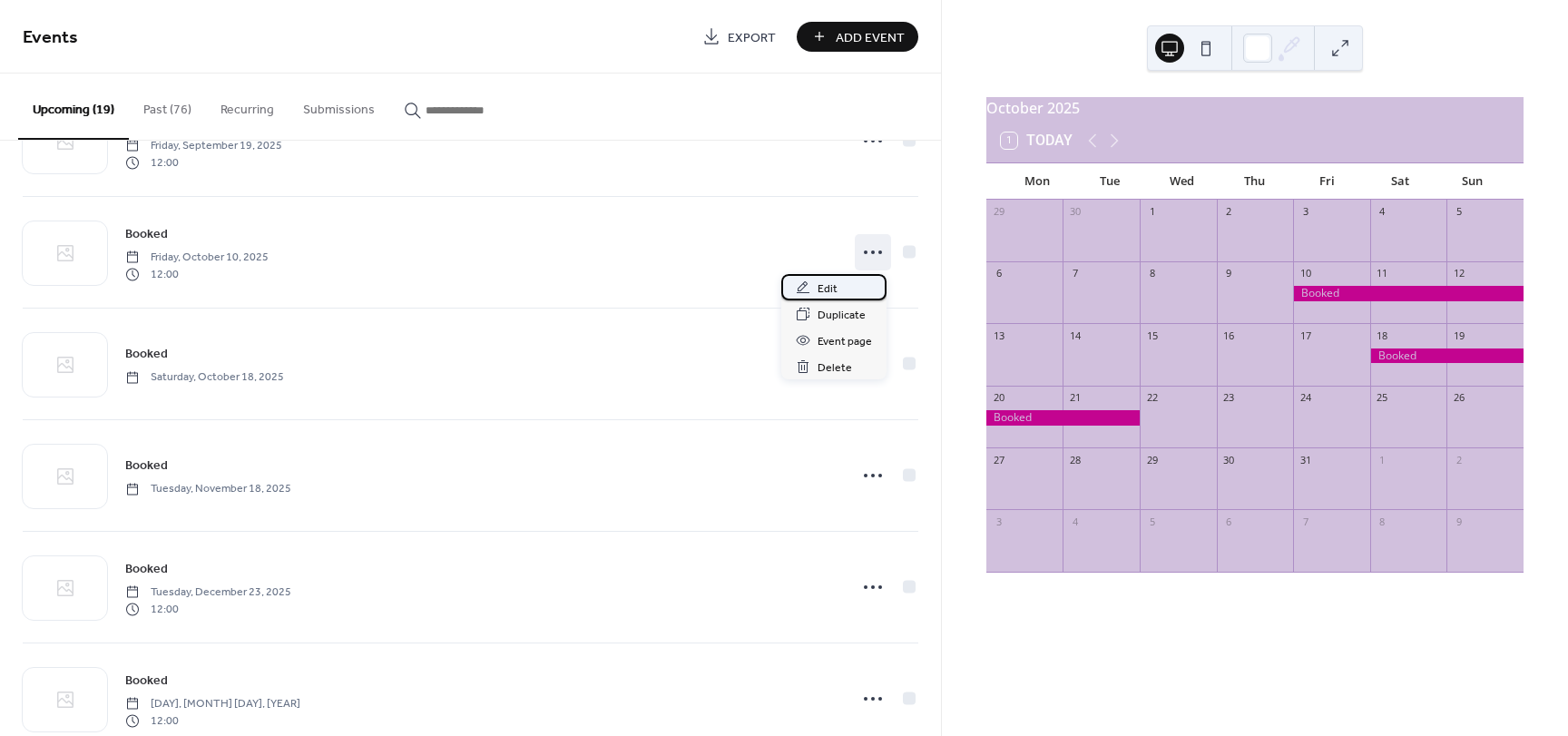 click on "Edit" at bounding box center [834, 287] 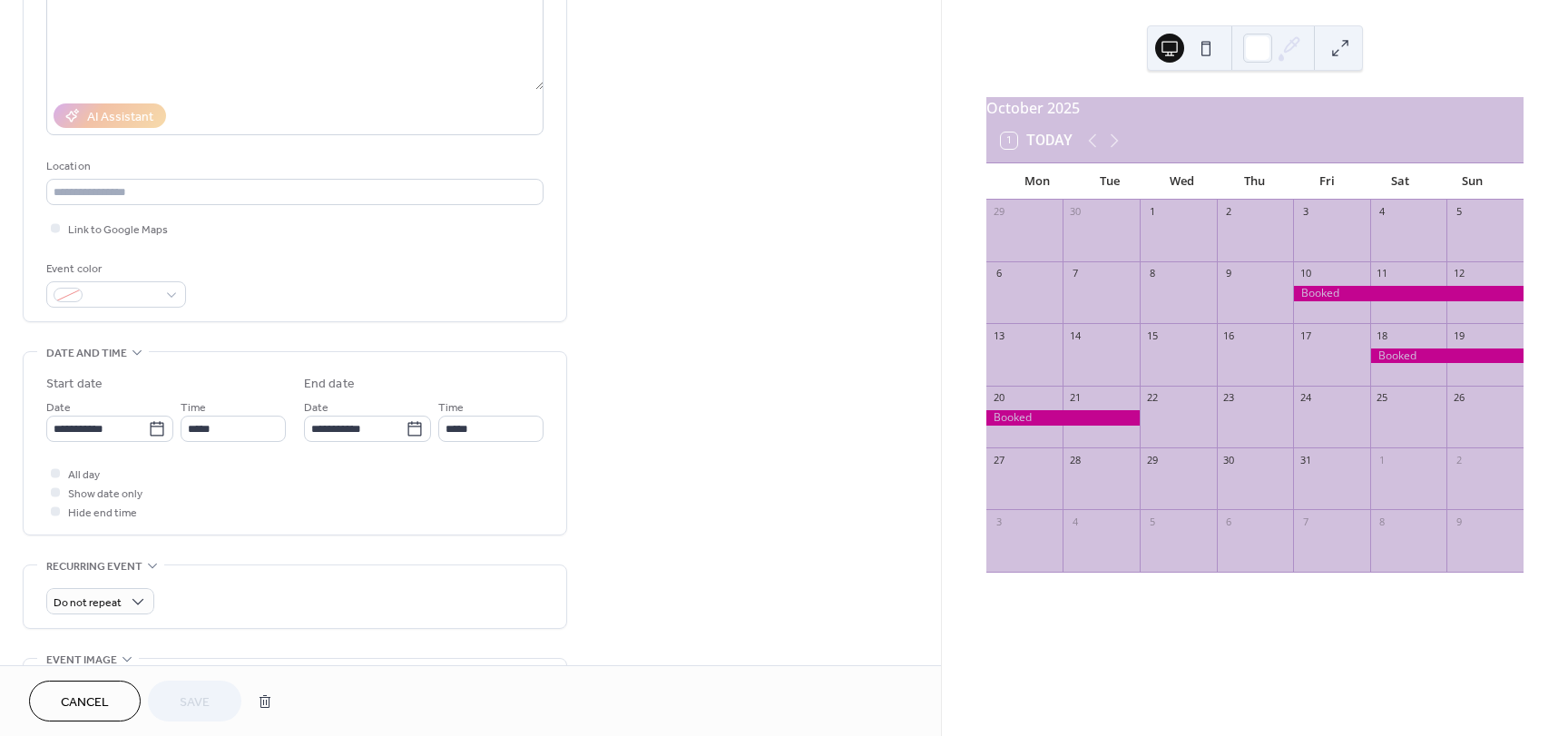 scroll, scrollTop: 240, scrollLeft: 0, axis: vertical 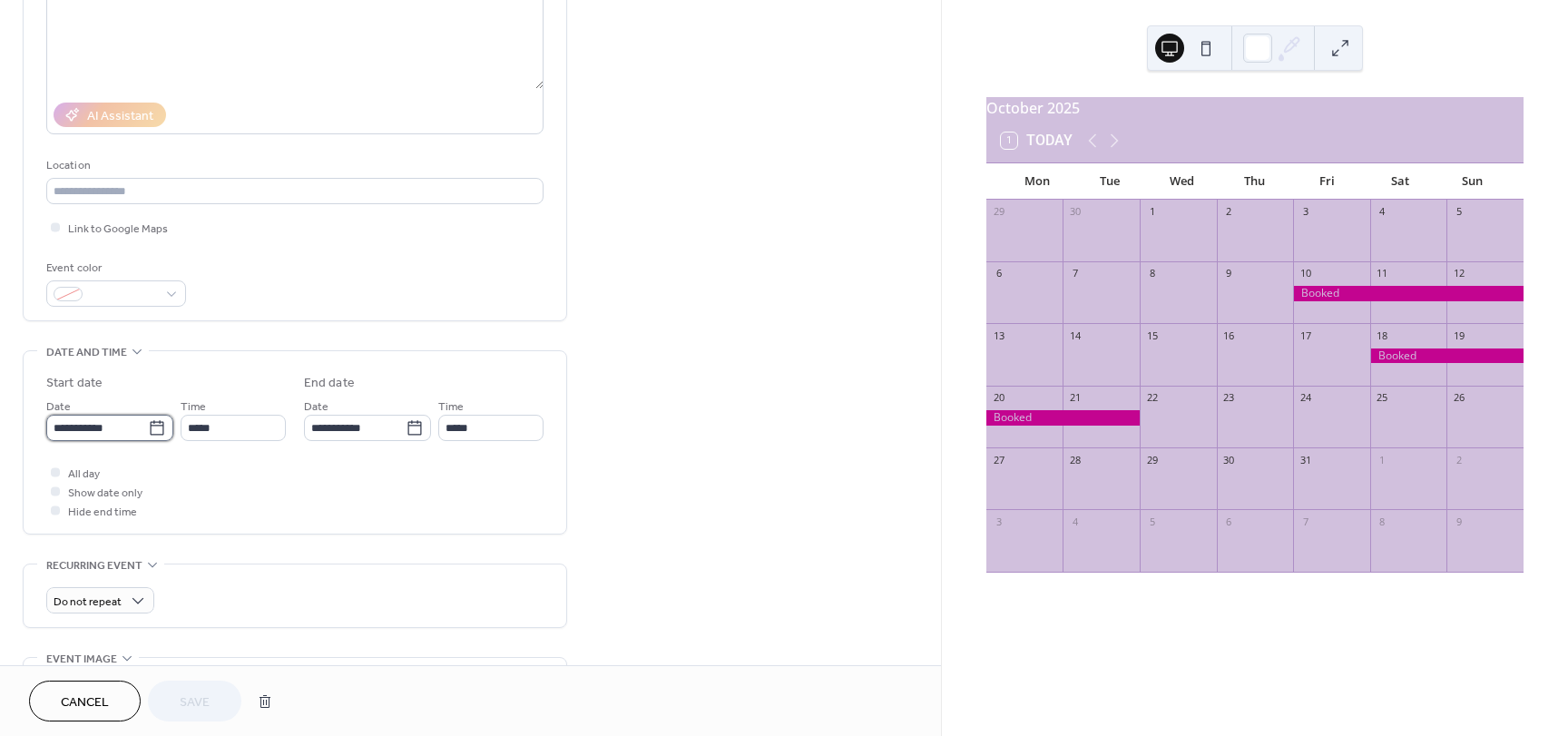 click on "**********" at bounding box center (97, 427) 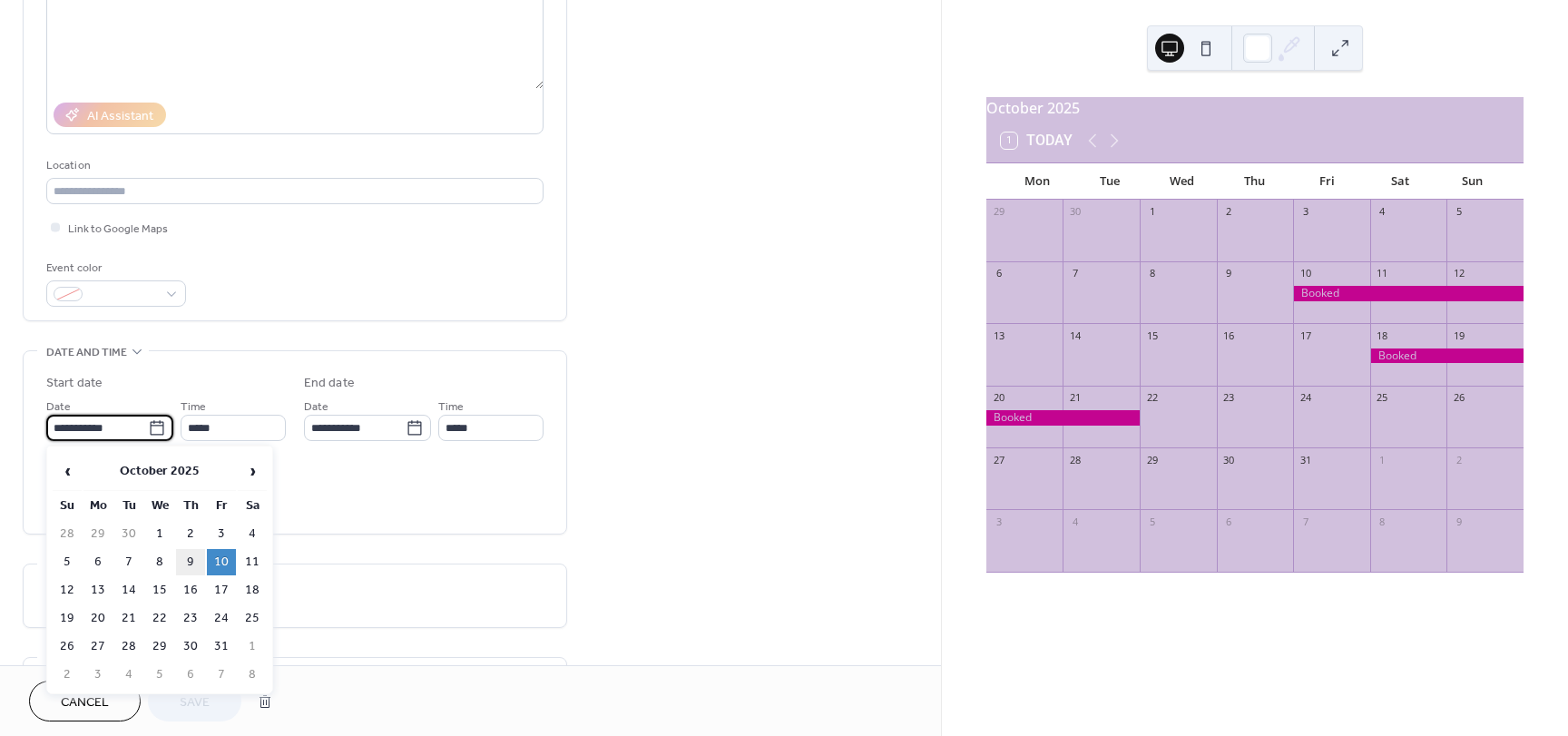 click on "9" at bounding box center (191, 562) 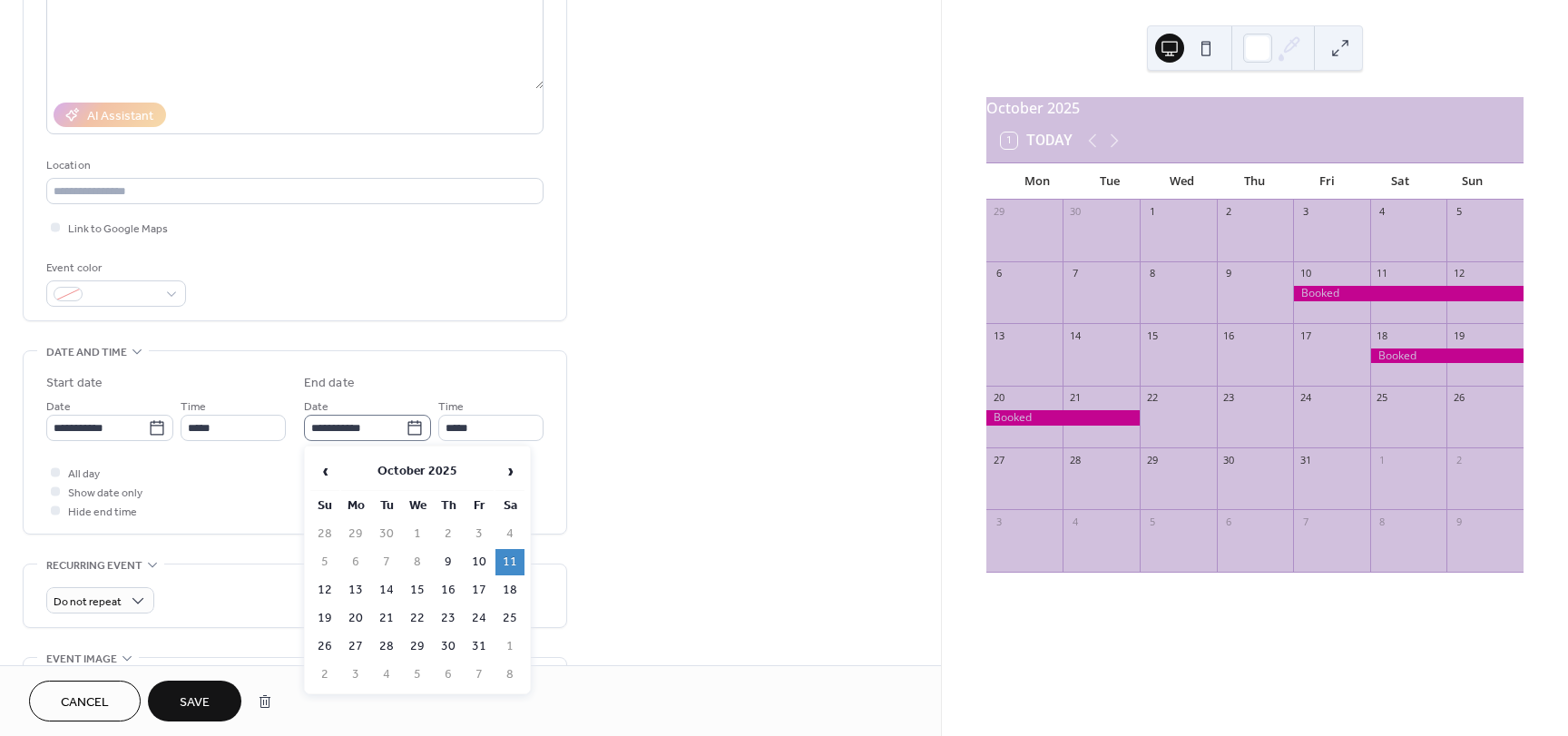 click 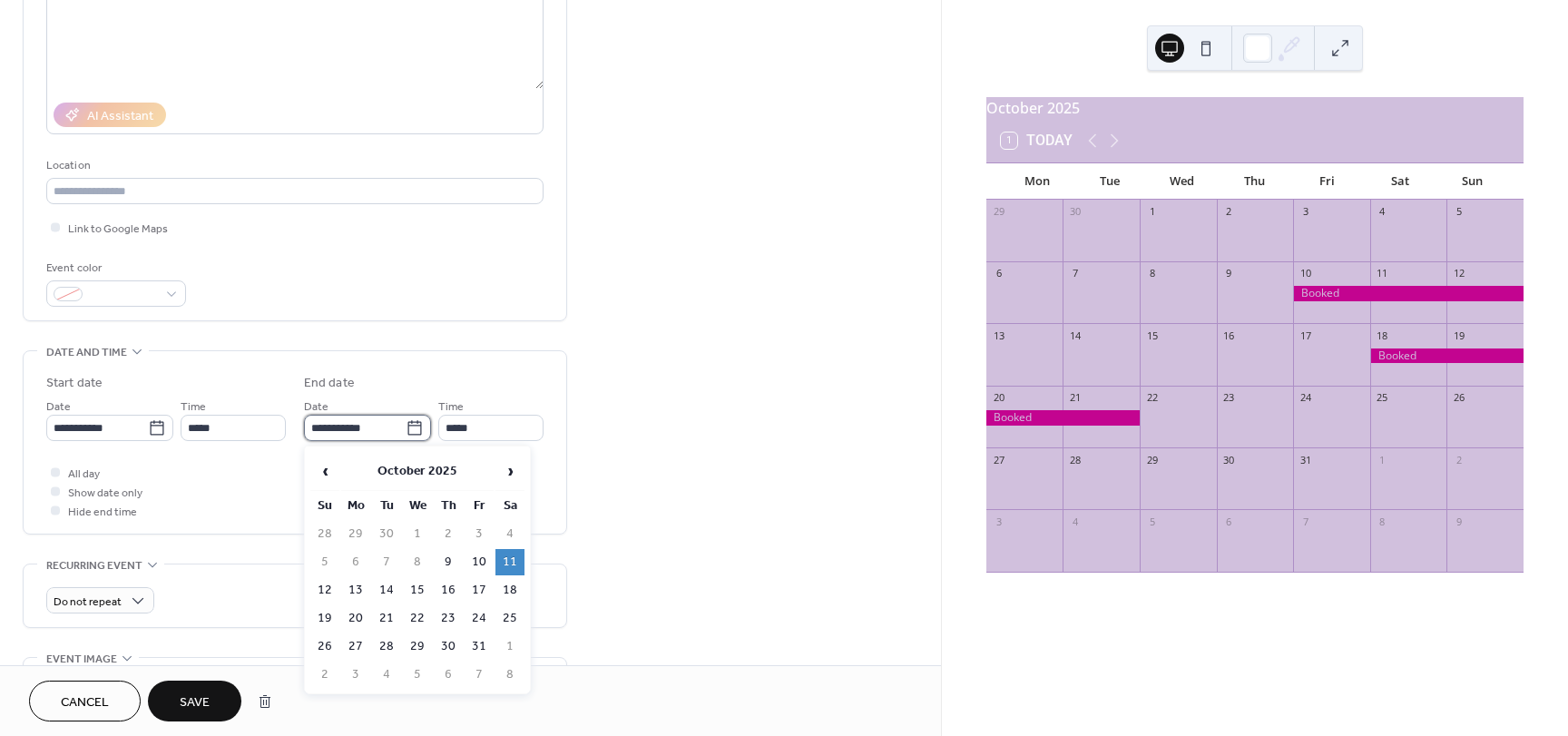click on "**********" at bounding box center (355, 427) 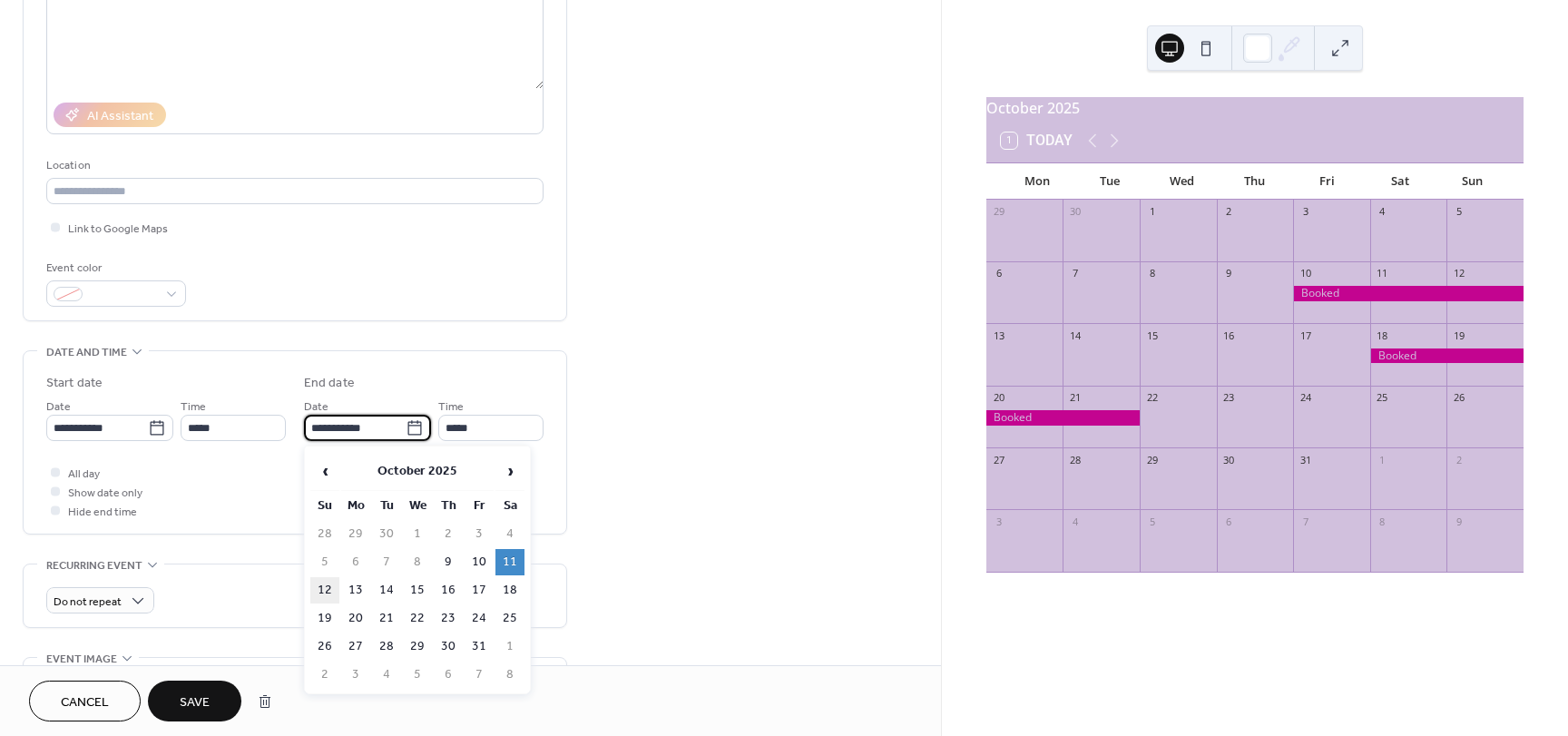 click on "12" at bounding box center [325, 590] 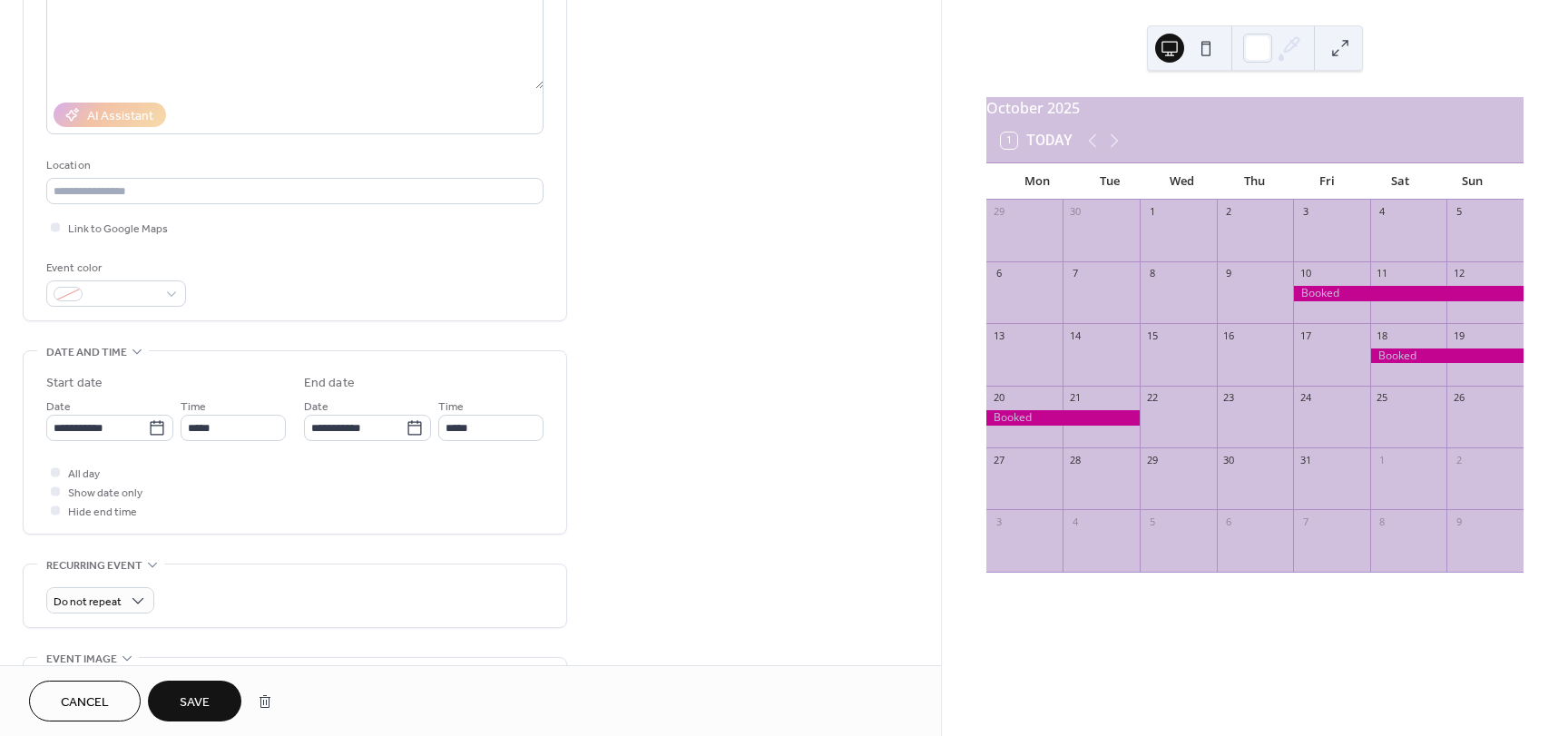 click on "Save" at bounding box center (194, 702) 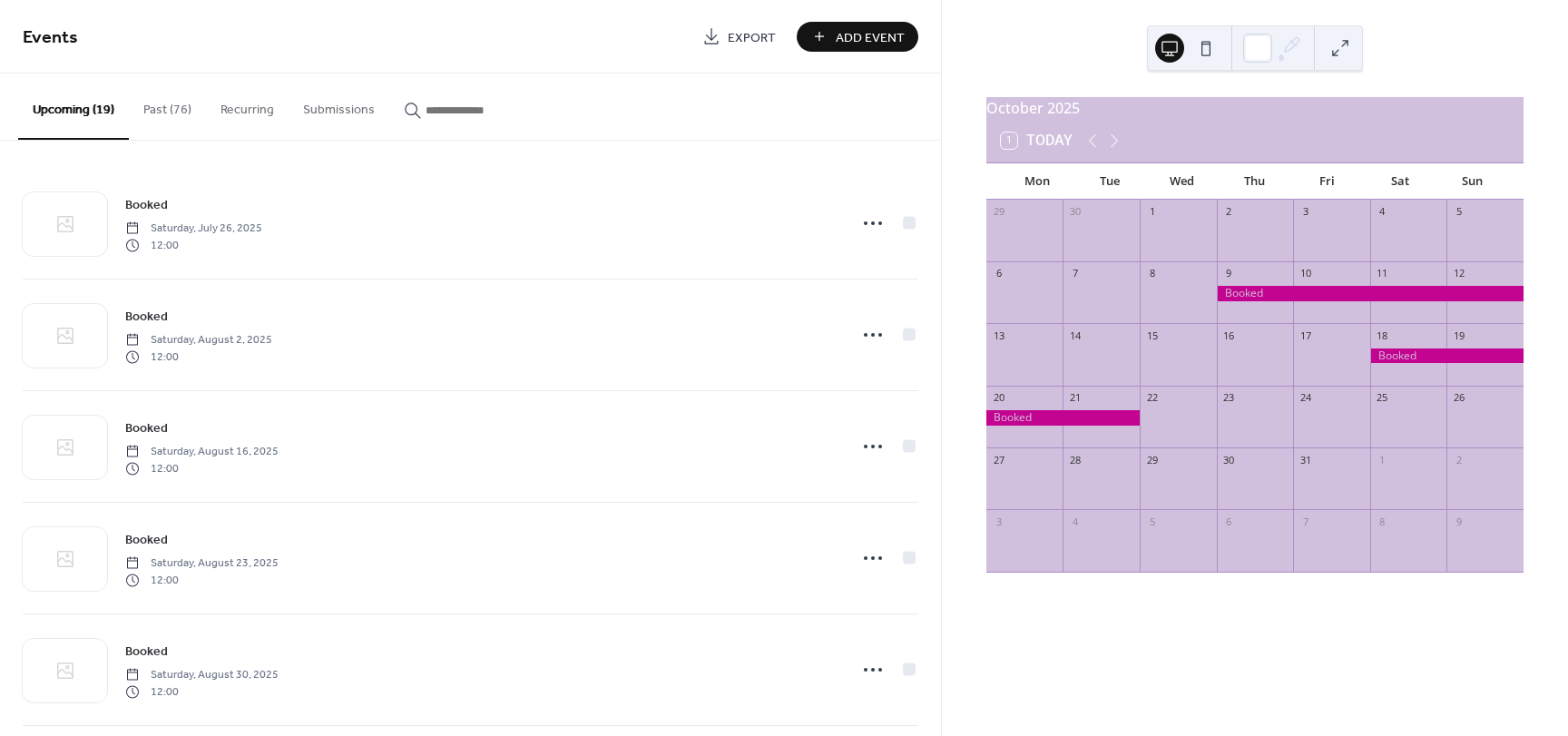 click on "Add Event" at bounding box center [870, 37] 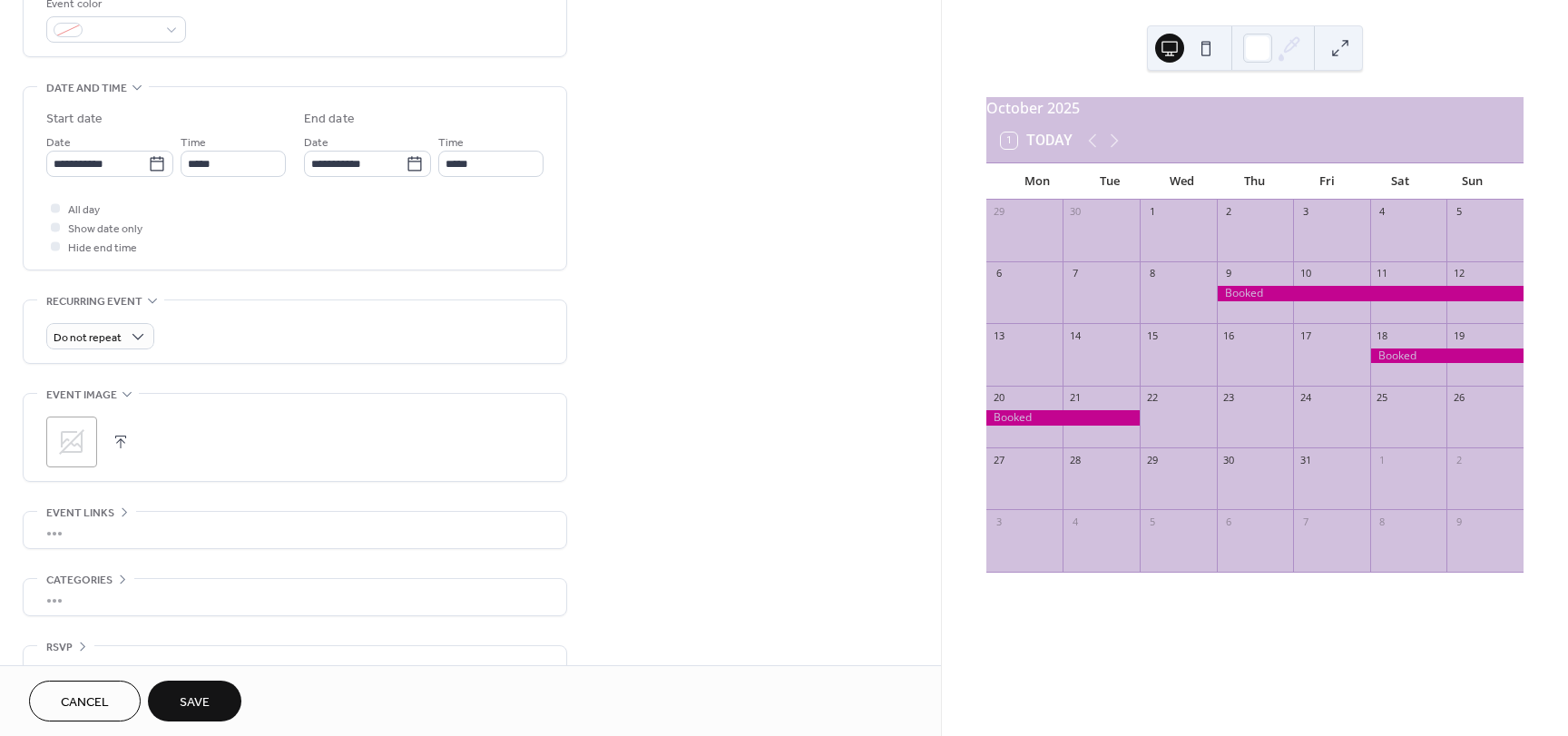 scroll, scrollTop: 541, scrollLeft: 0, axis: vertical 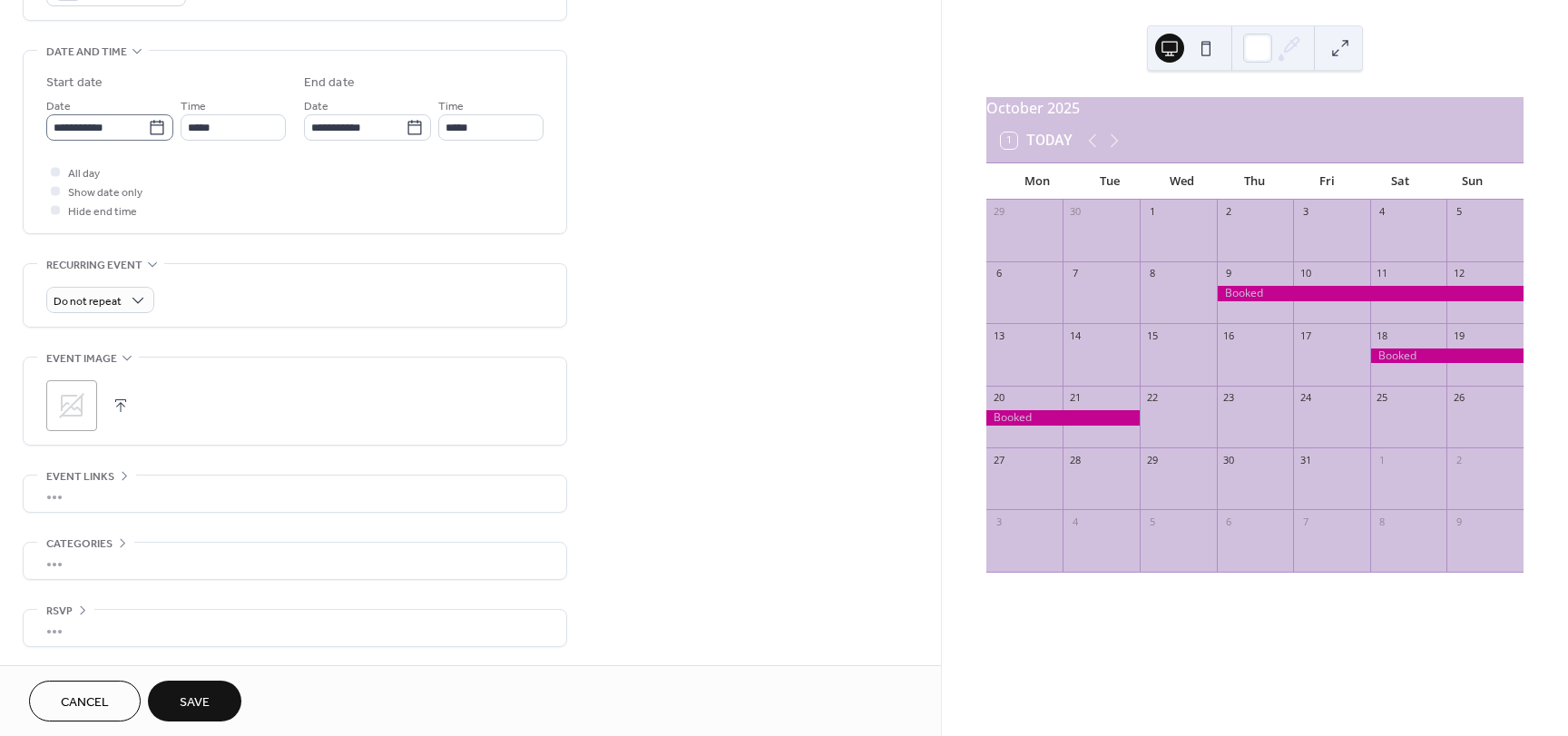 type on "******" 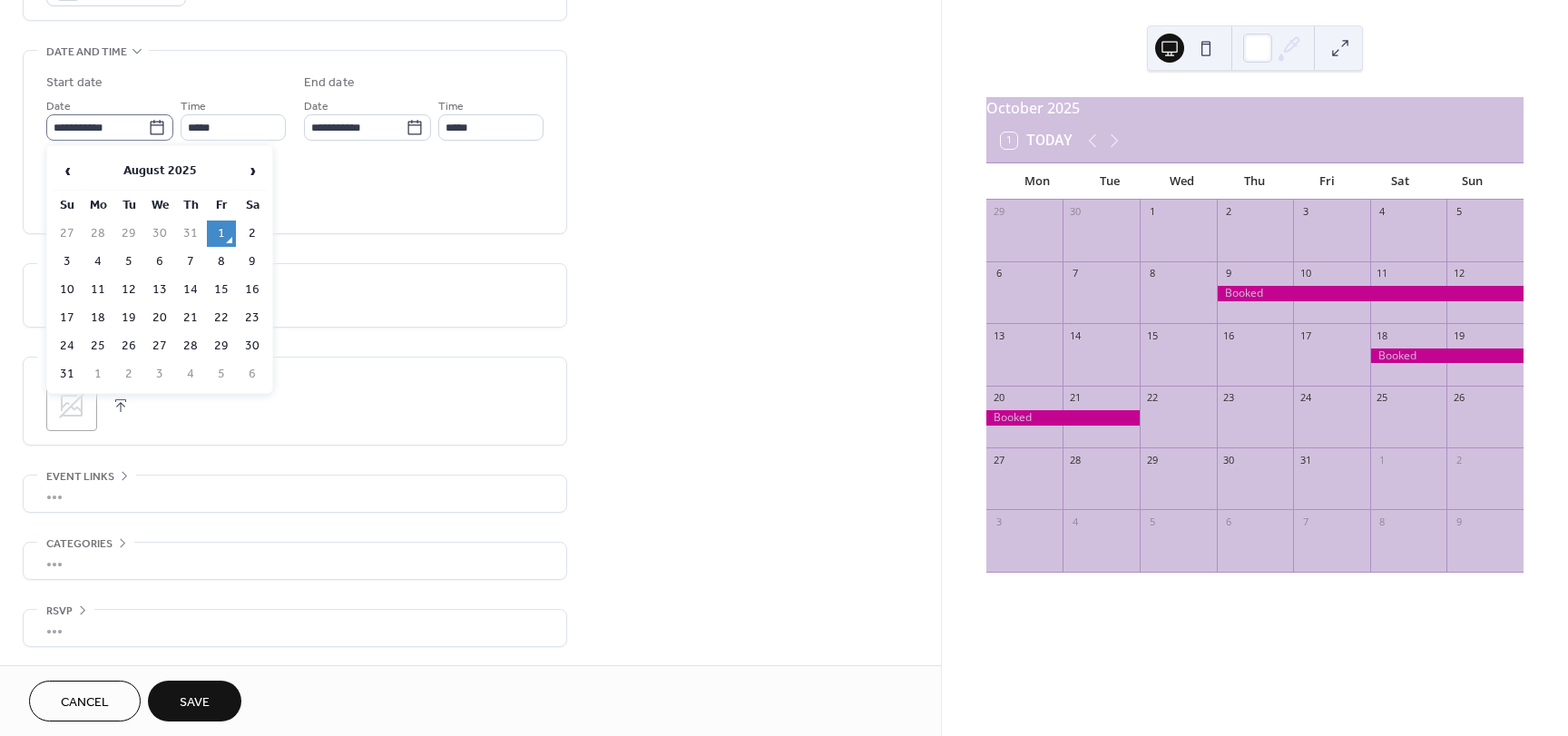 click 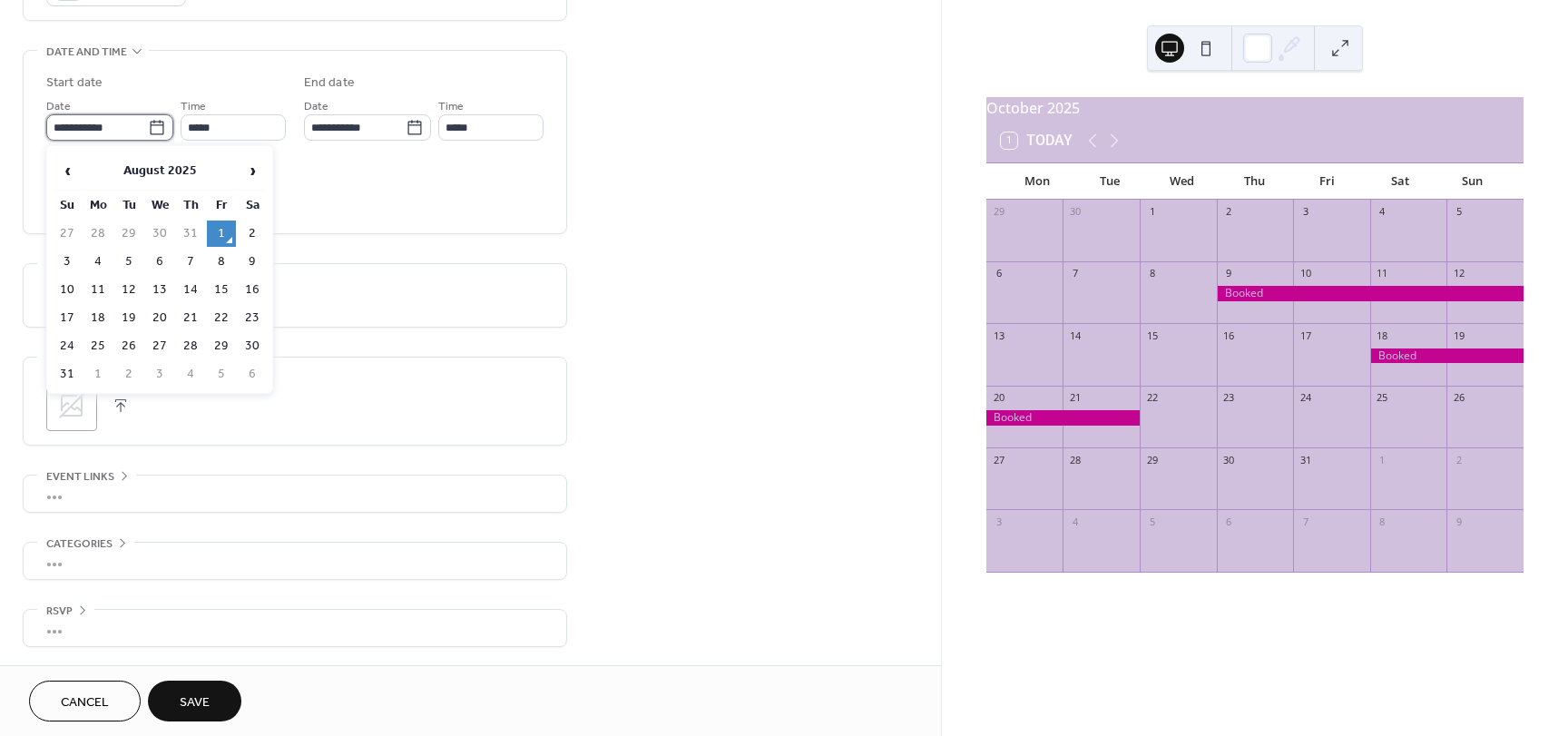 click on "**********" at bounding box center (97, 127) 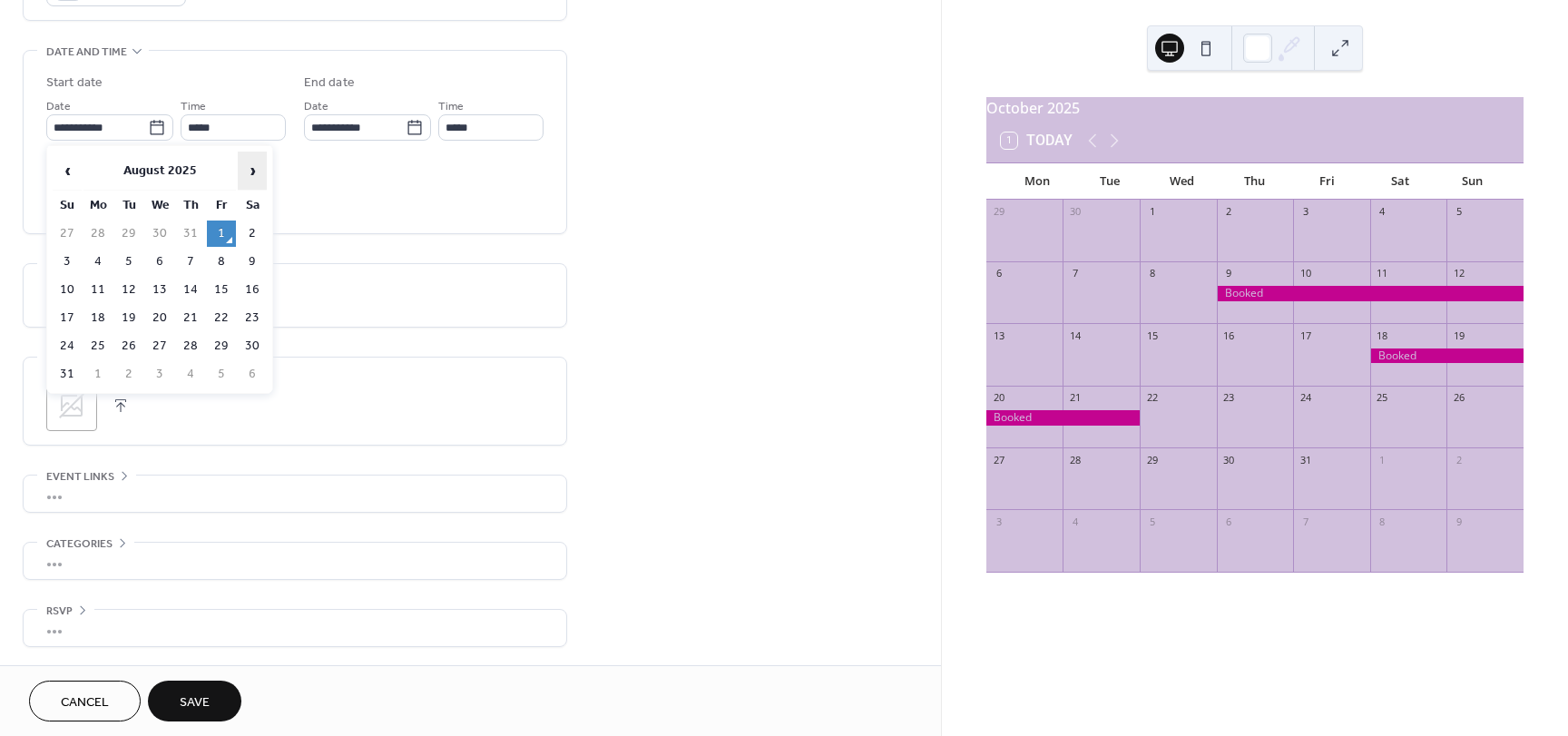 click on "›" at bounding box center [252, 171] 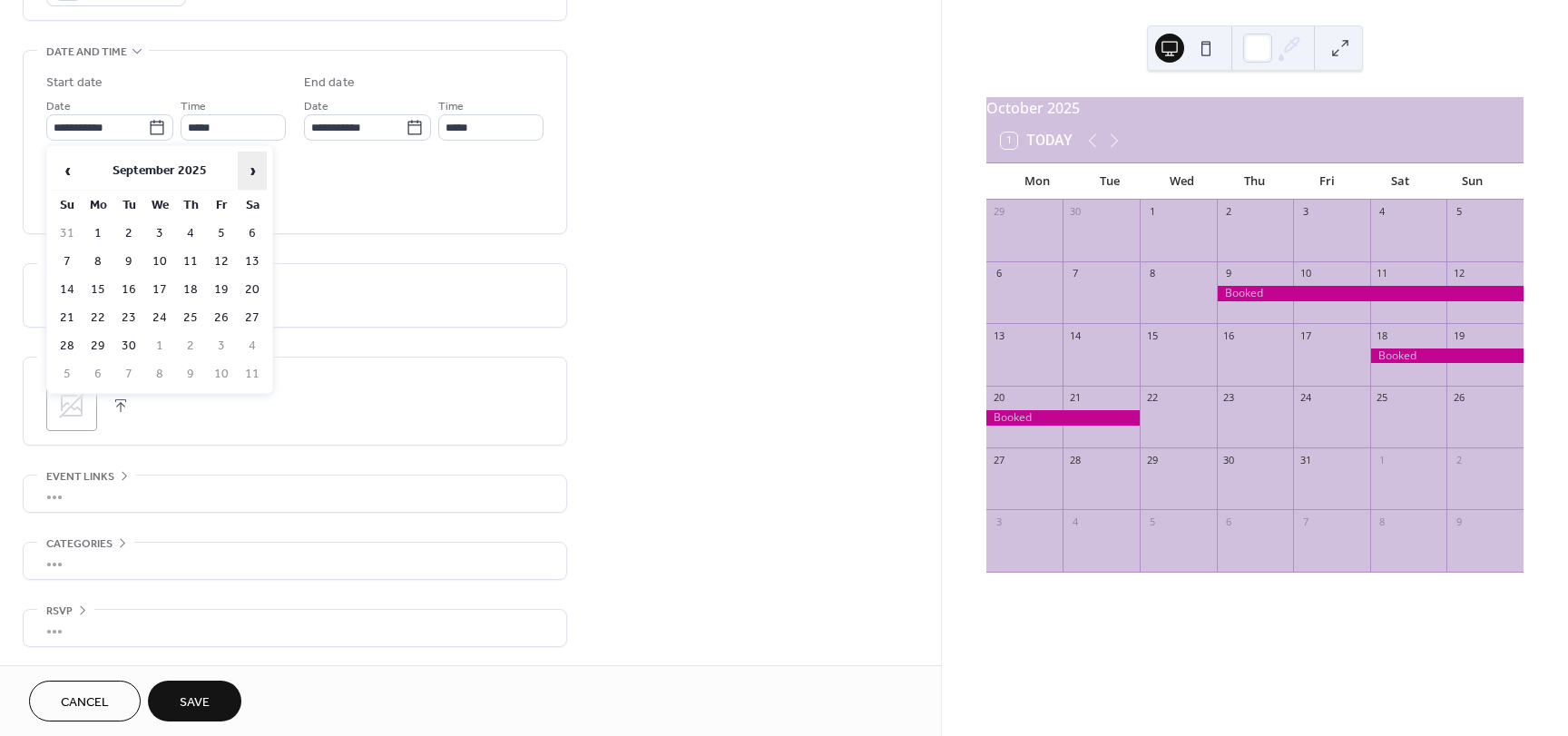 click on "›" at bounding box center (252, 171) 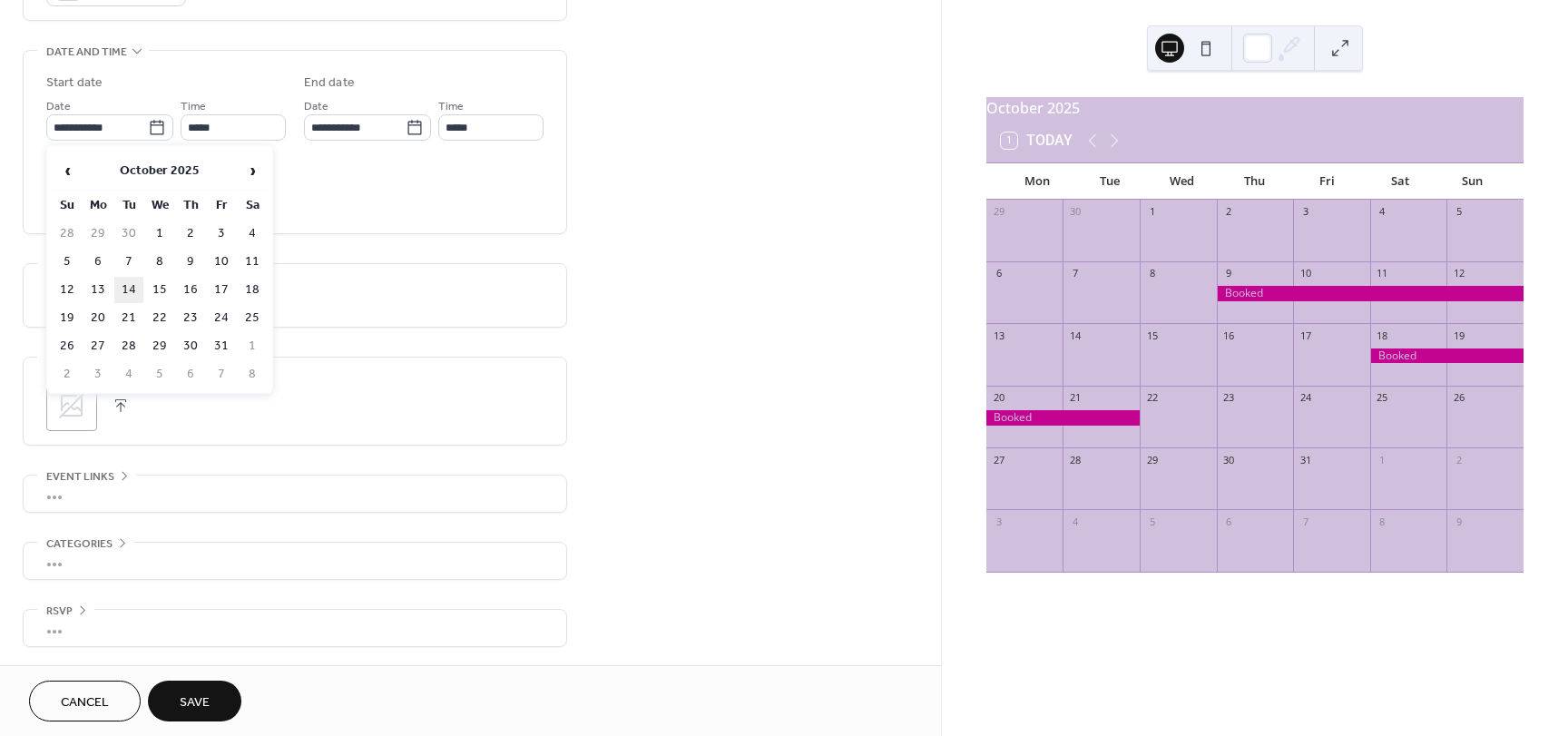 click on "14" at bounding box center (129, 289) 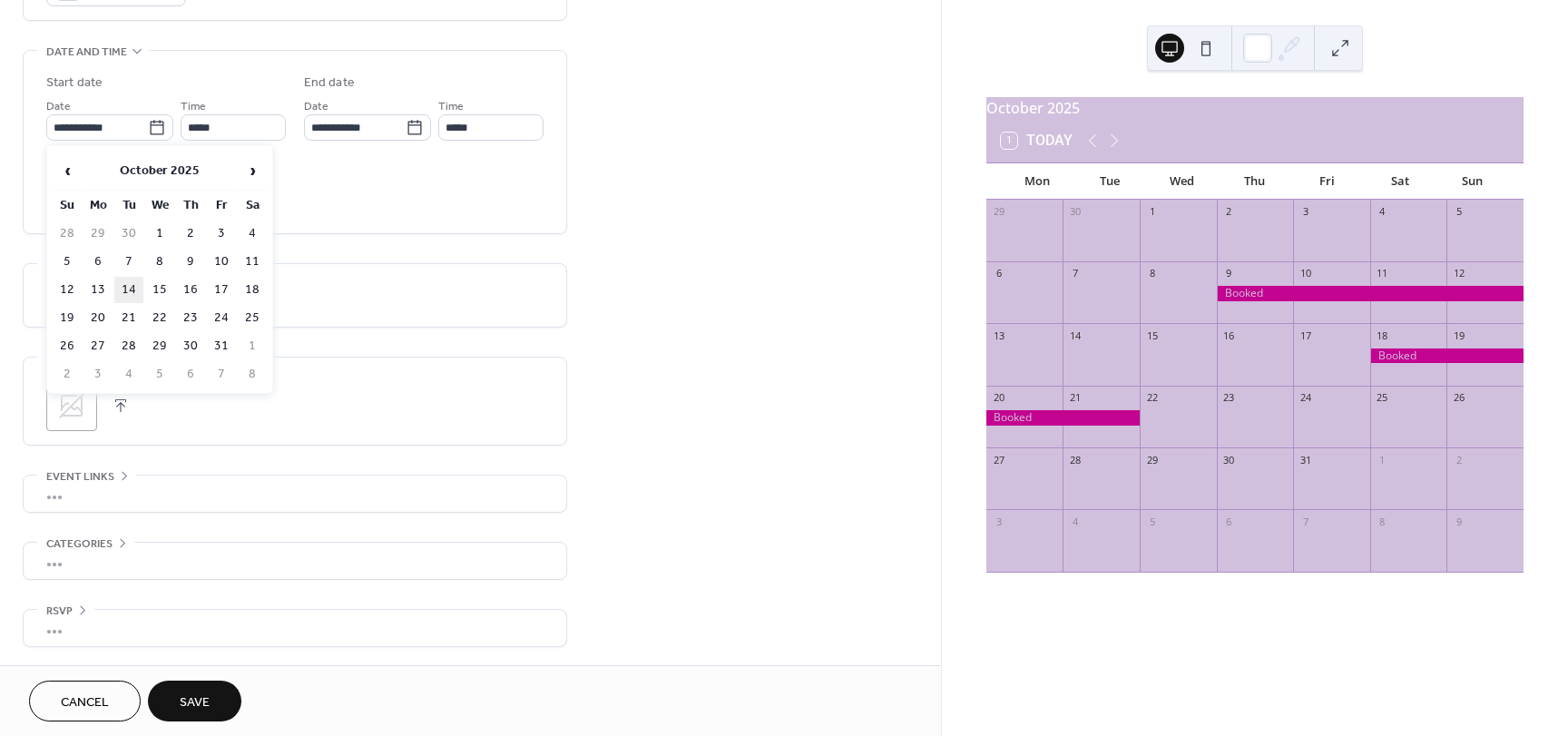 type on "**********" 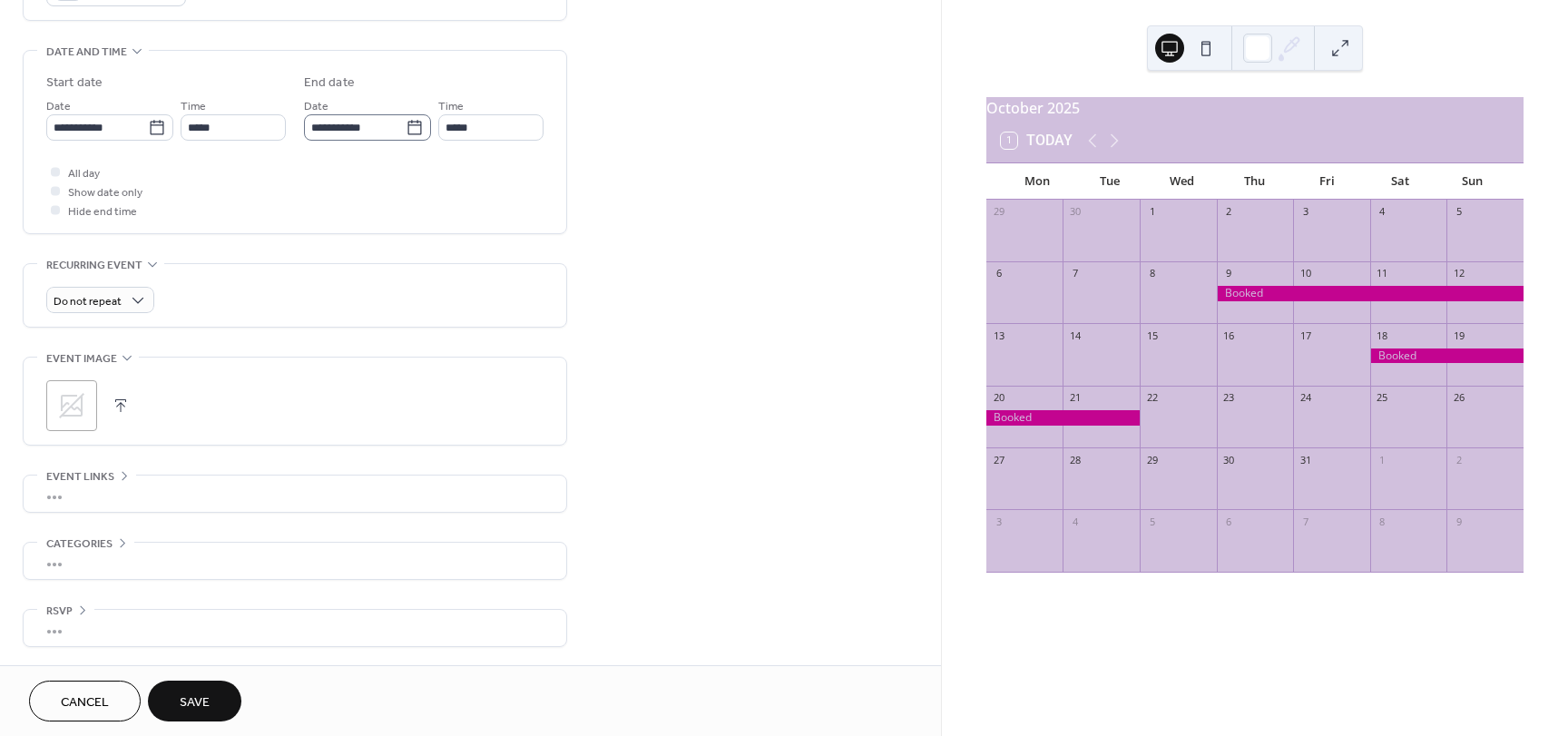 click 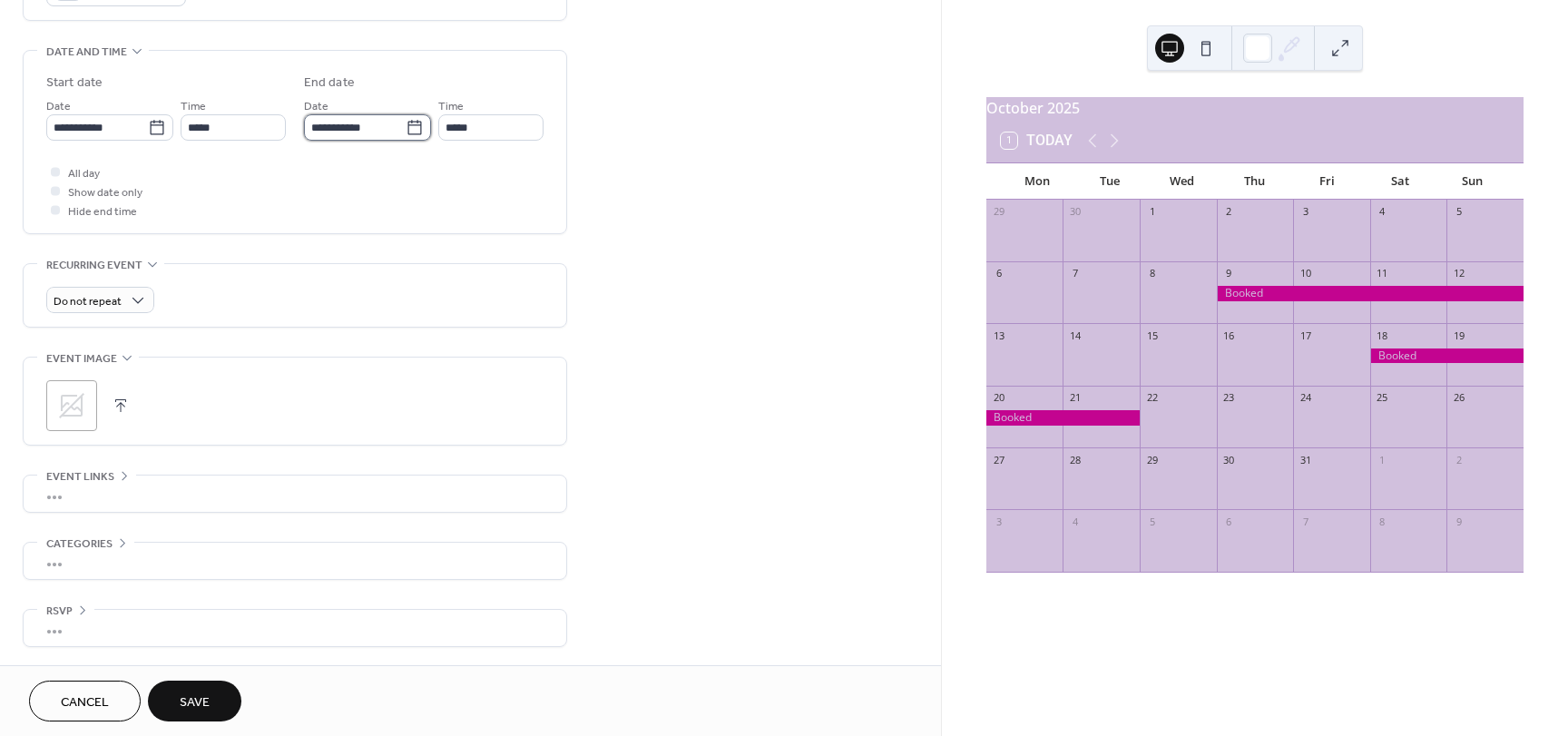 click on "**********" at bounding box center (355, 127) 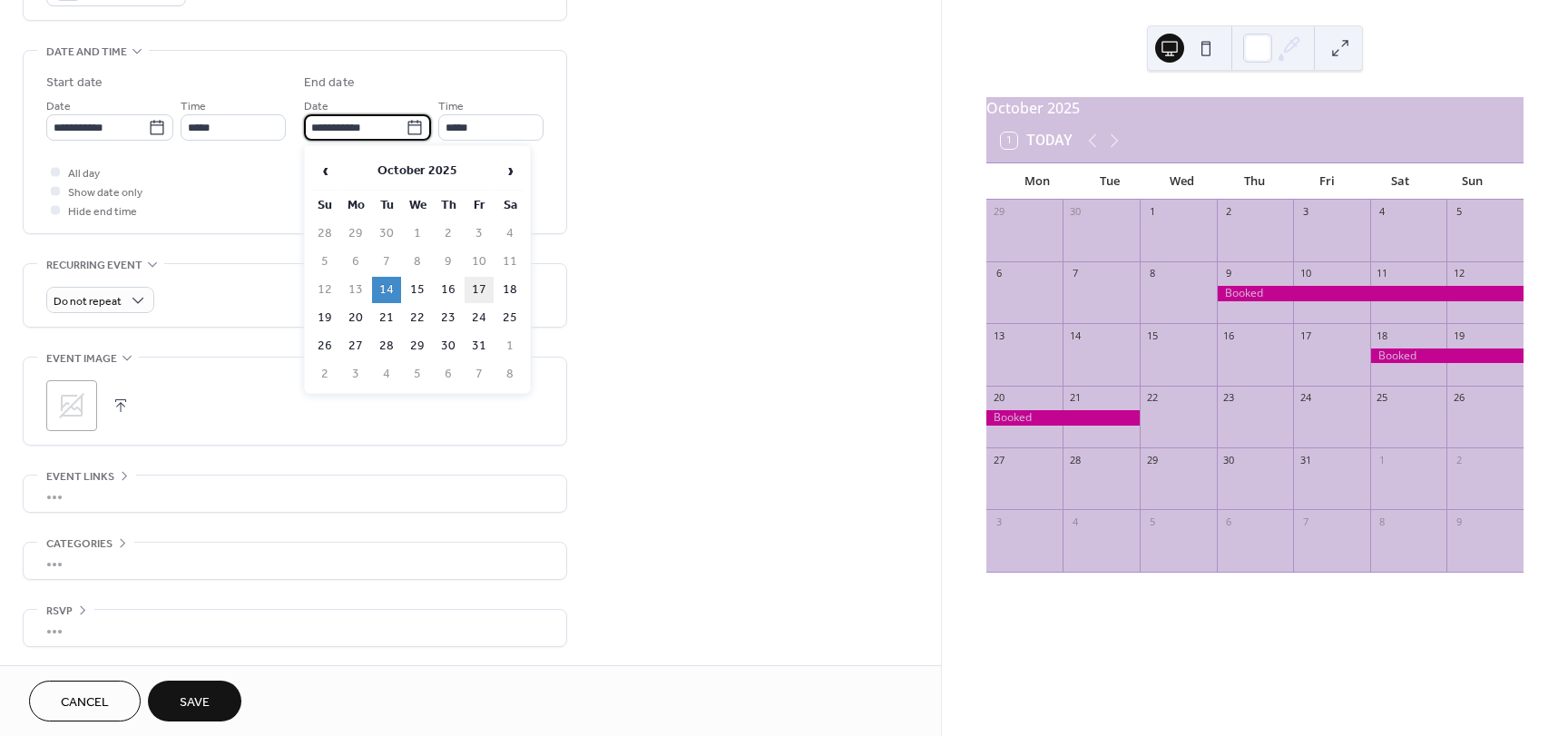 click on "17" at bounding box center (479, 289) 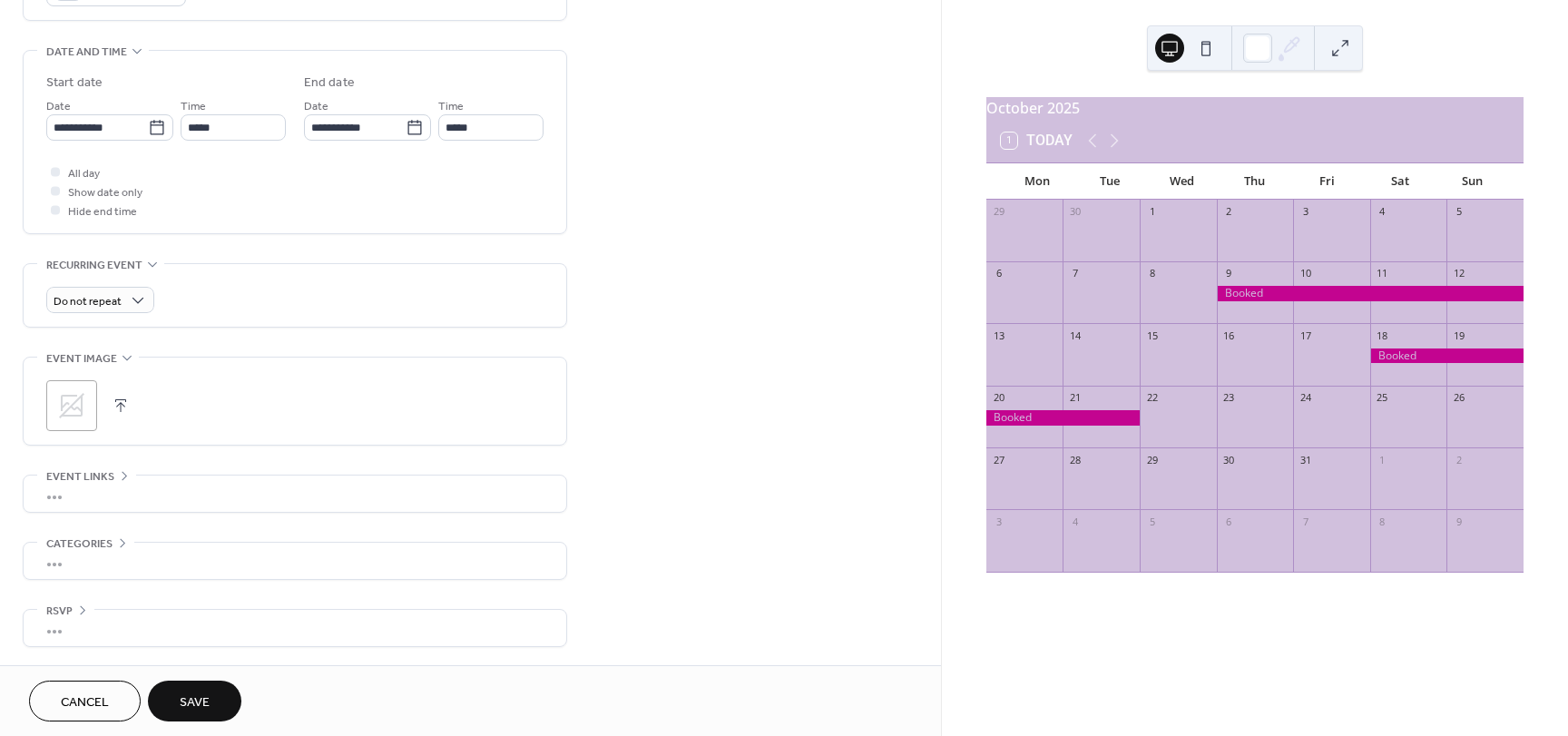 click on "Save" at bounding box center [194, 702] 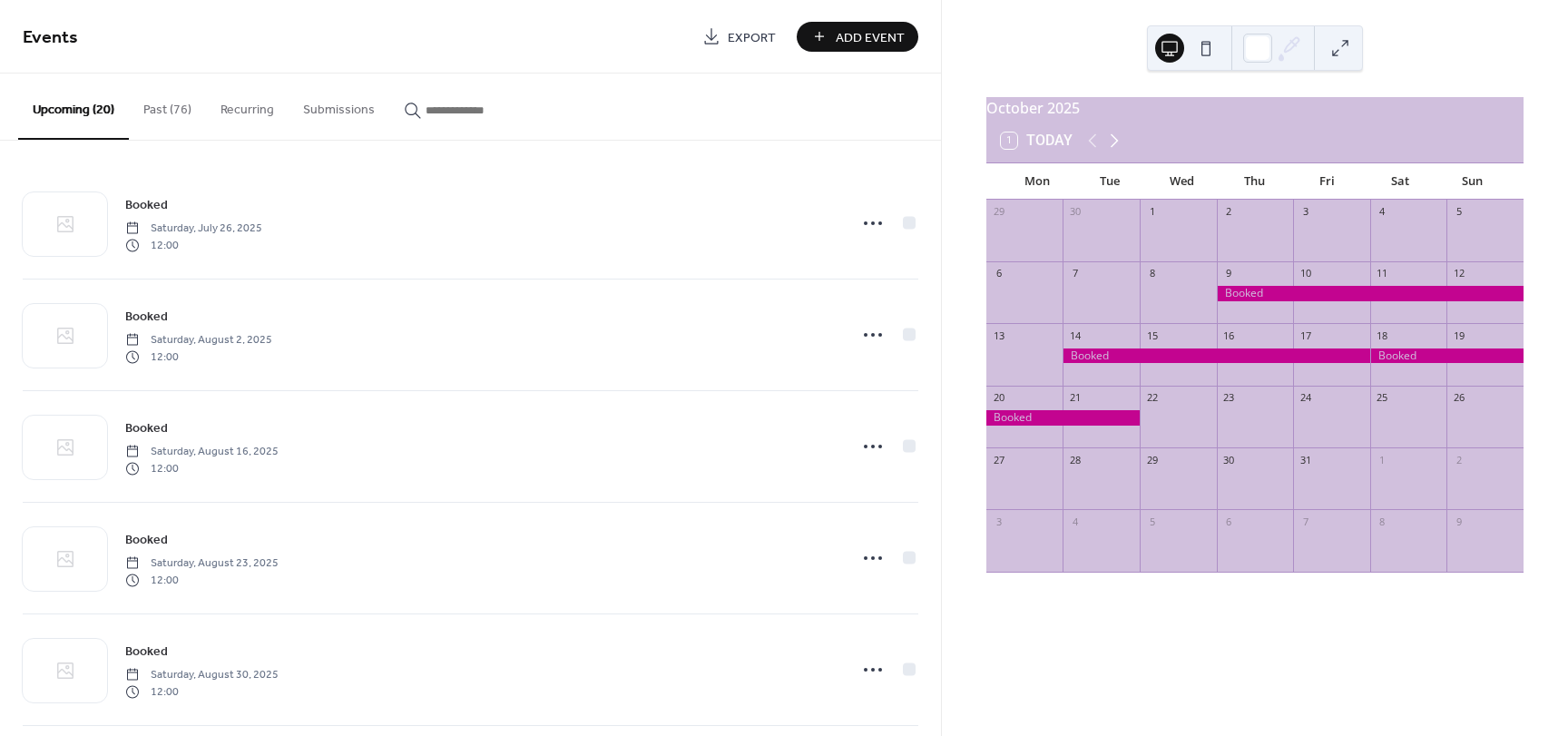 click 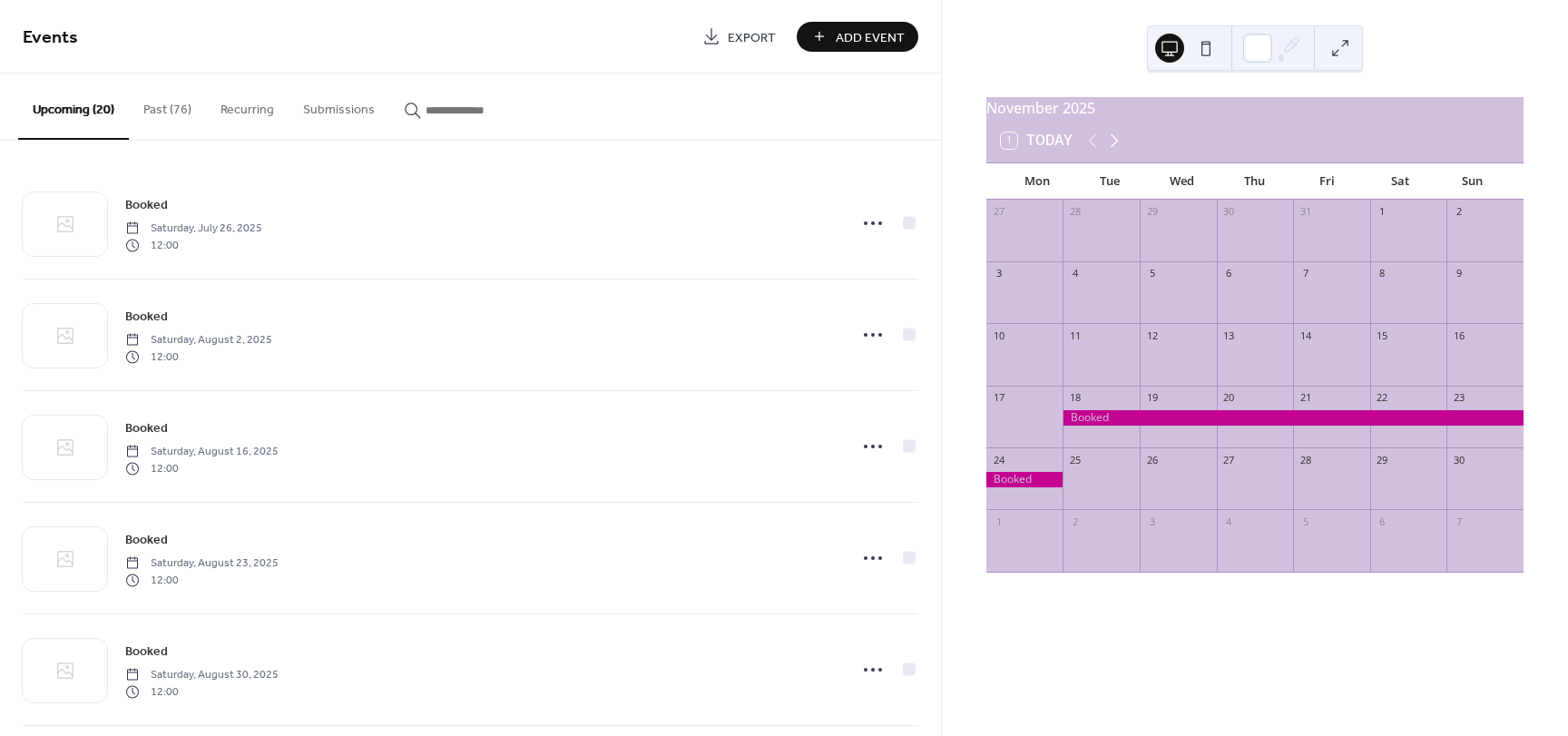 click 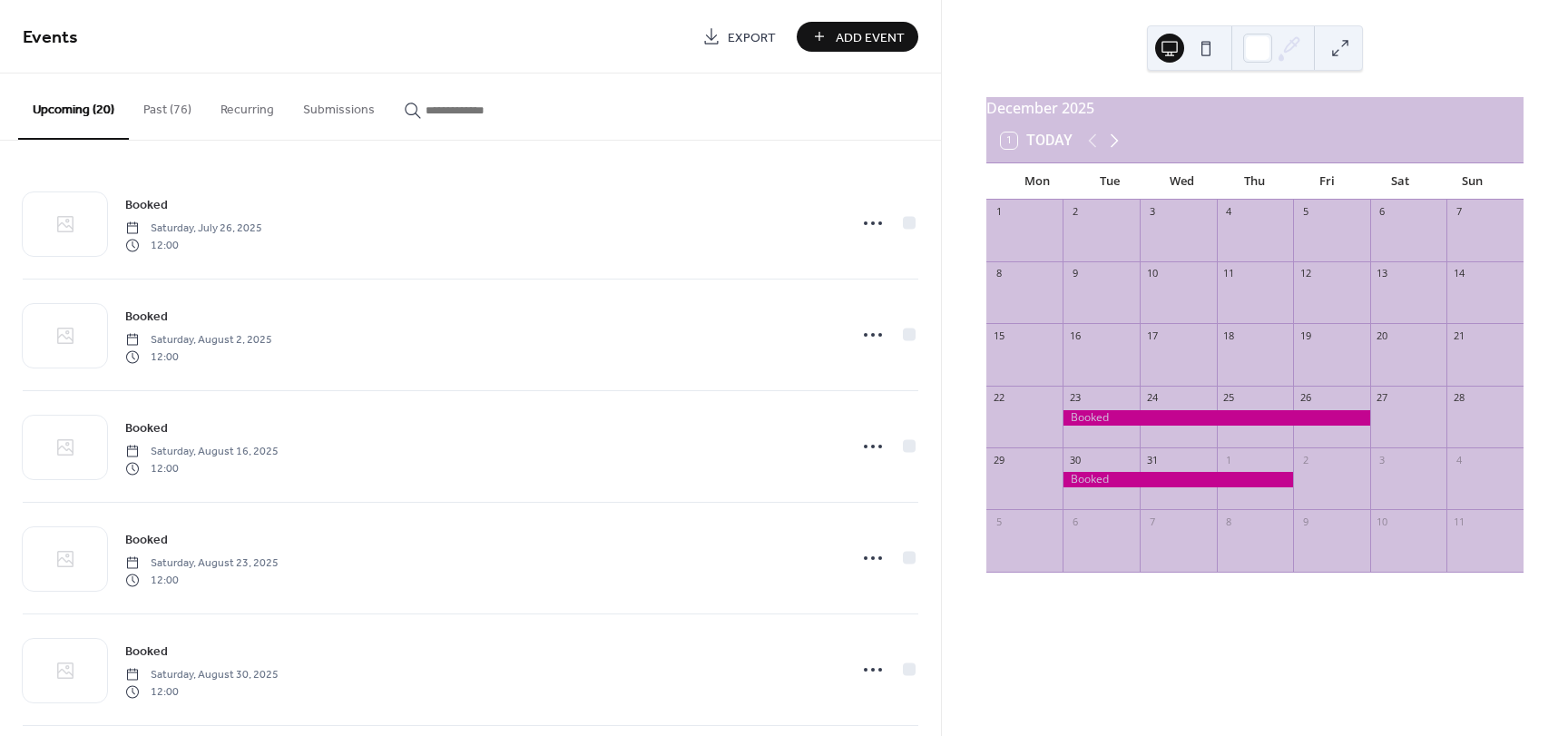 click 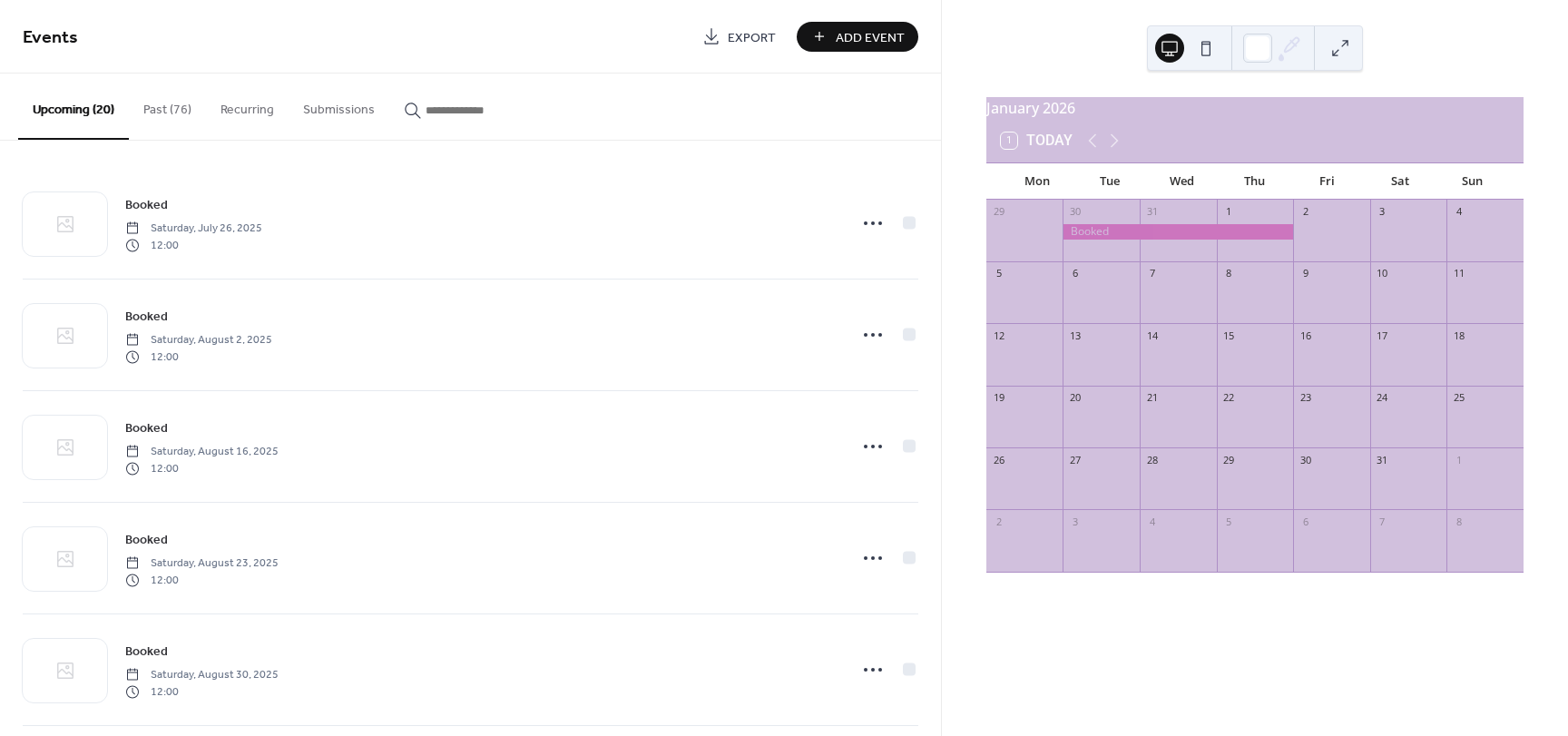 click on "Add Event" at bounding box center (870, 37) 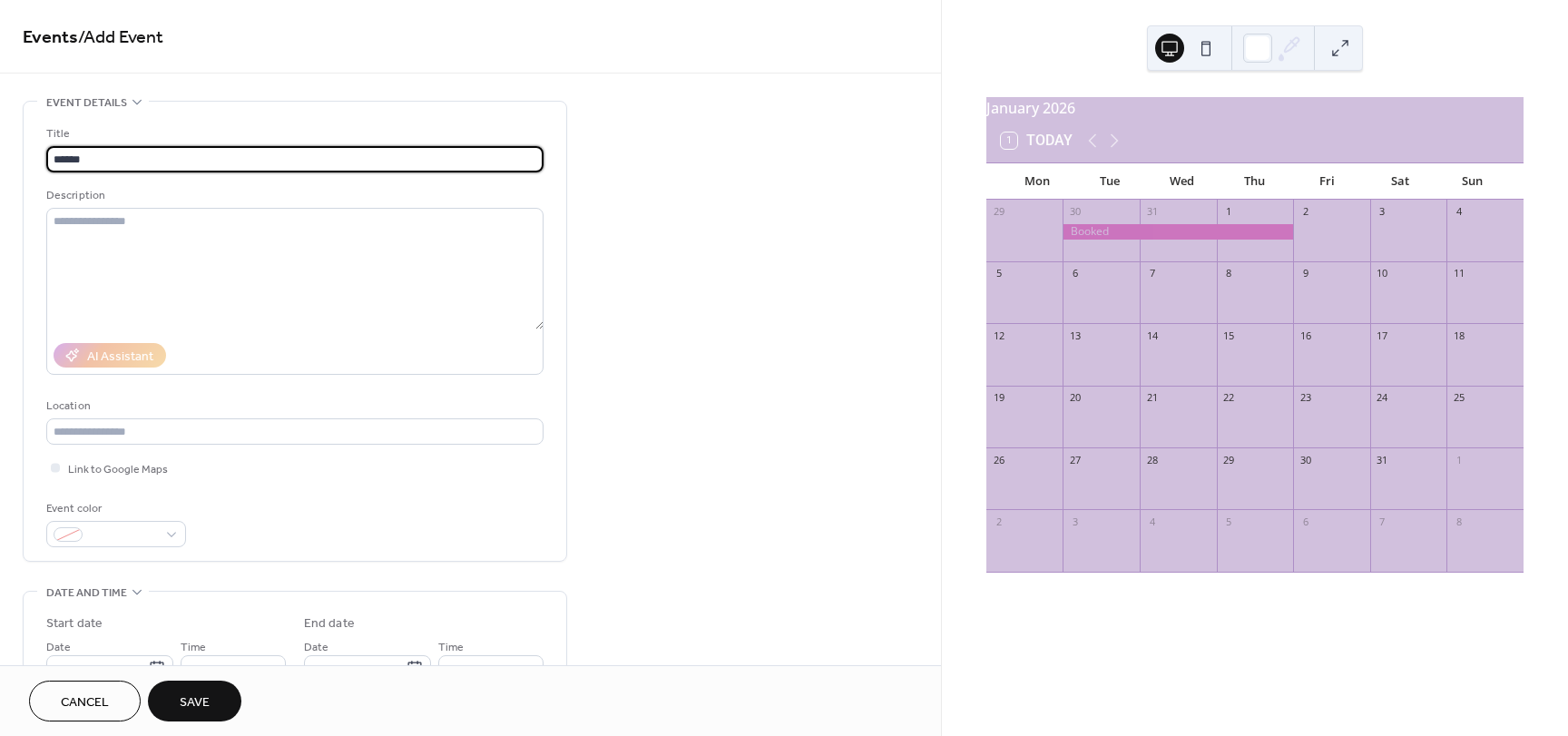 type on "******" 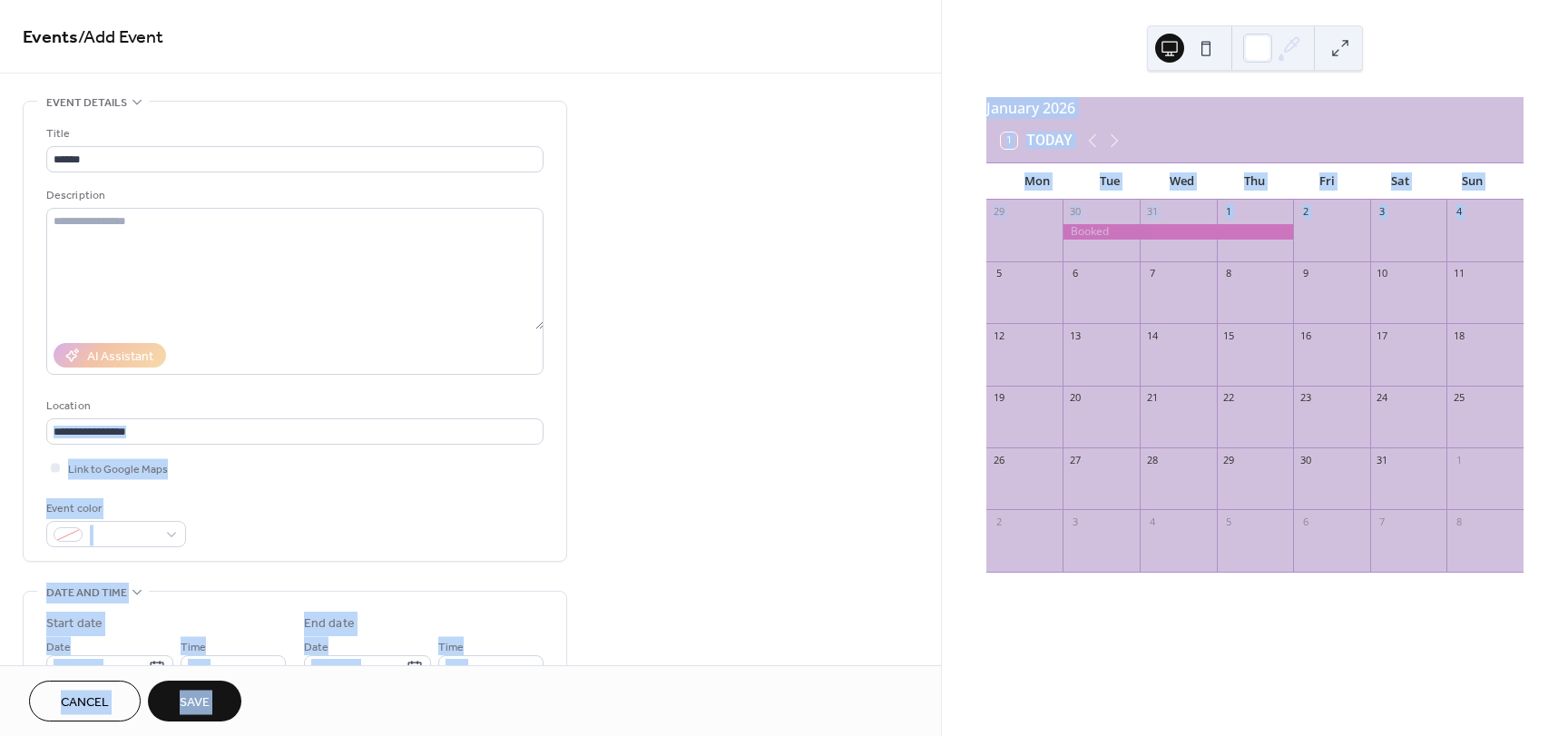 drag, startPoint x: 945, startPoint y: 281, endPoint x: 939, endPoint y: 368, distance: 87.206651 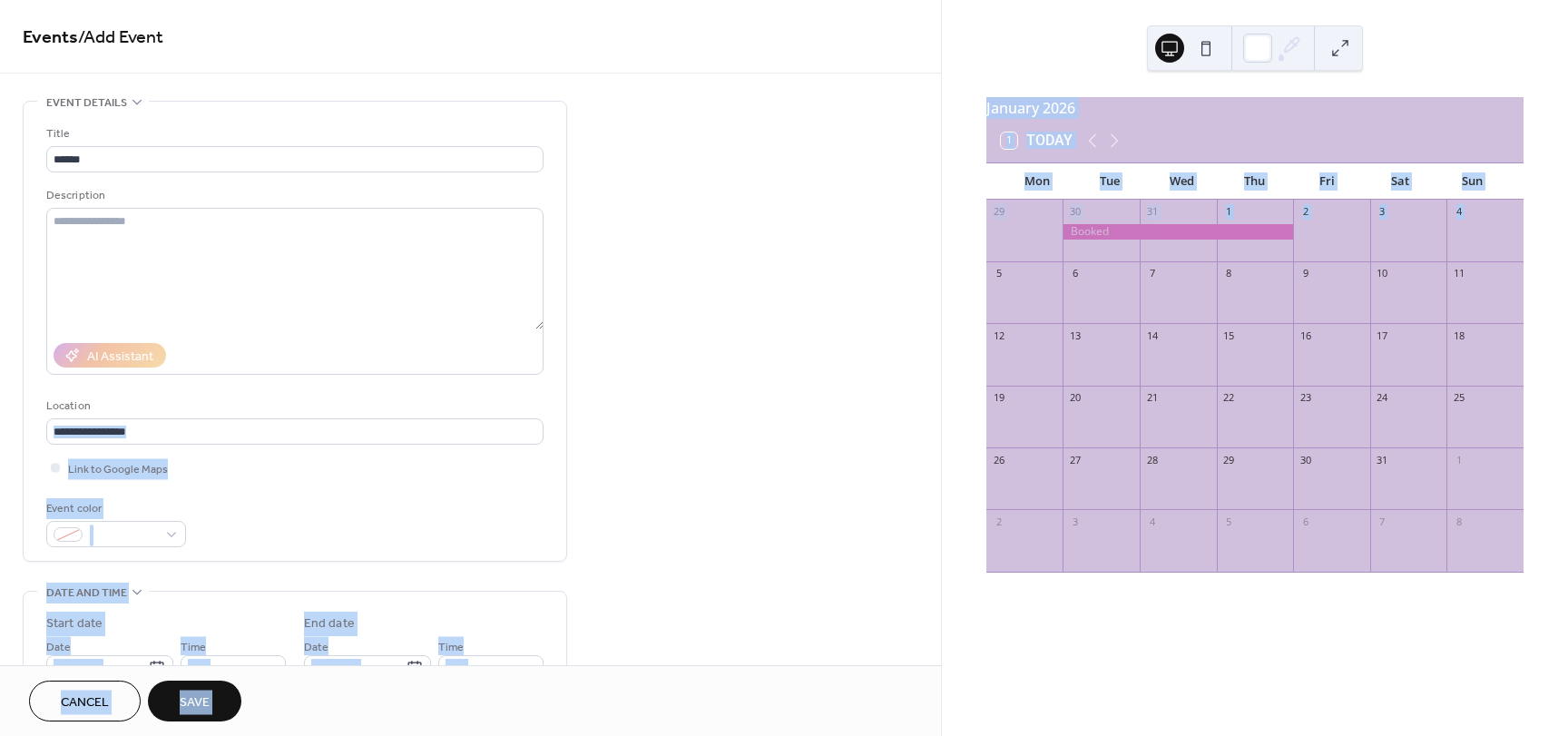 click on "**********" at bounding box center [784, 368] 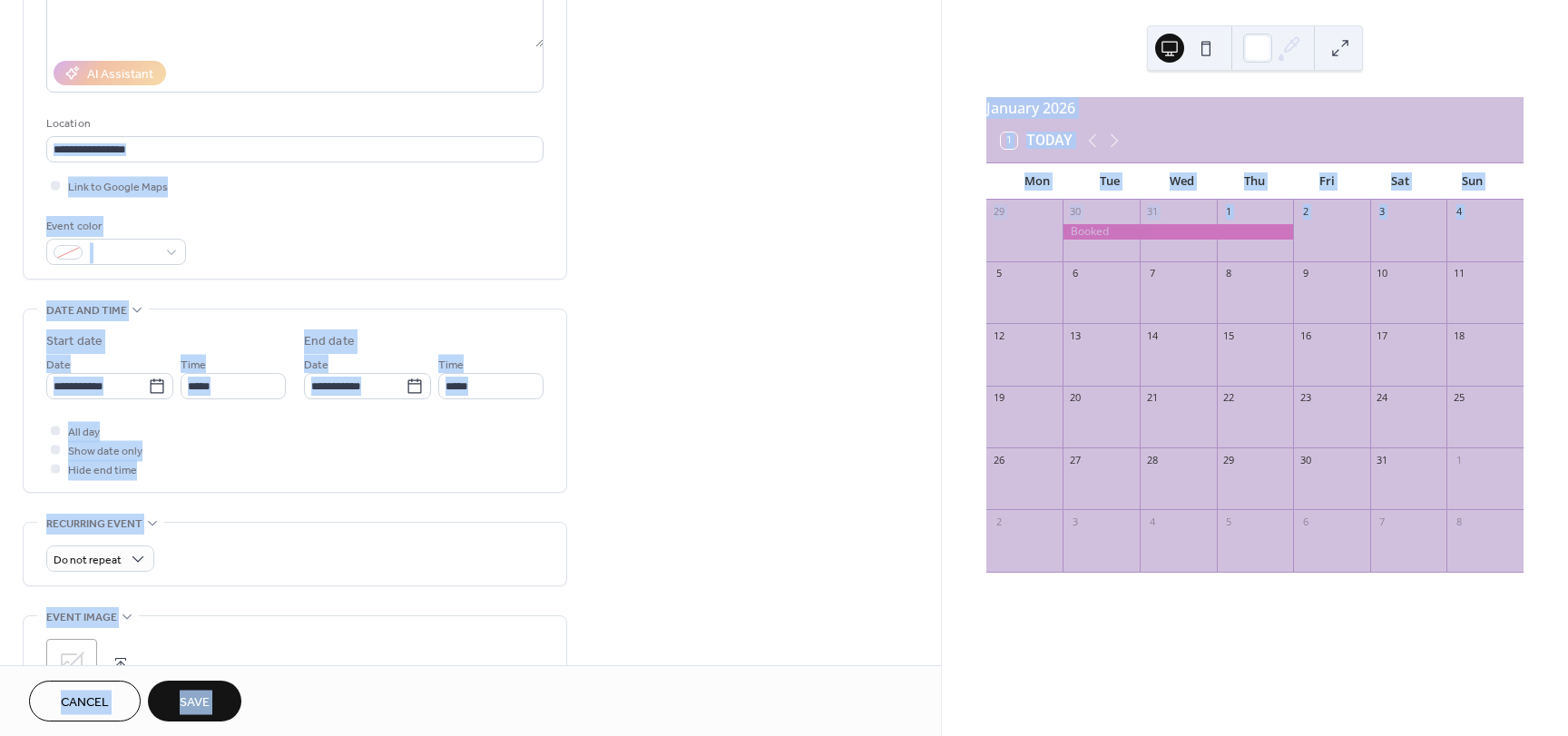 scroll, scrollTop: 332, scrollLeft: 0, axis: vertical 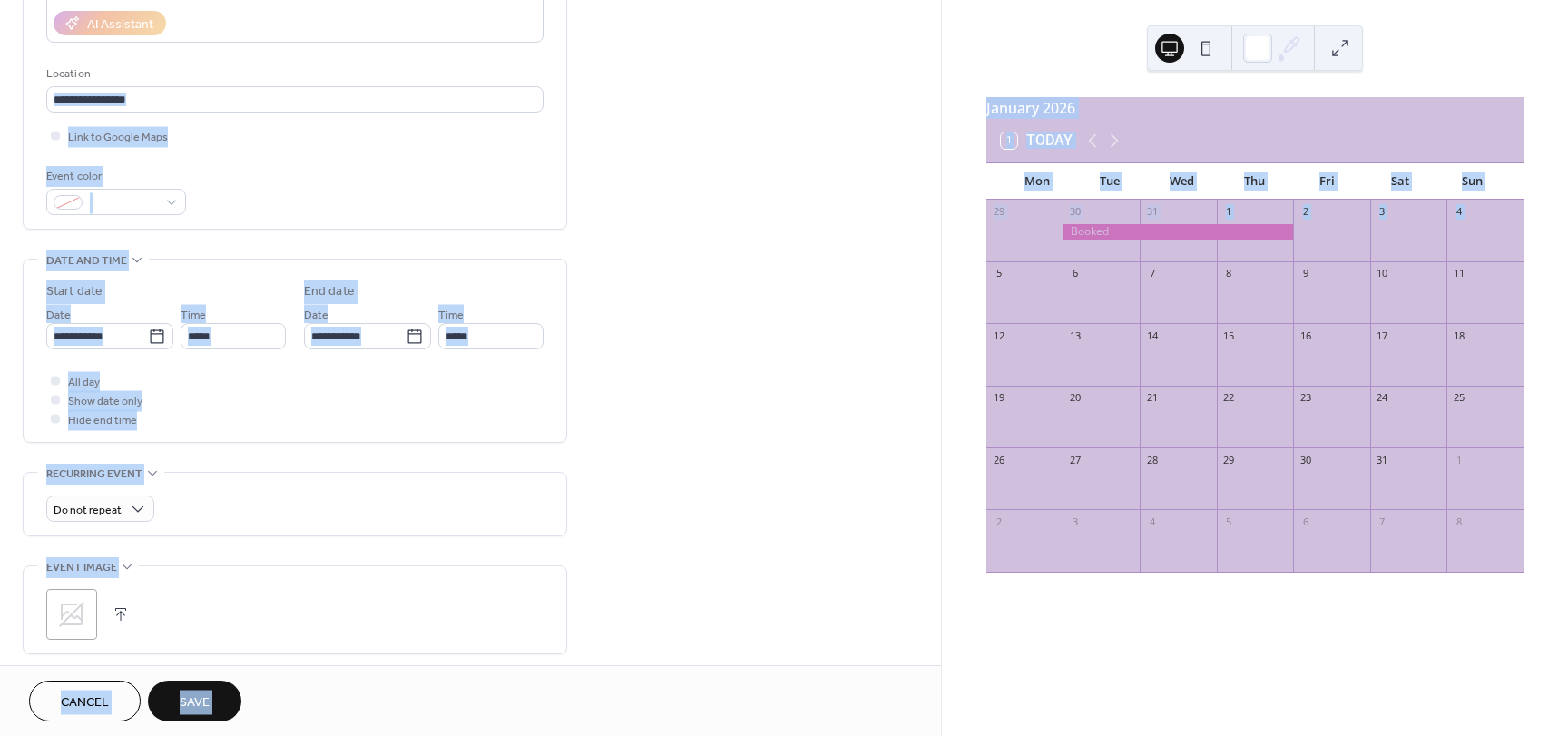 click on "All day Show date only Hide end time" at bounding box center [295, 399] 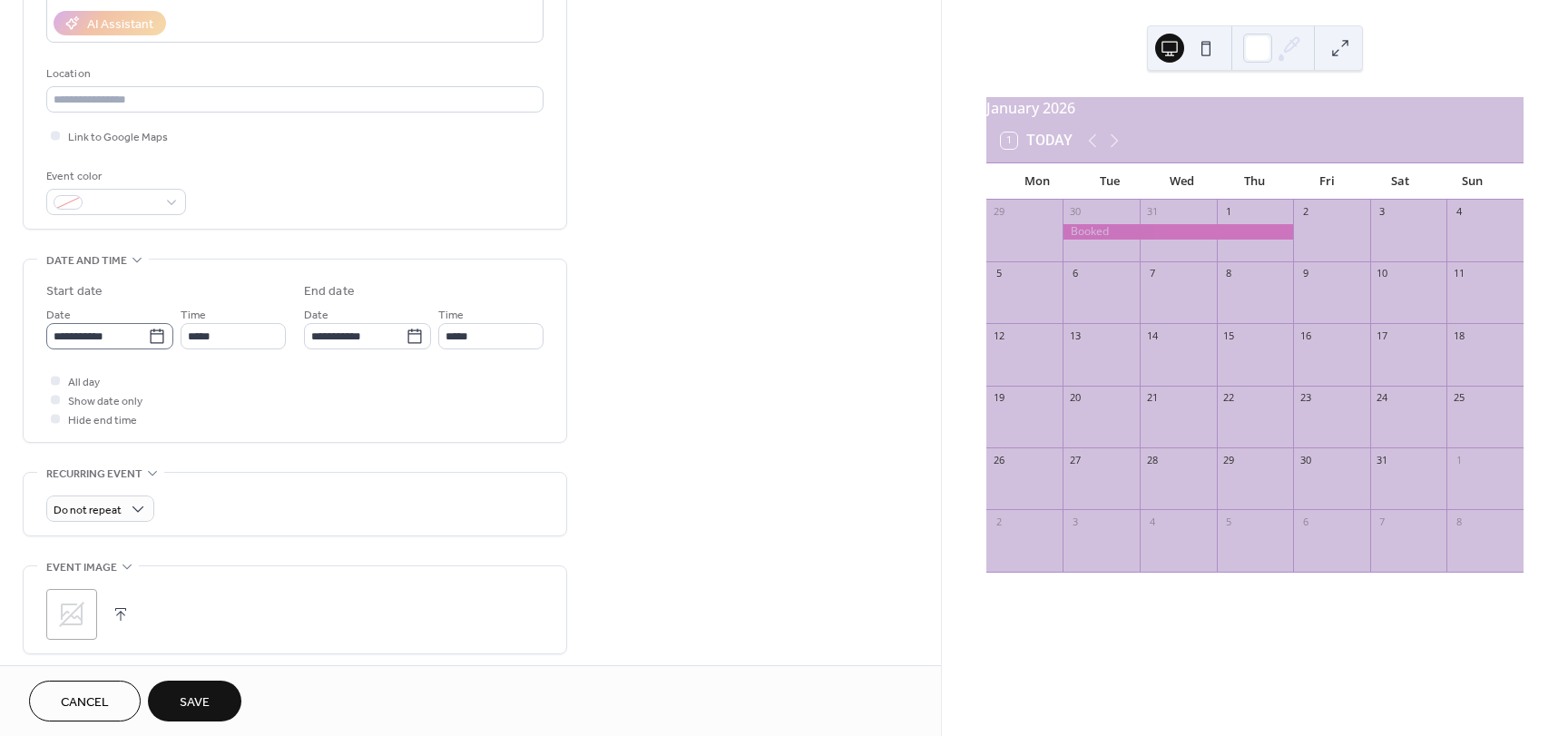 click 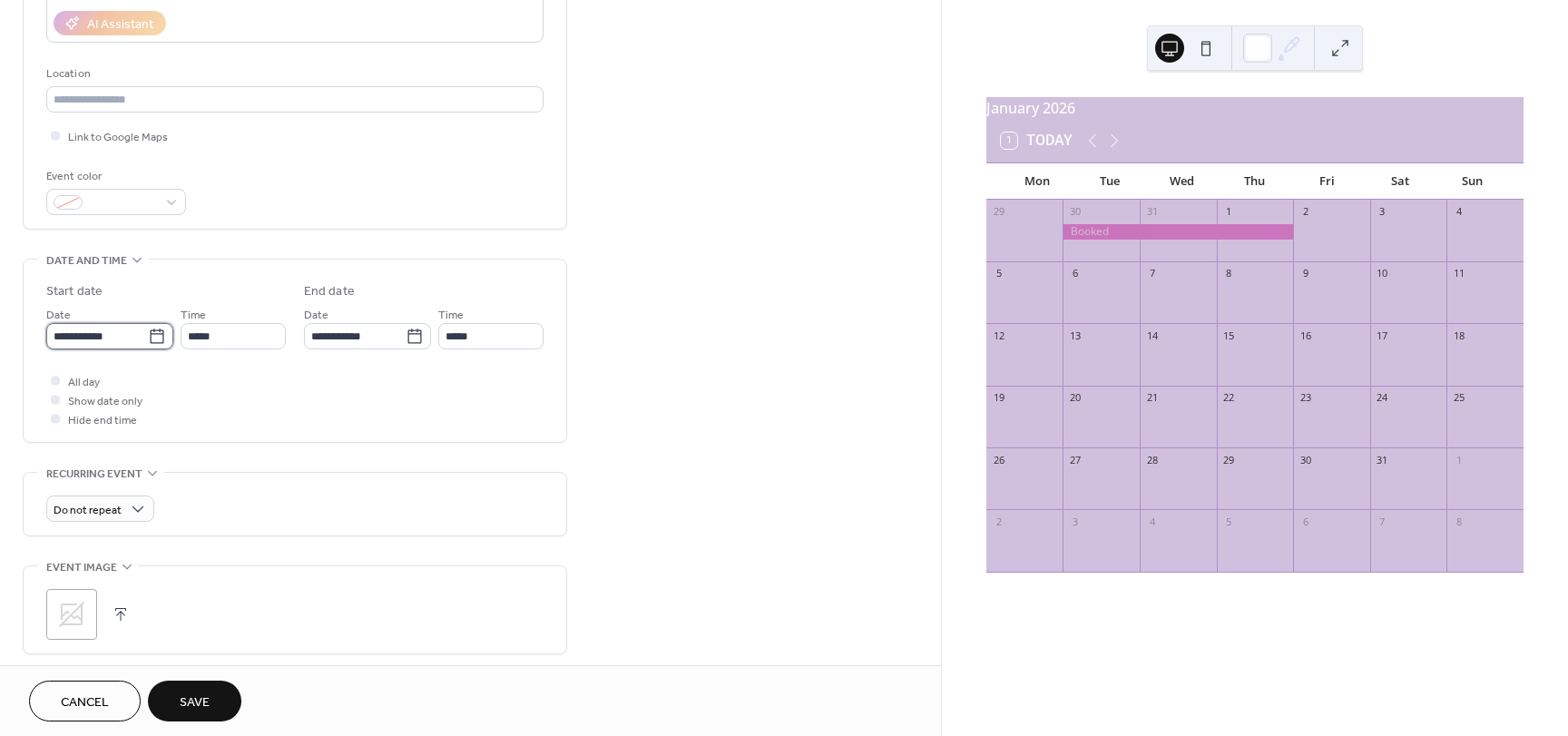 click on "**********" at bounding box center [97, 336] 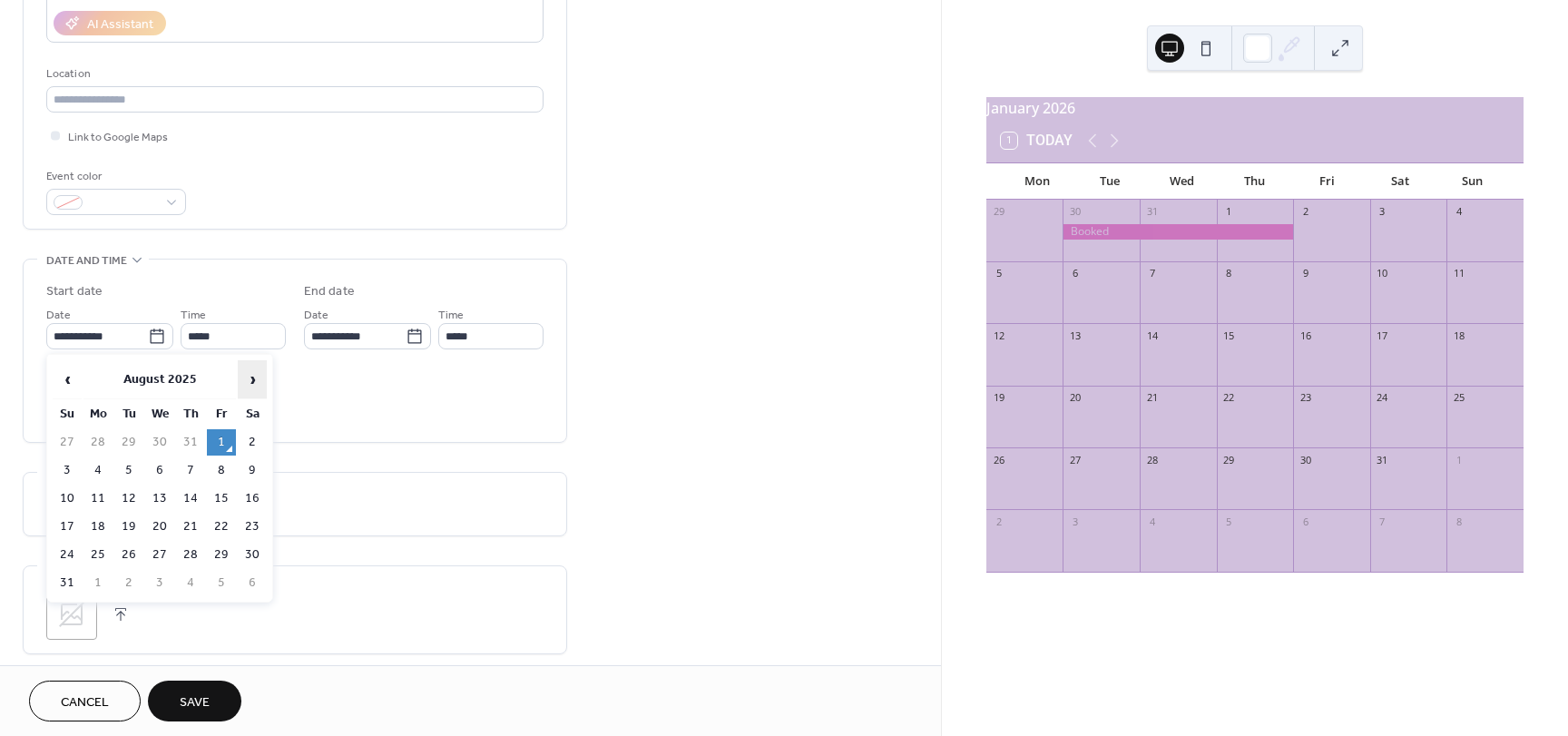 click on "›" at bounding box center (252, 379) 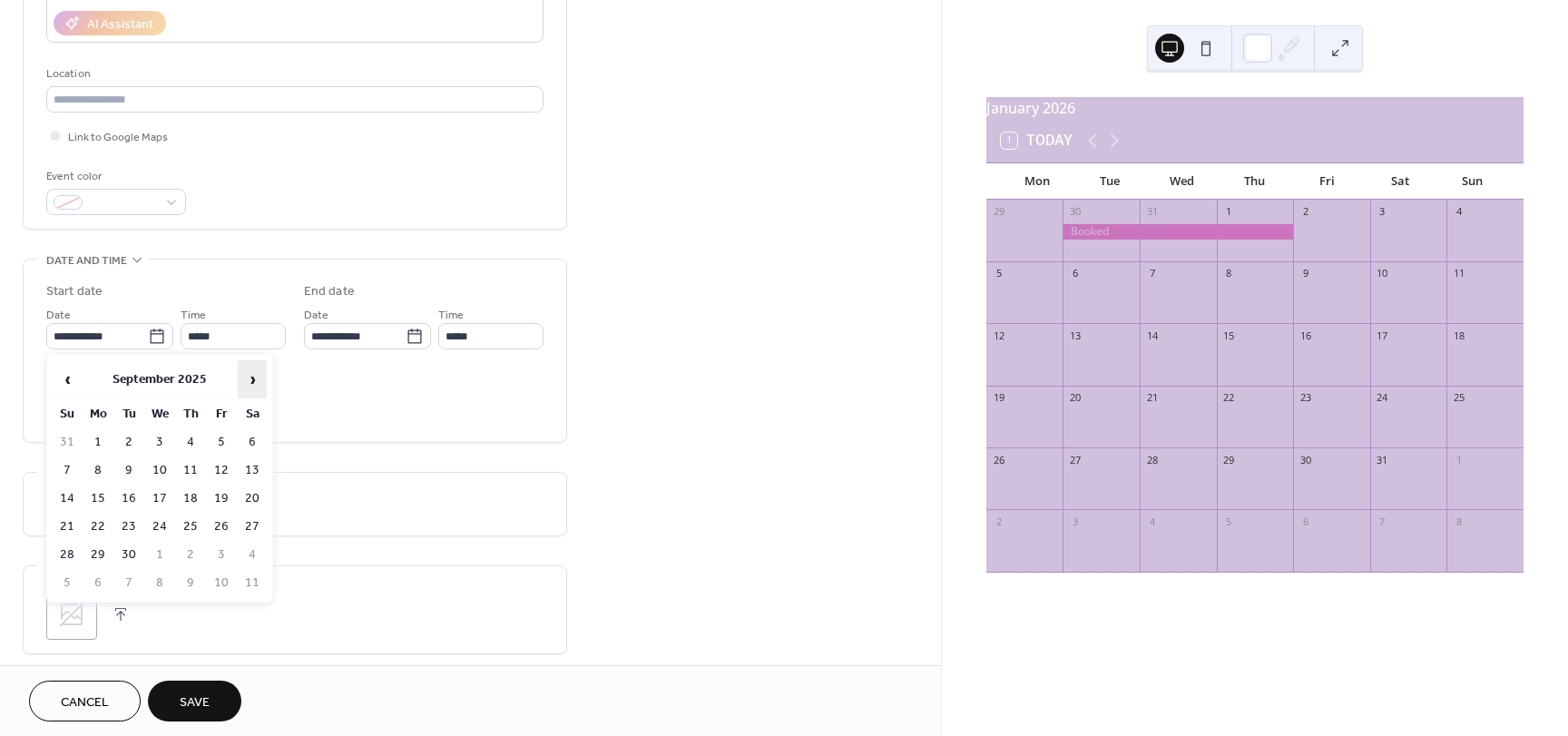 click on "›" at bounding box center (252, 379) 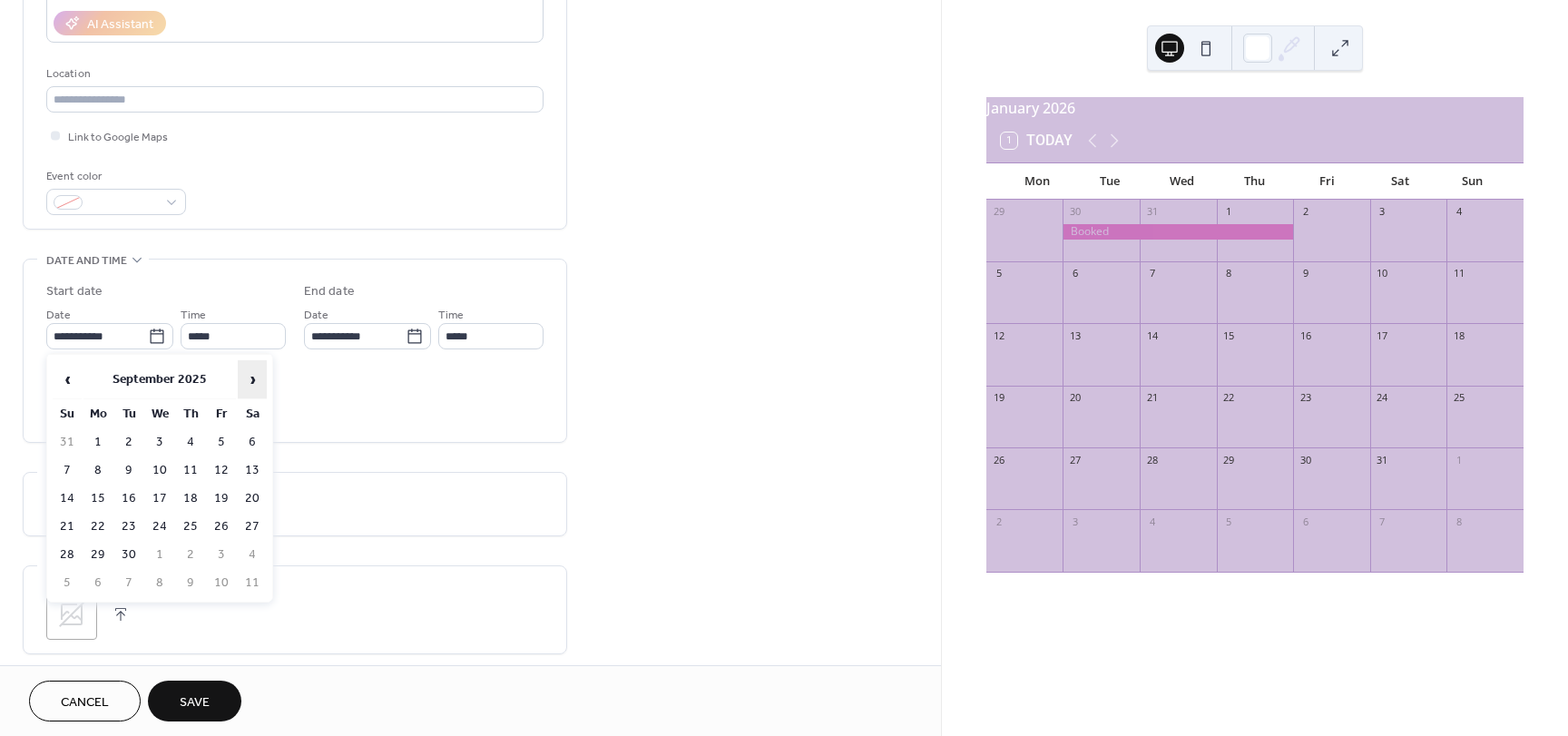 click on "›" at bounding box center (252, 379) 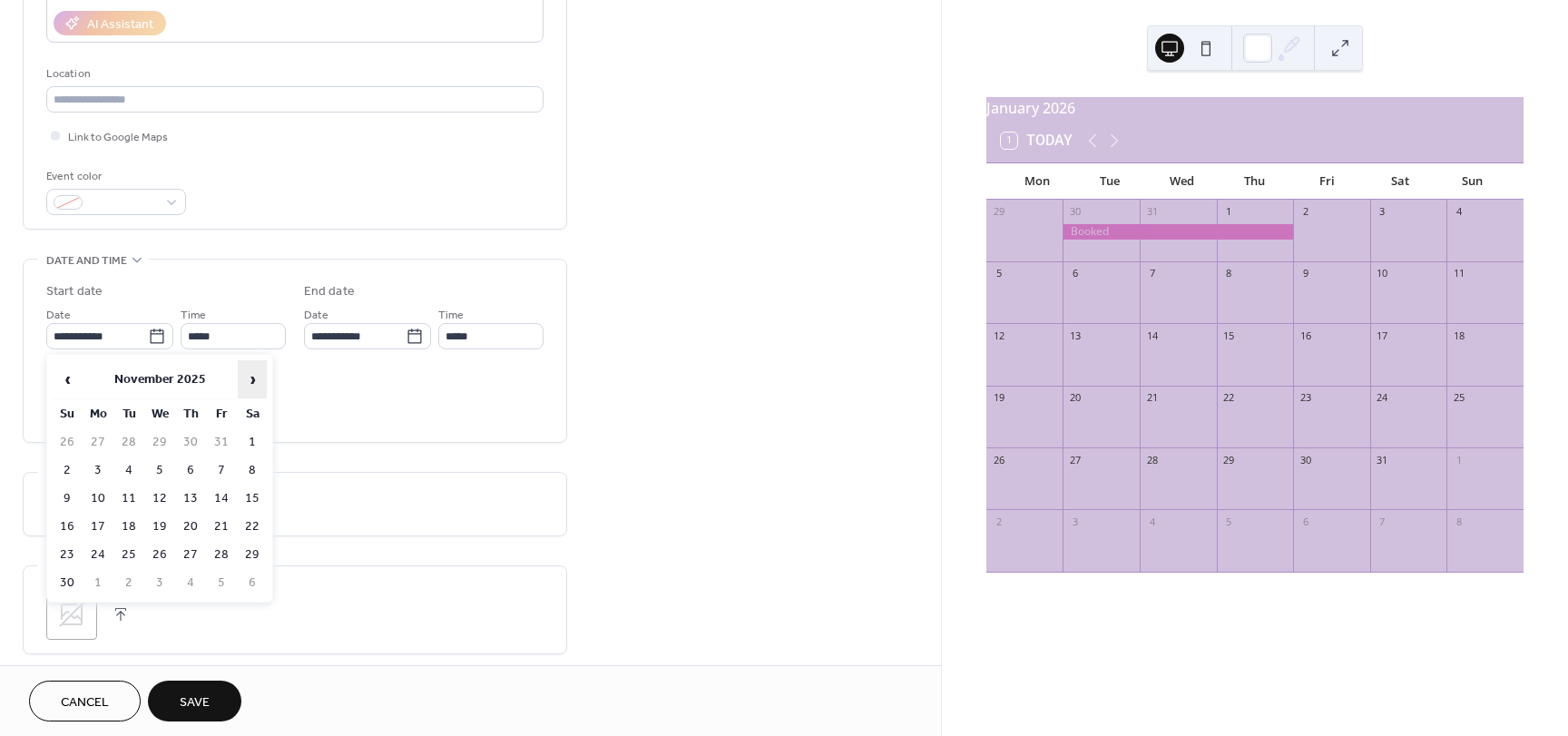 click on "›" at bounding box center [252, 379] 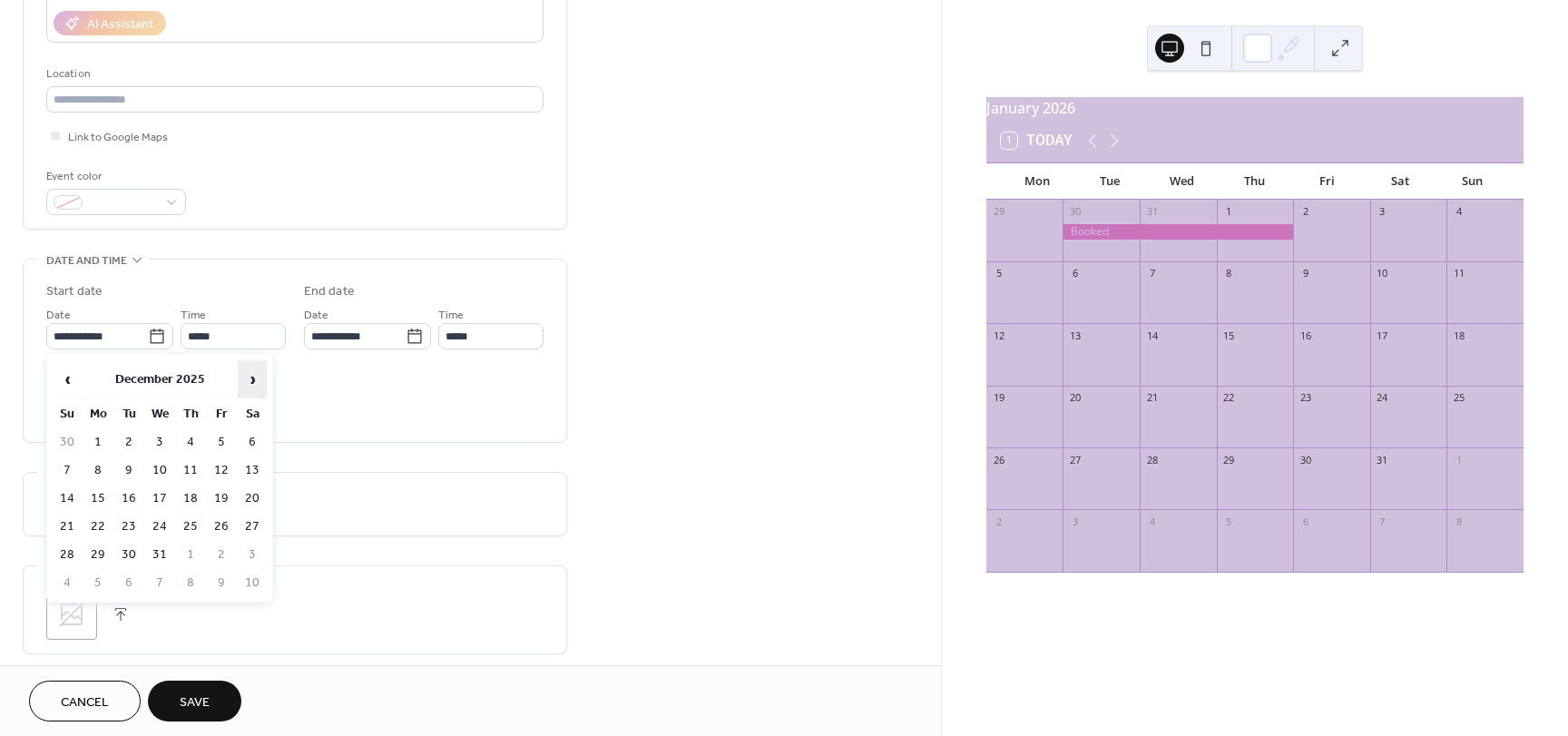 click on "›" at bounding box center [252, 379] 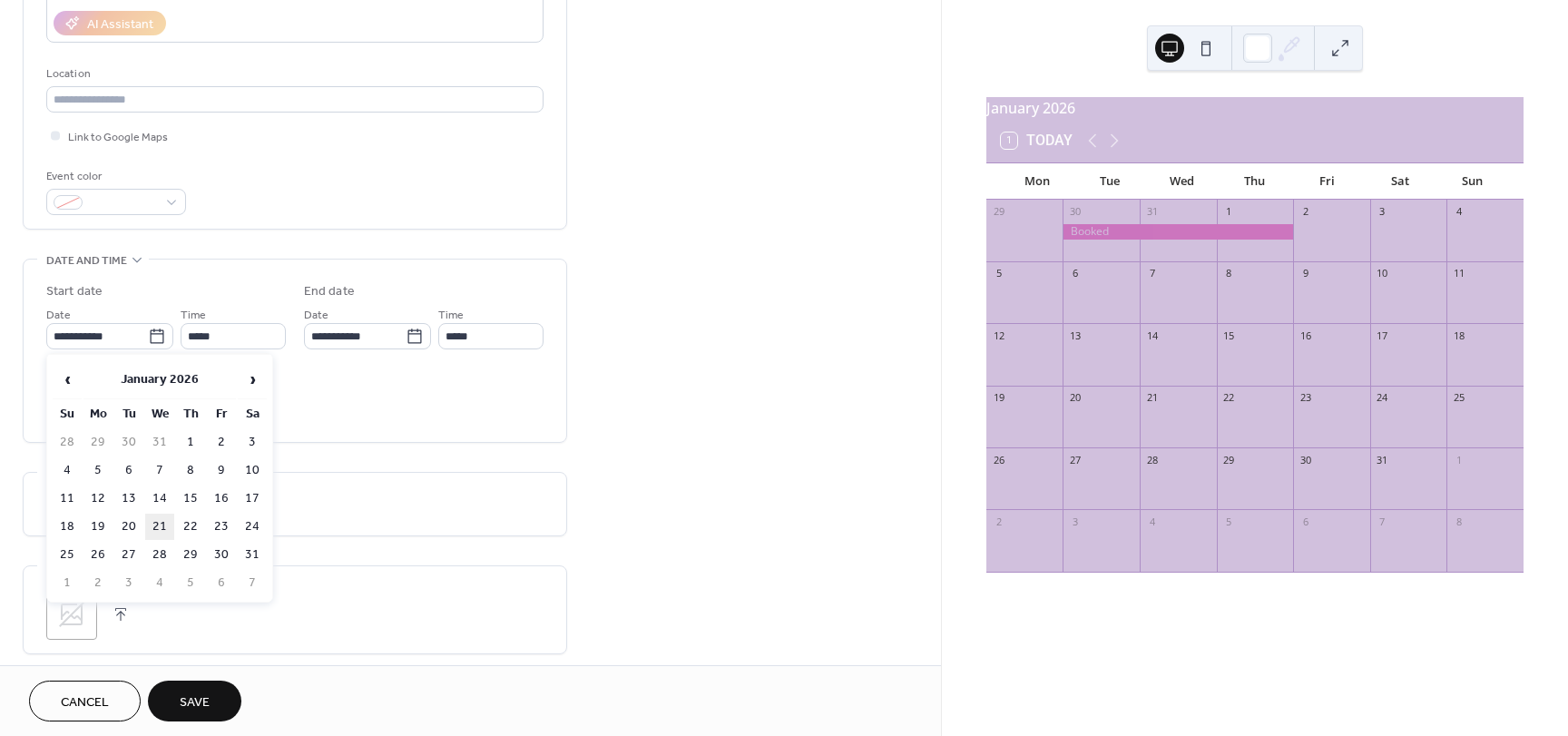 click on "21" at bounding box center [160, 526] 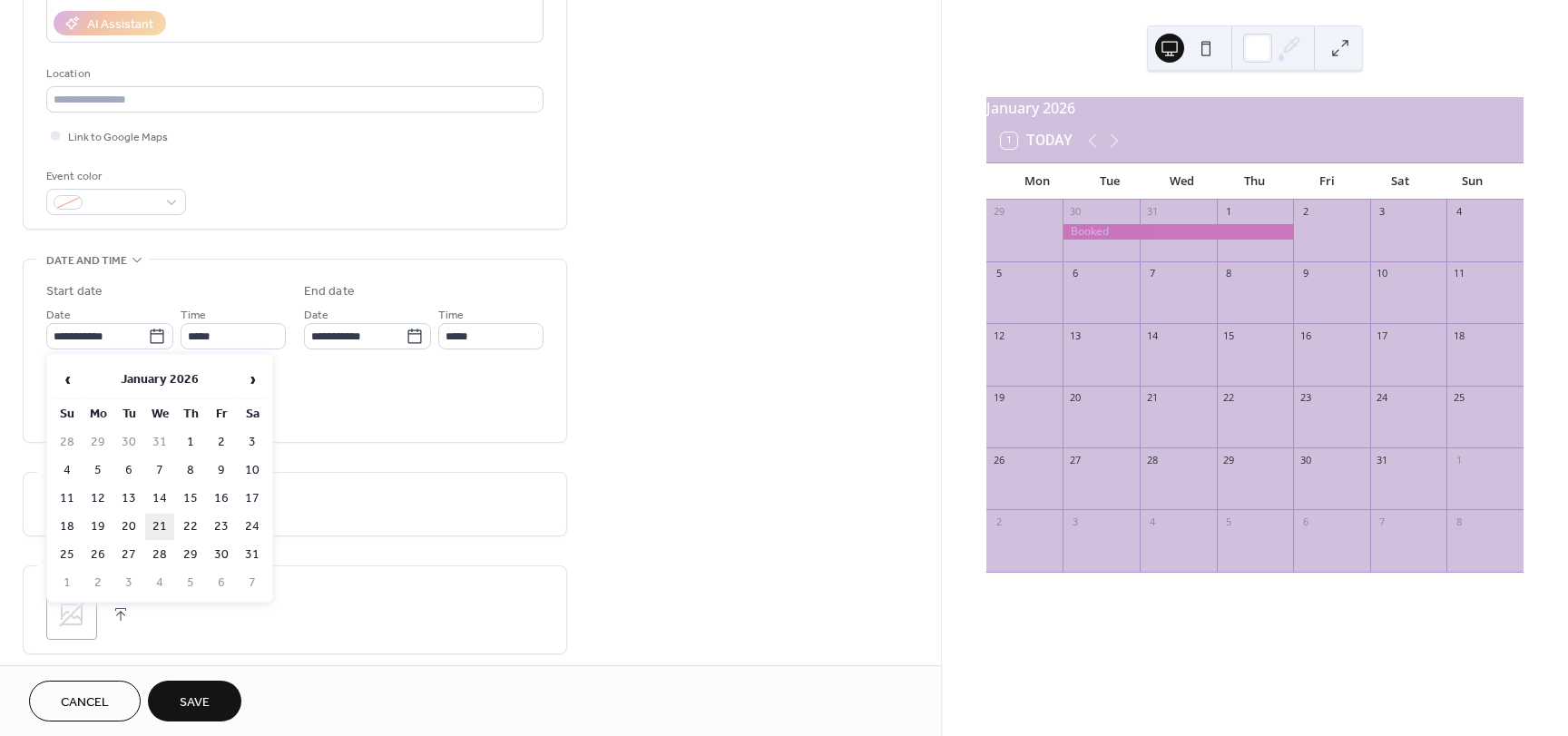 type on "**********" 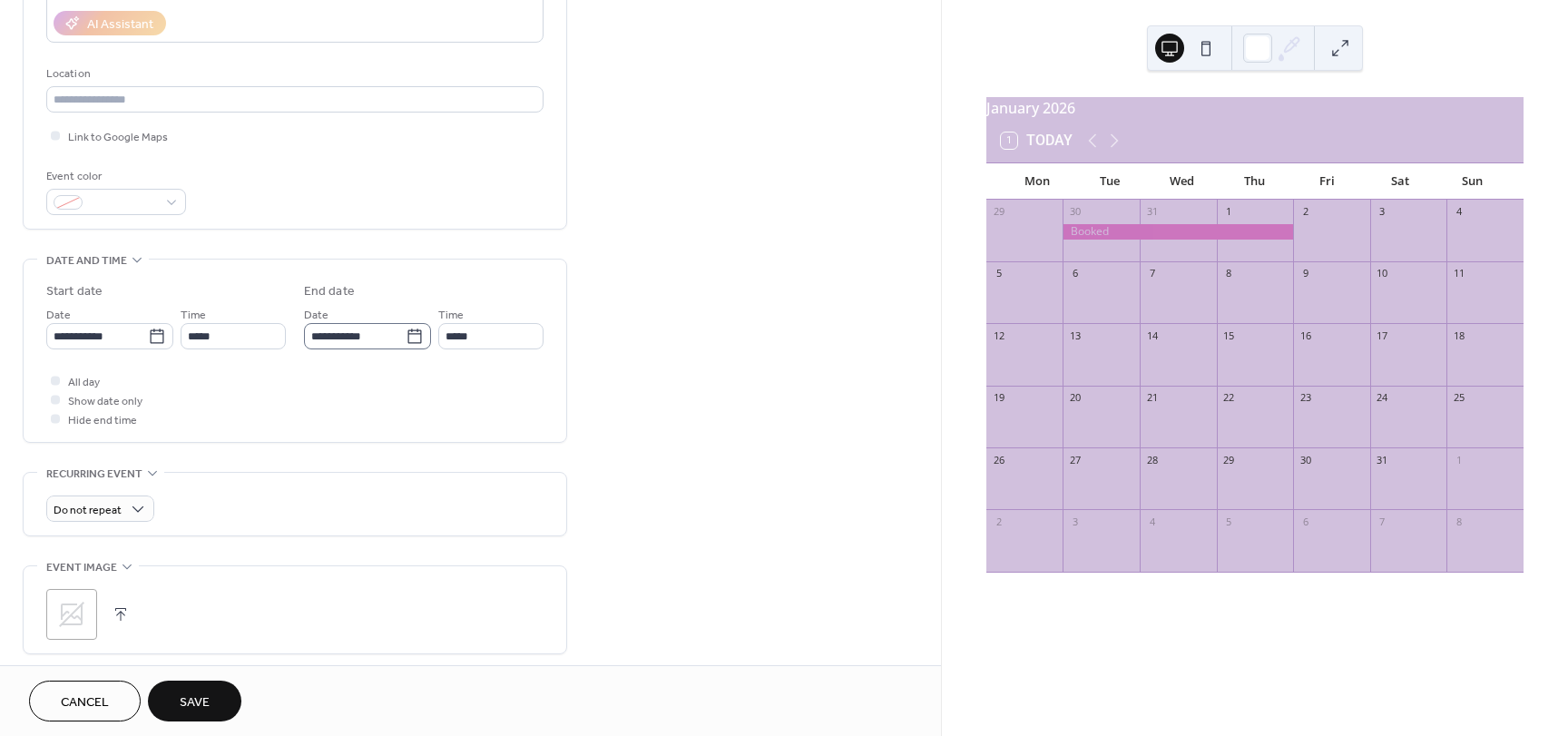 click 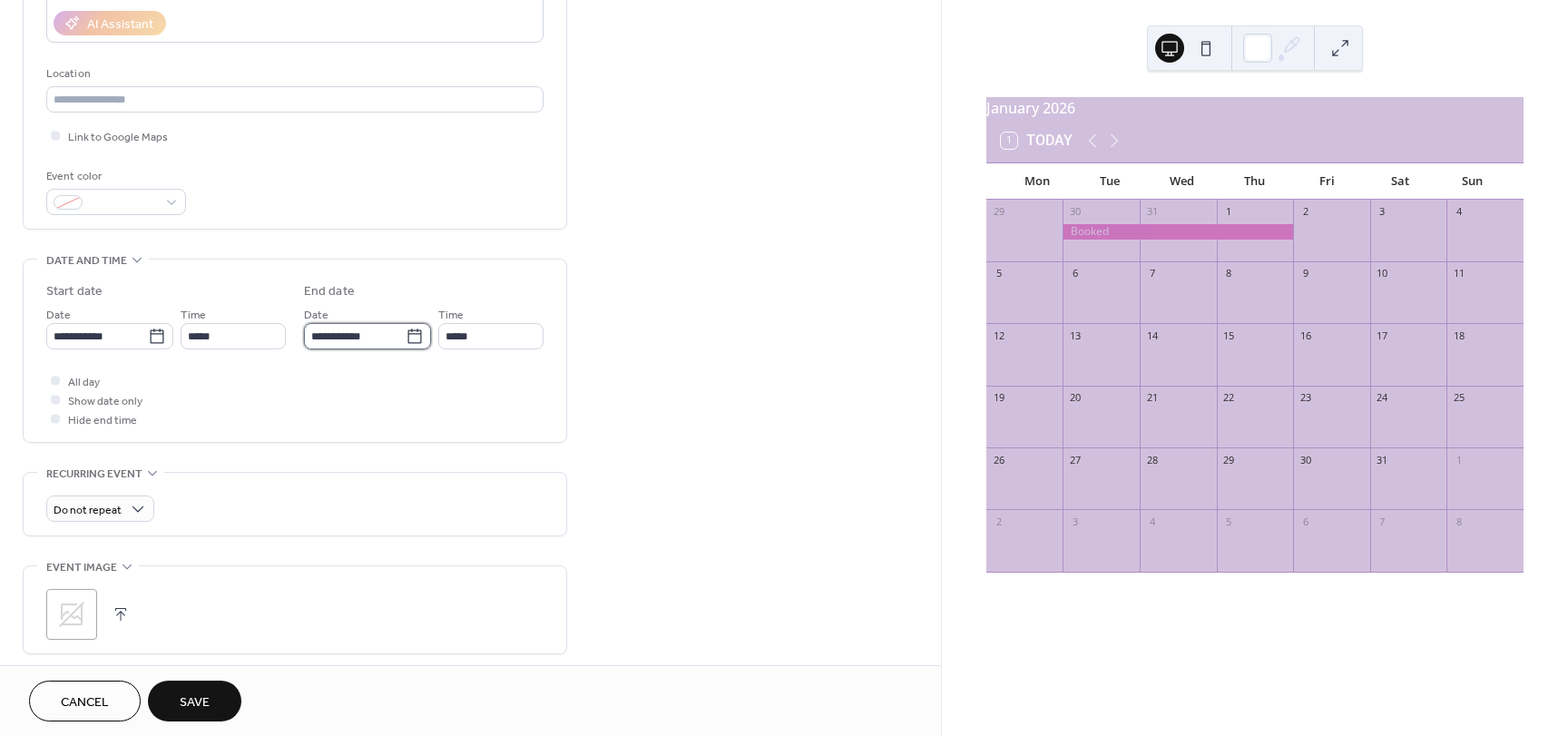 click on "**********" at bounding box center [355, 336] 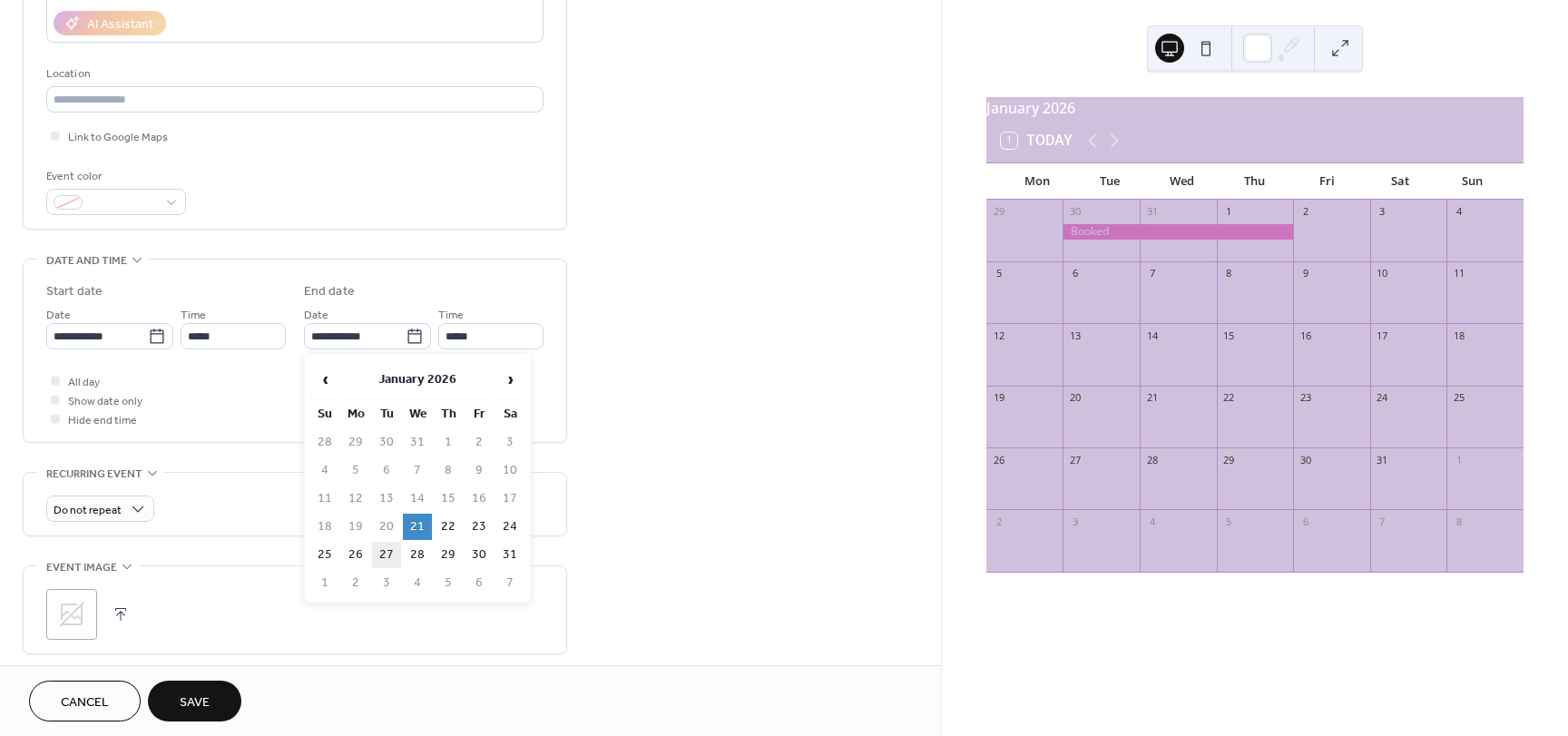 click on "27" at bounding box center [387, 554] 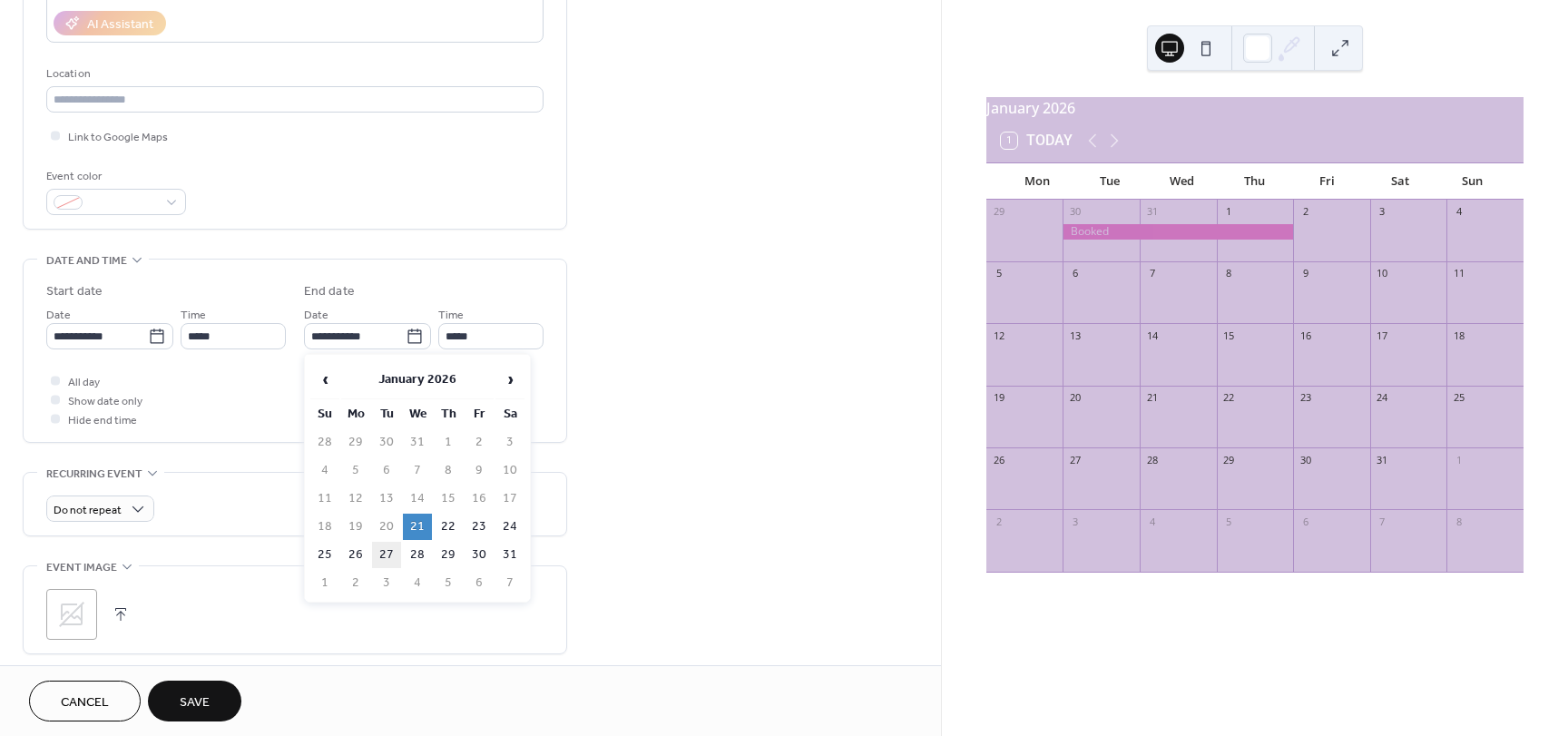 type on "**********" 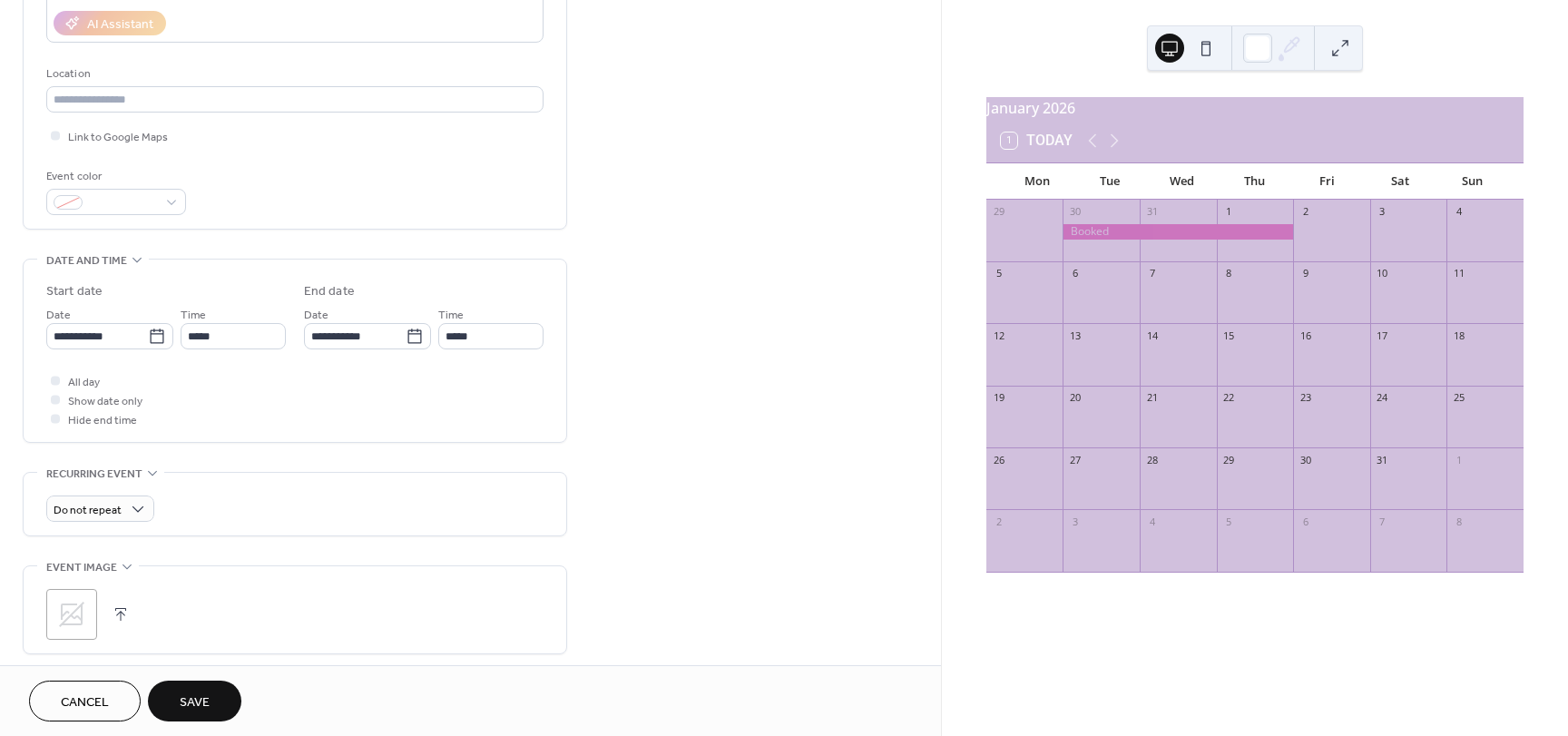 click on "Save" at bounding box center (194, 702) 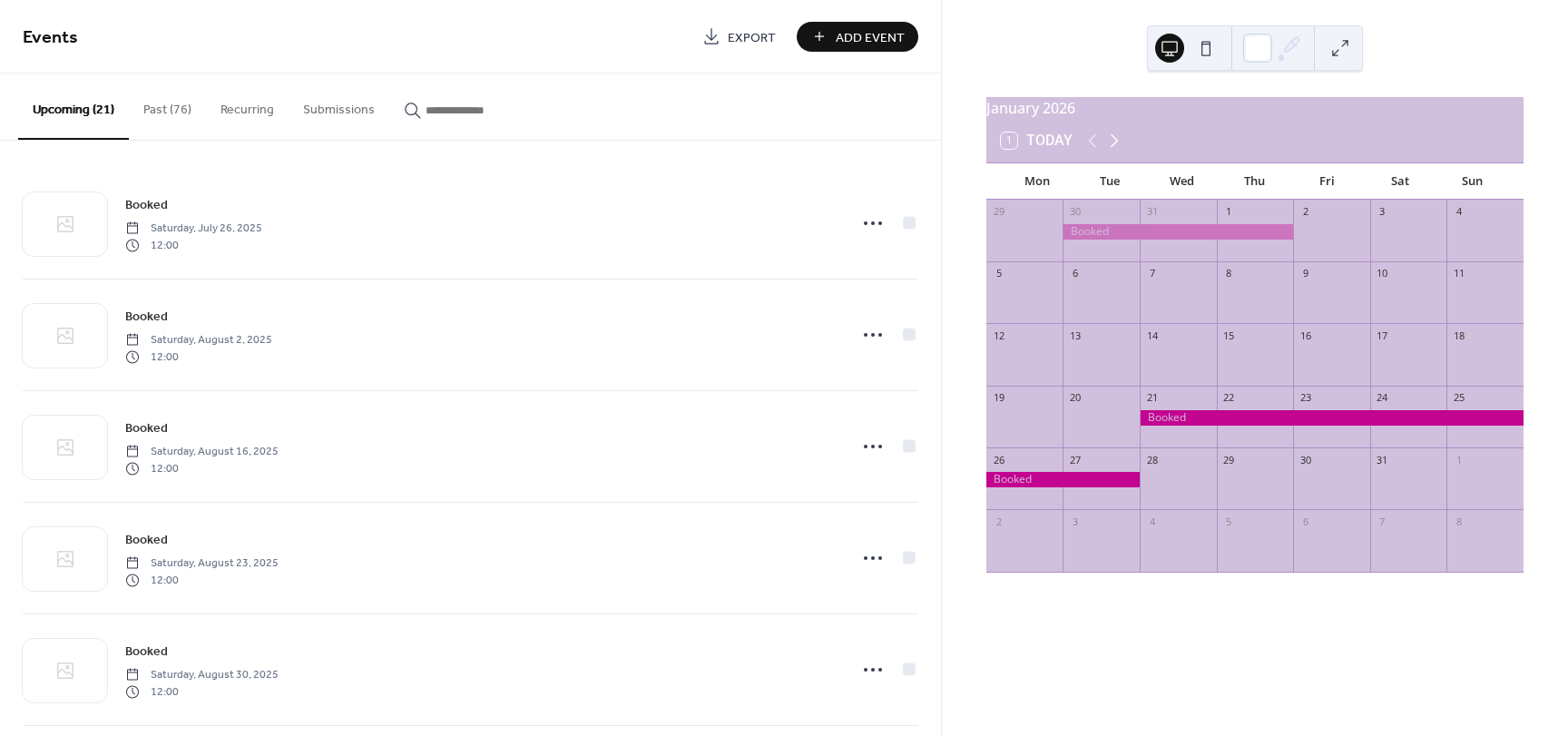 click 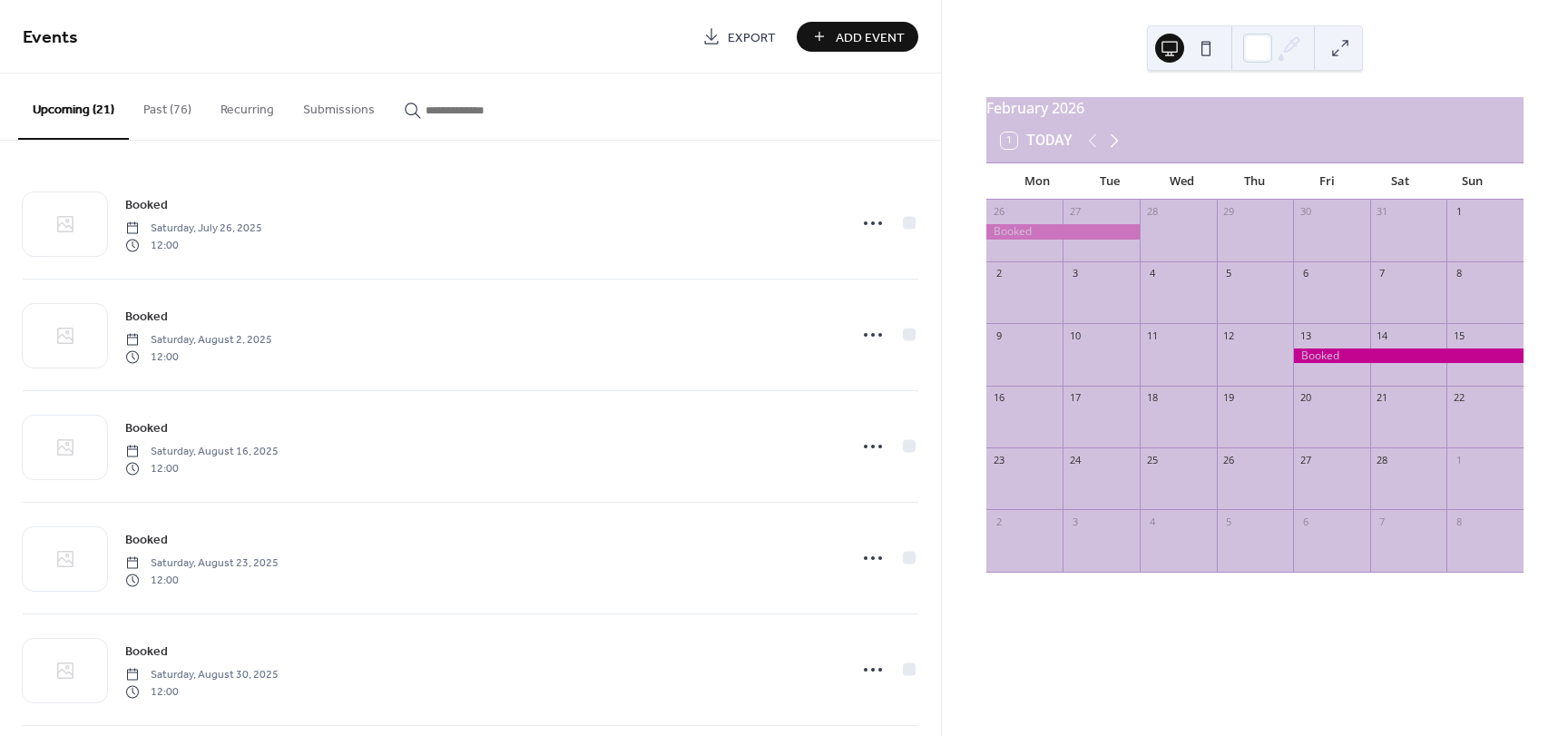click 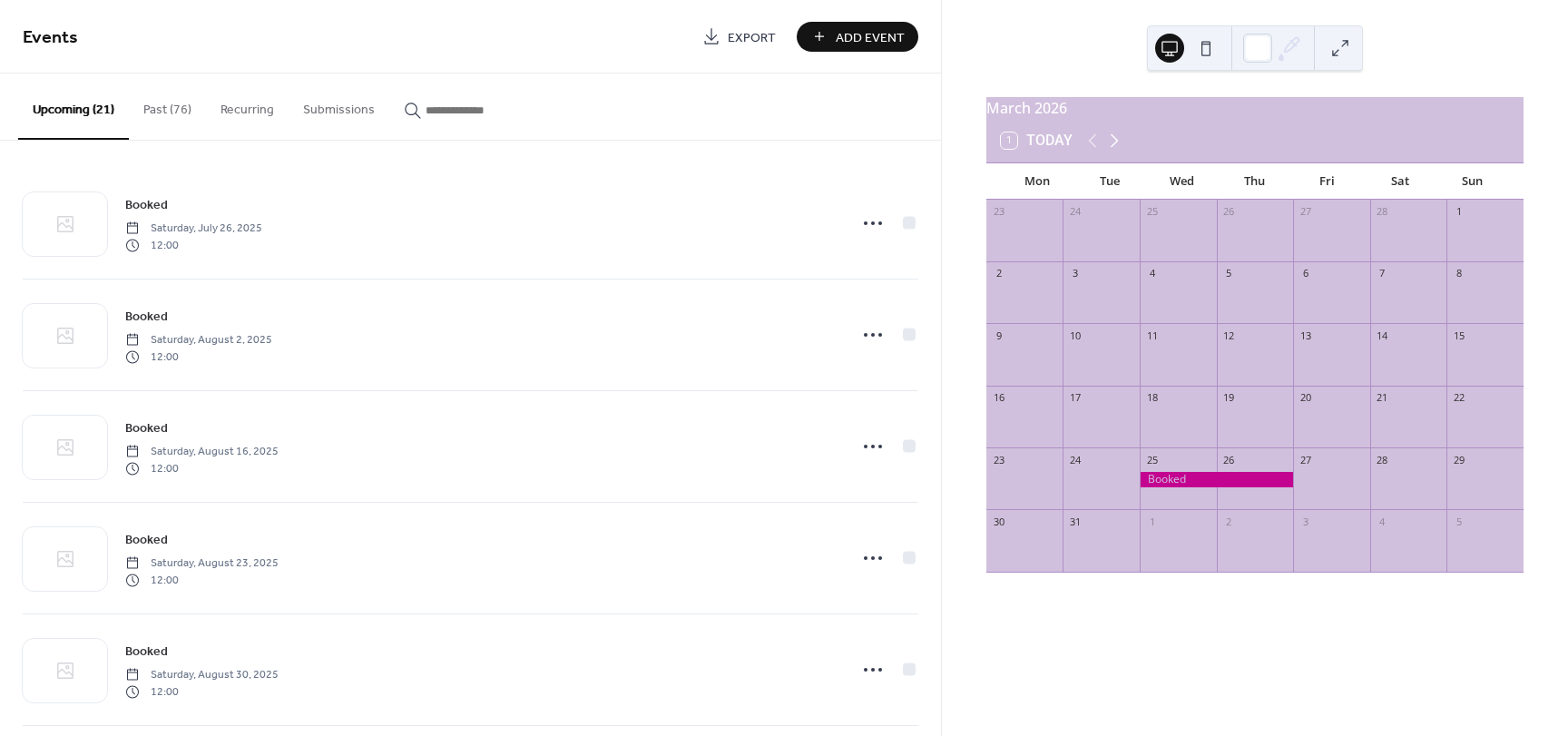 click 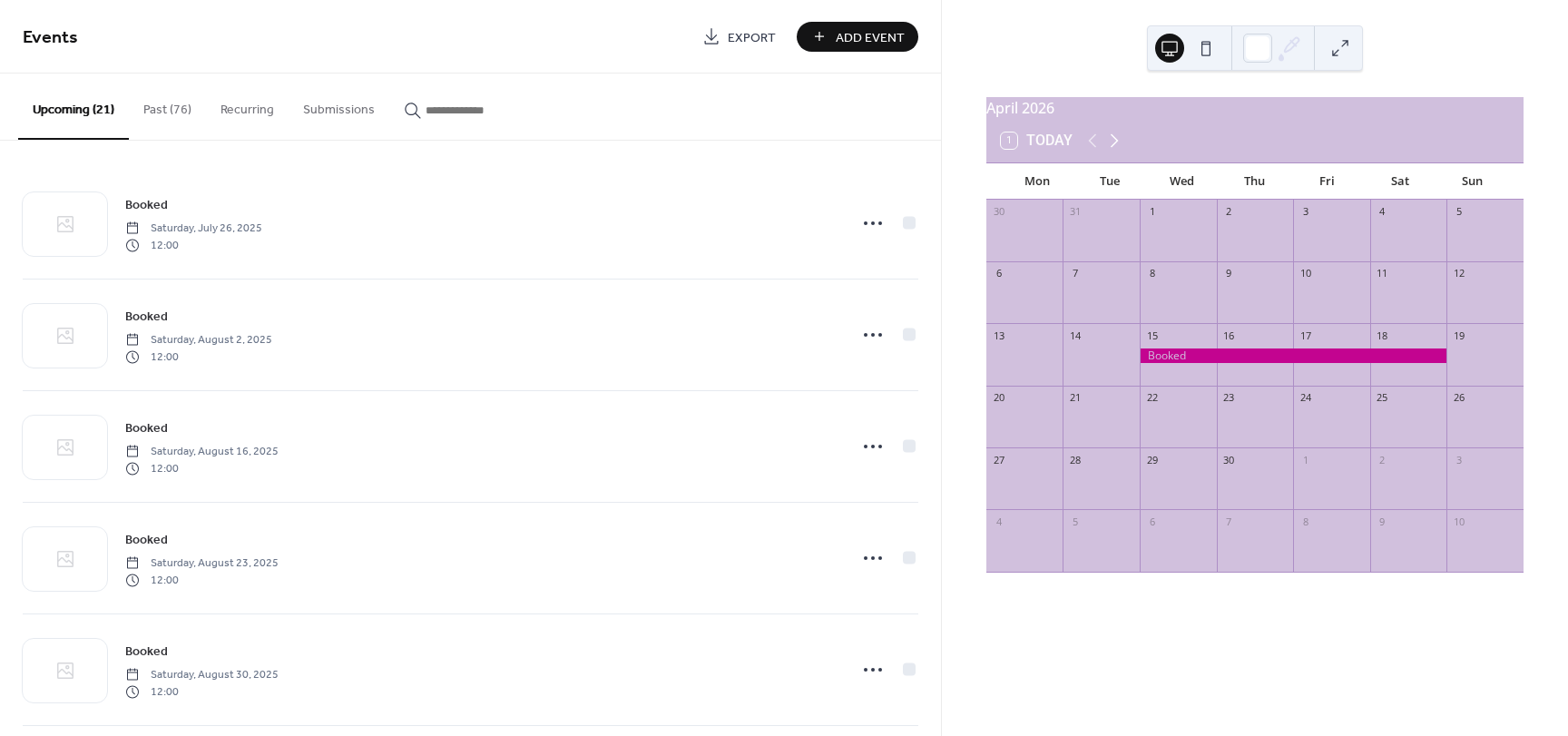click 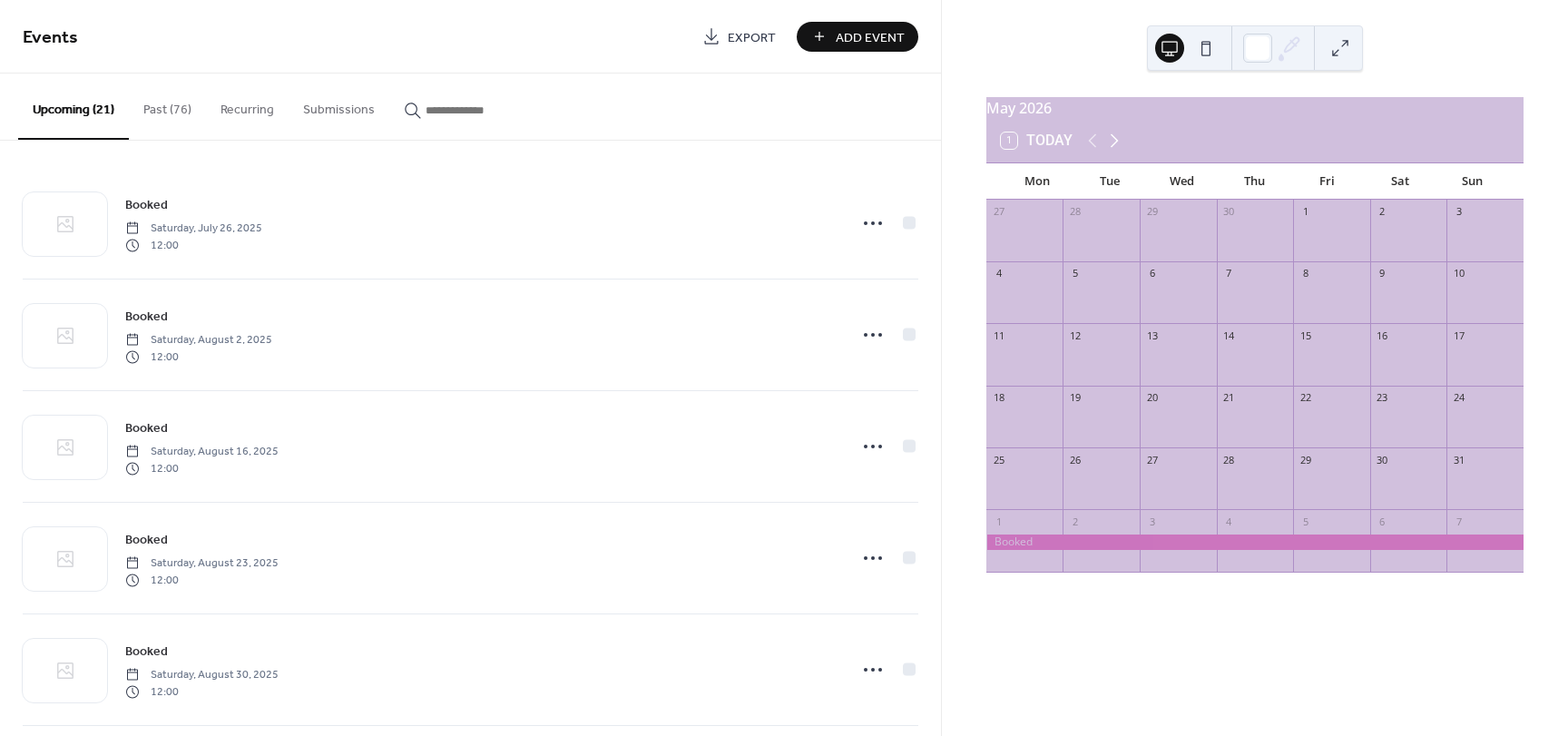 click 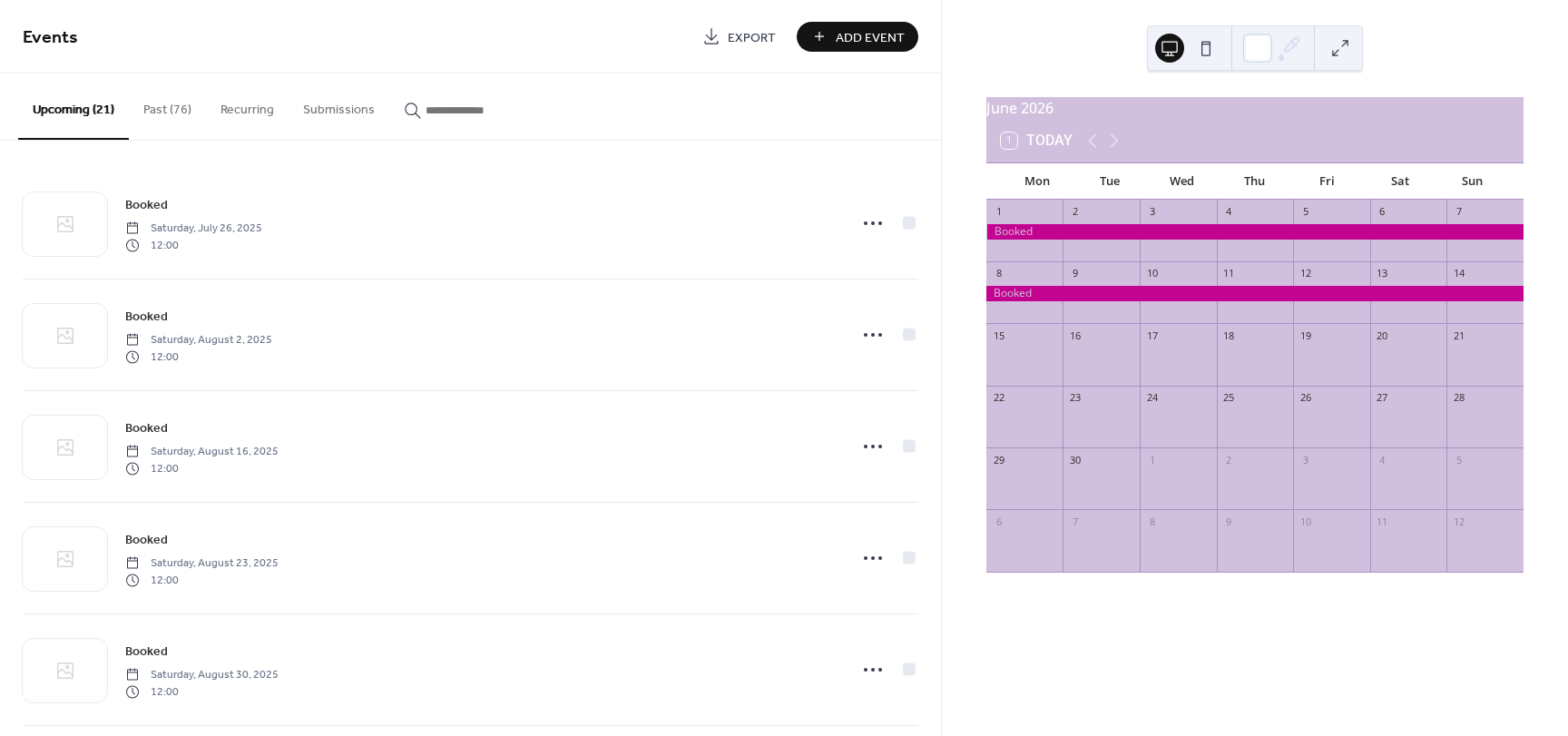 click on "Add Event" at bounding box center [870, 37] 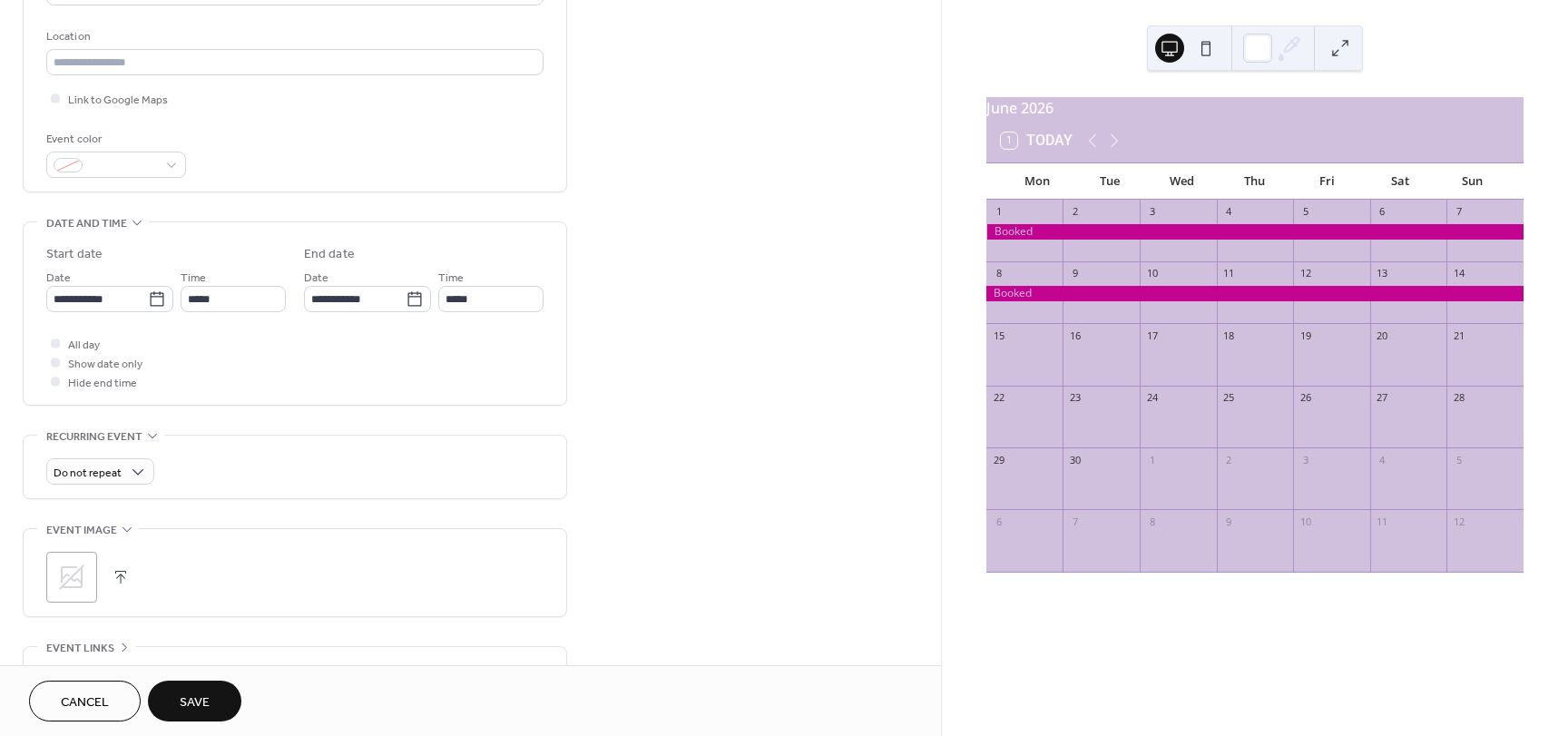 scroll, scrollTop: 541, scrollLeft: 0, axis: vertical 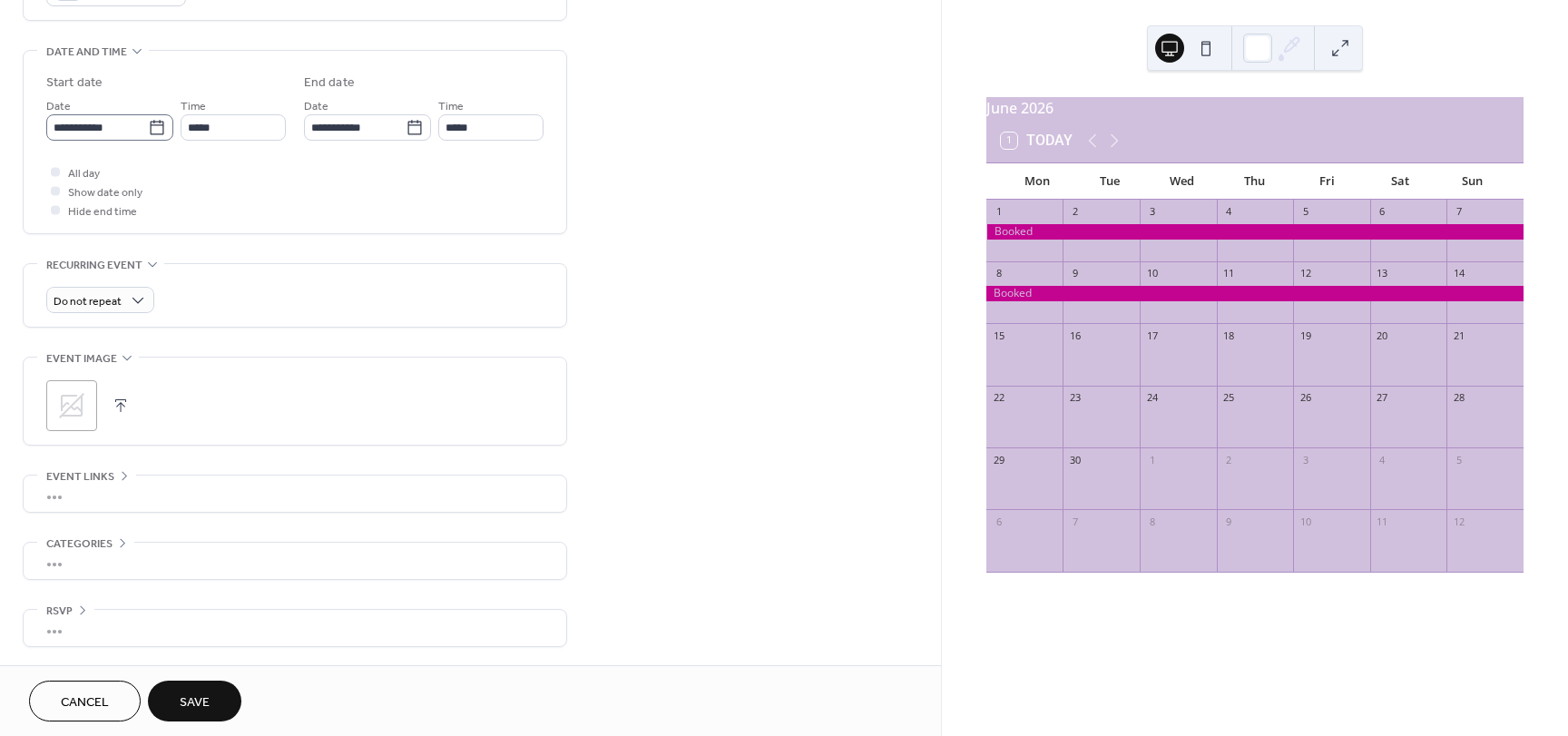 type on "******" 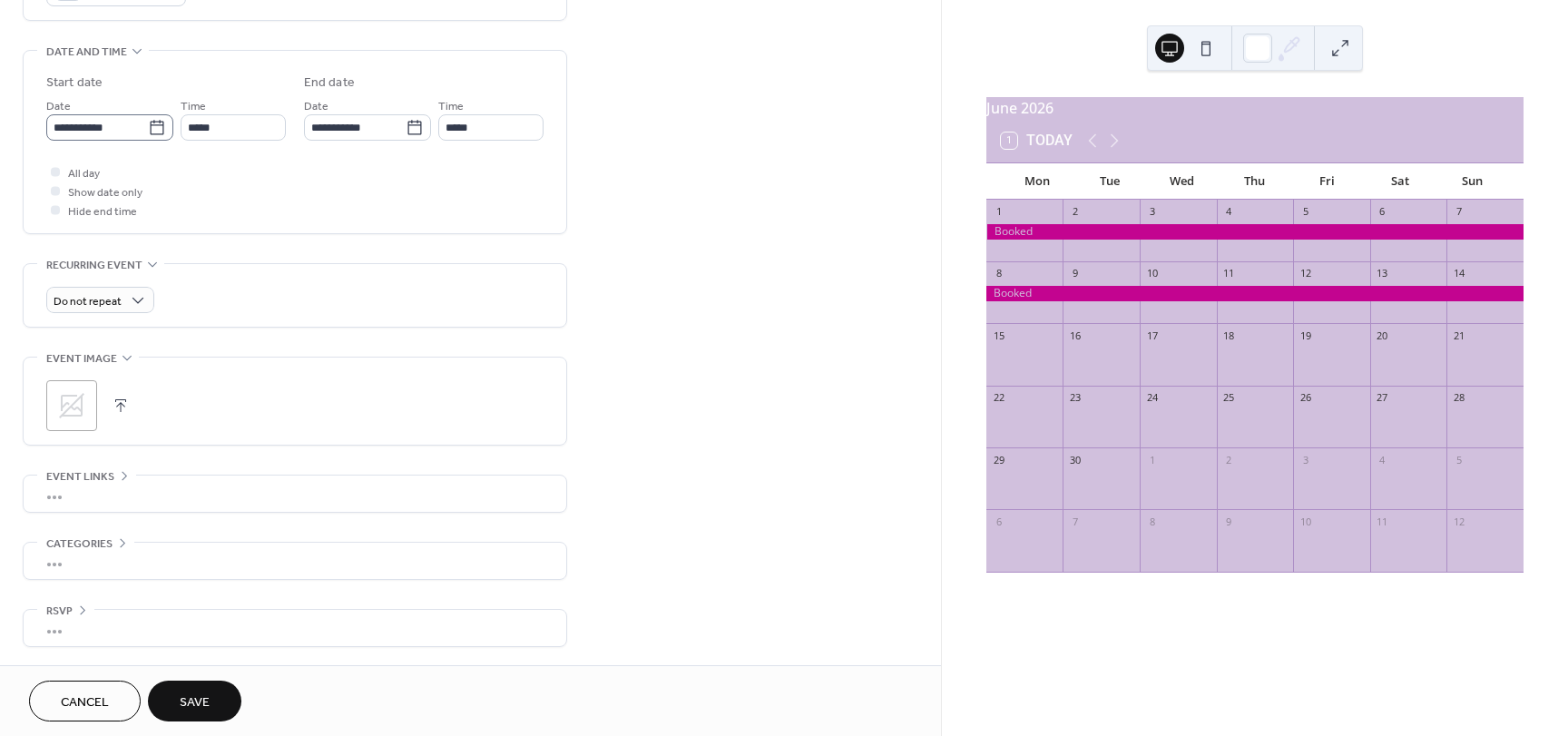 click 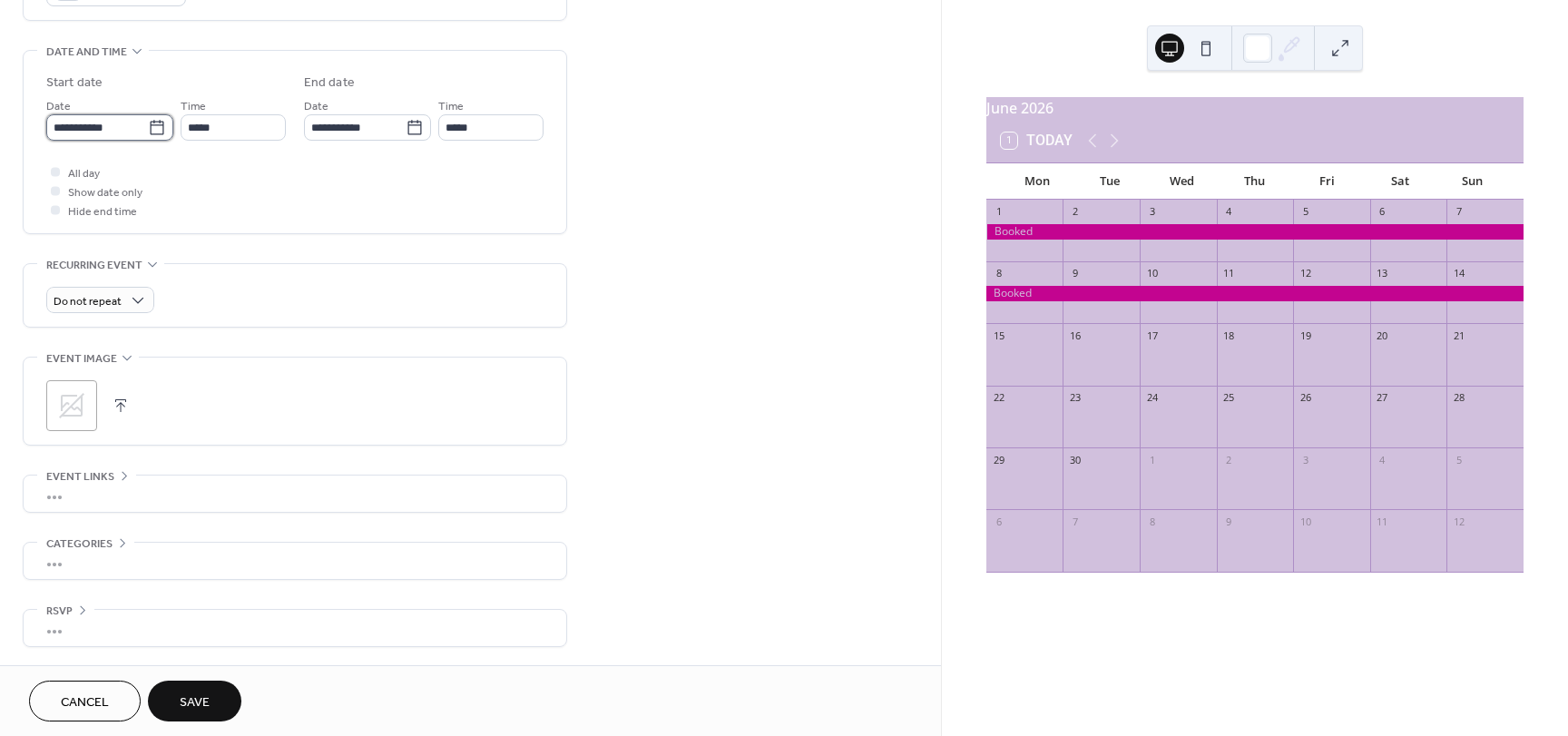 click on "**********" at bounding box center (97, 127) 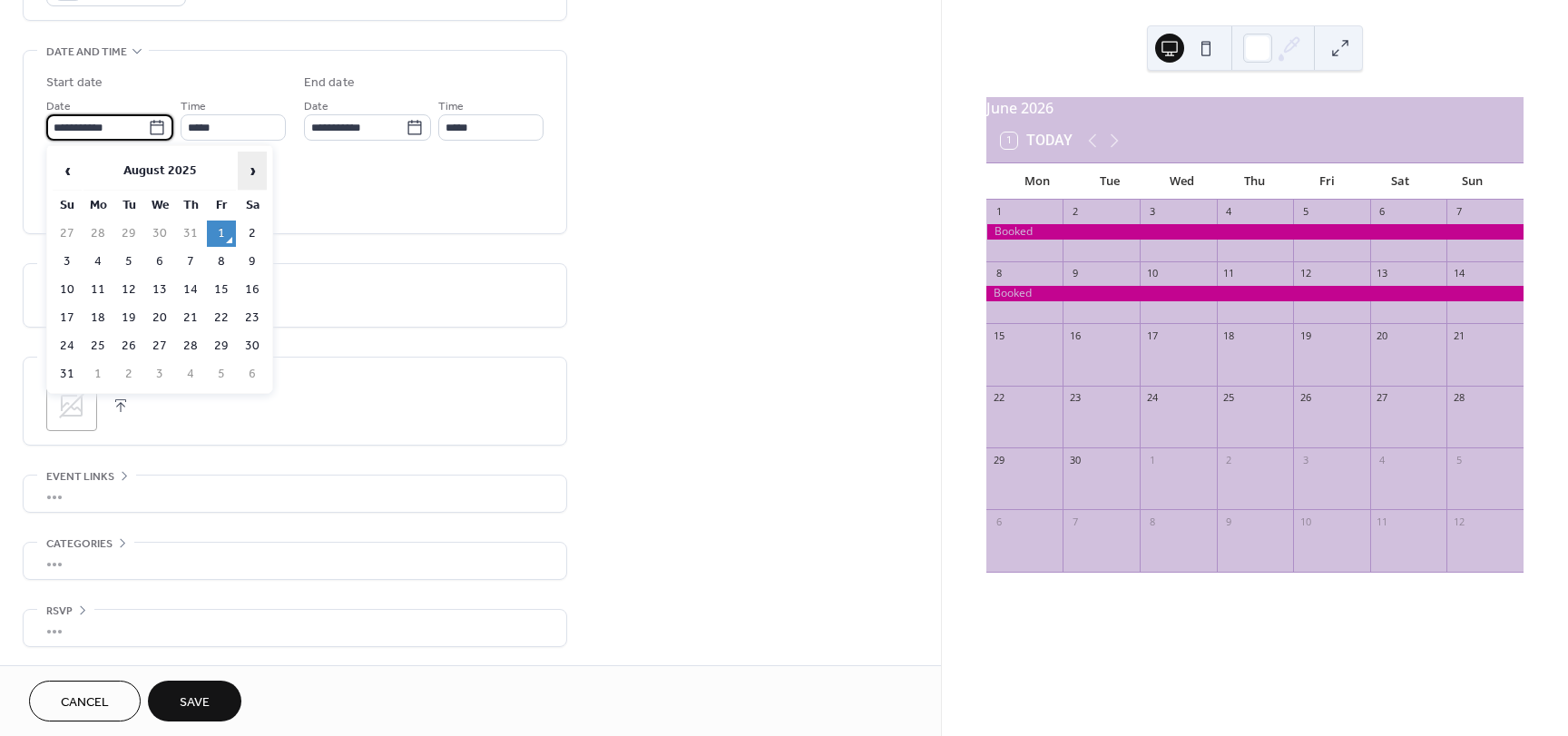 click on "›" at bounding box center (252, 171) 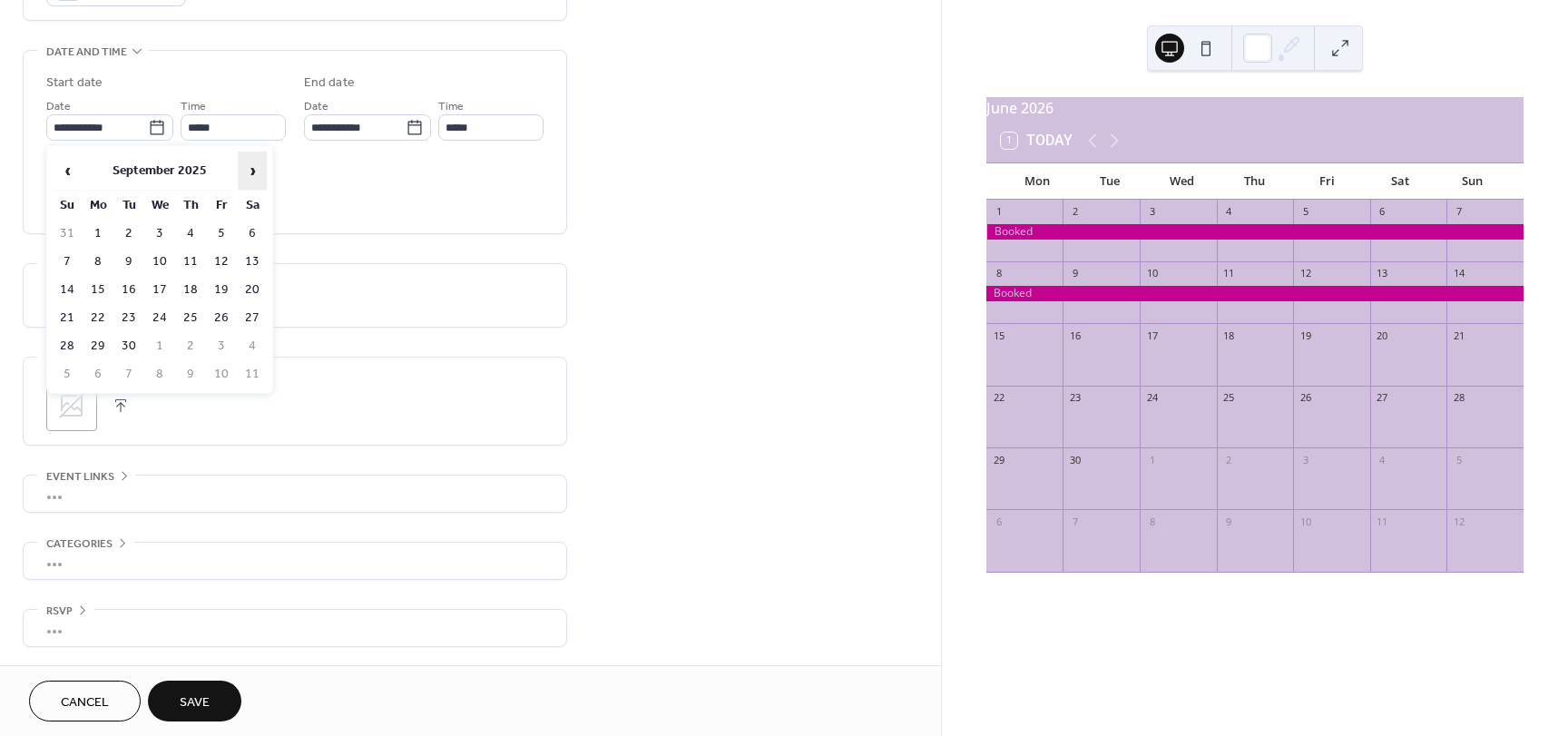 click on "›" at bounding box center [252, 171] 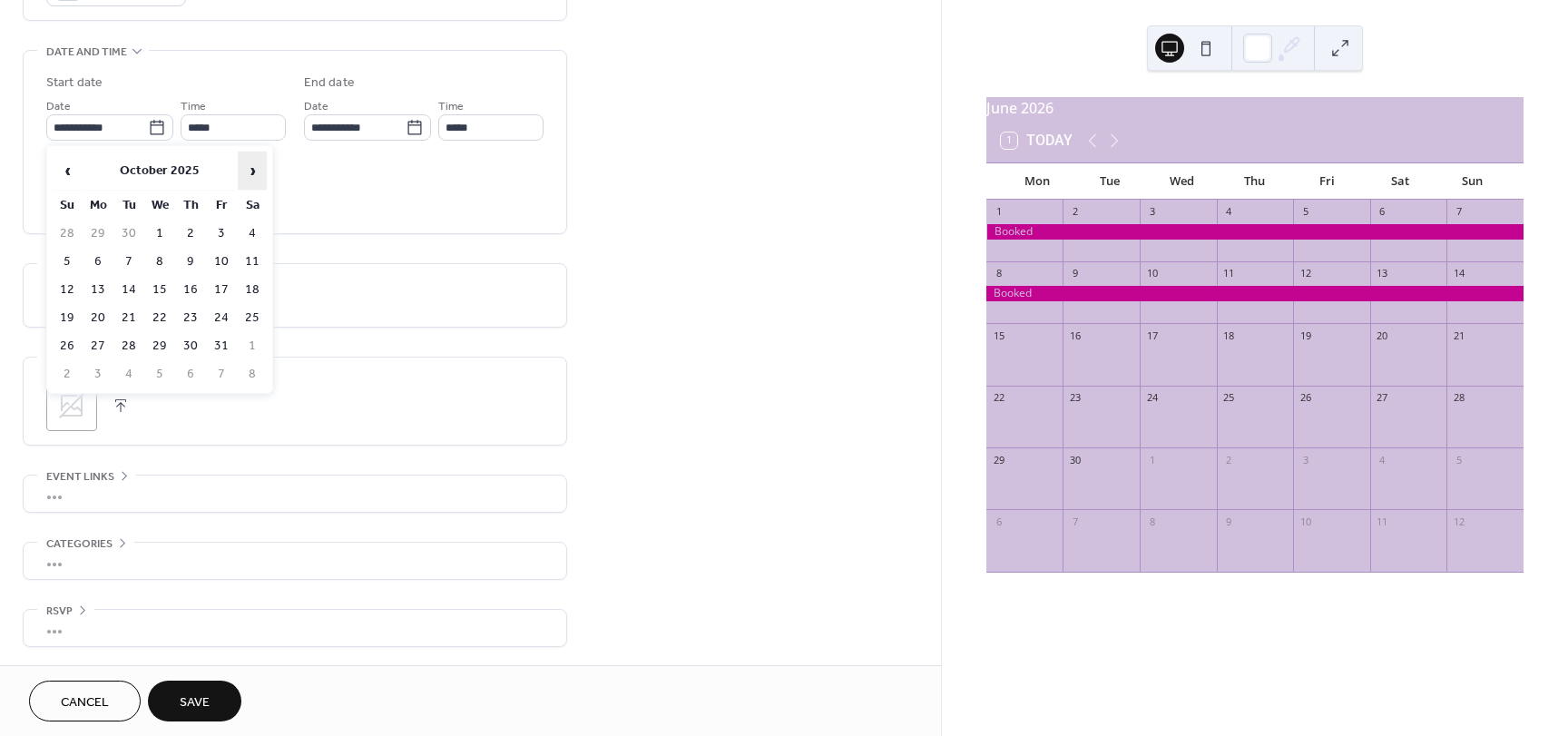 click on "›" at bounding box center (252, 171) 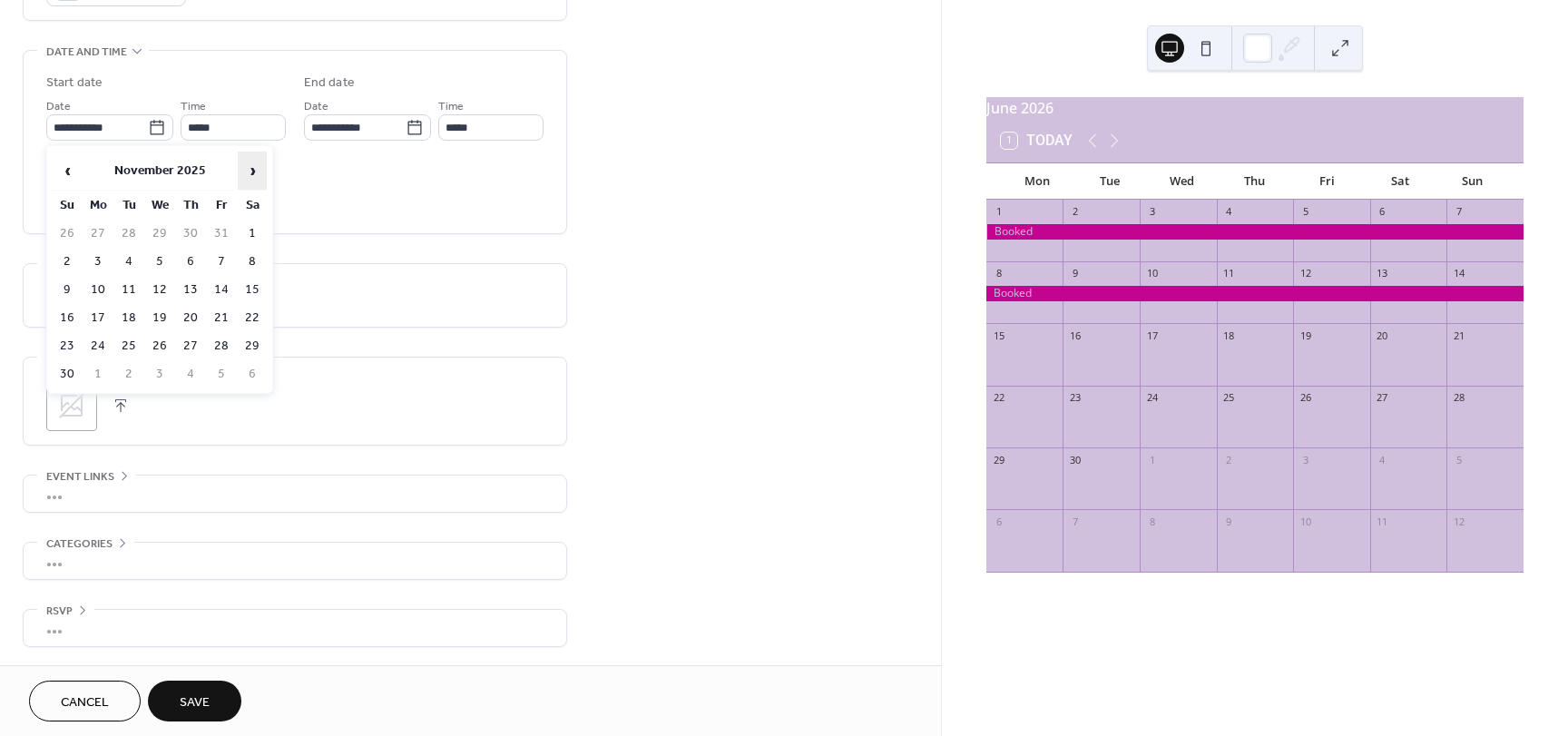 click on "›" at bounding box center [252, 171] 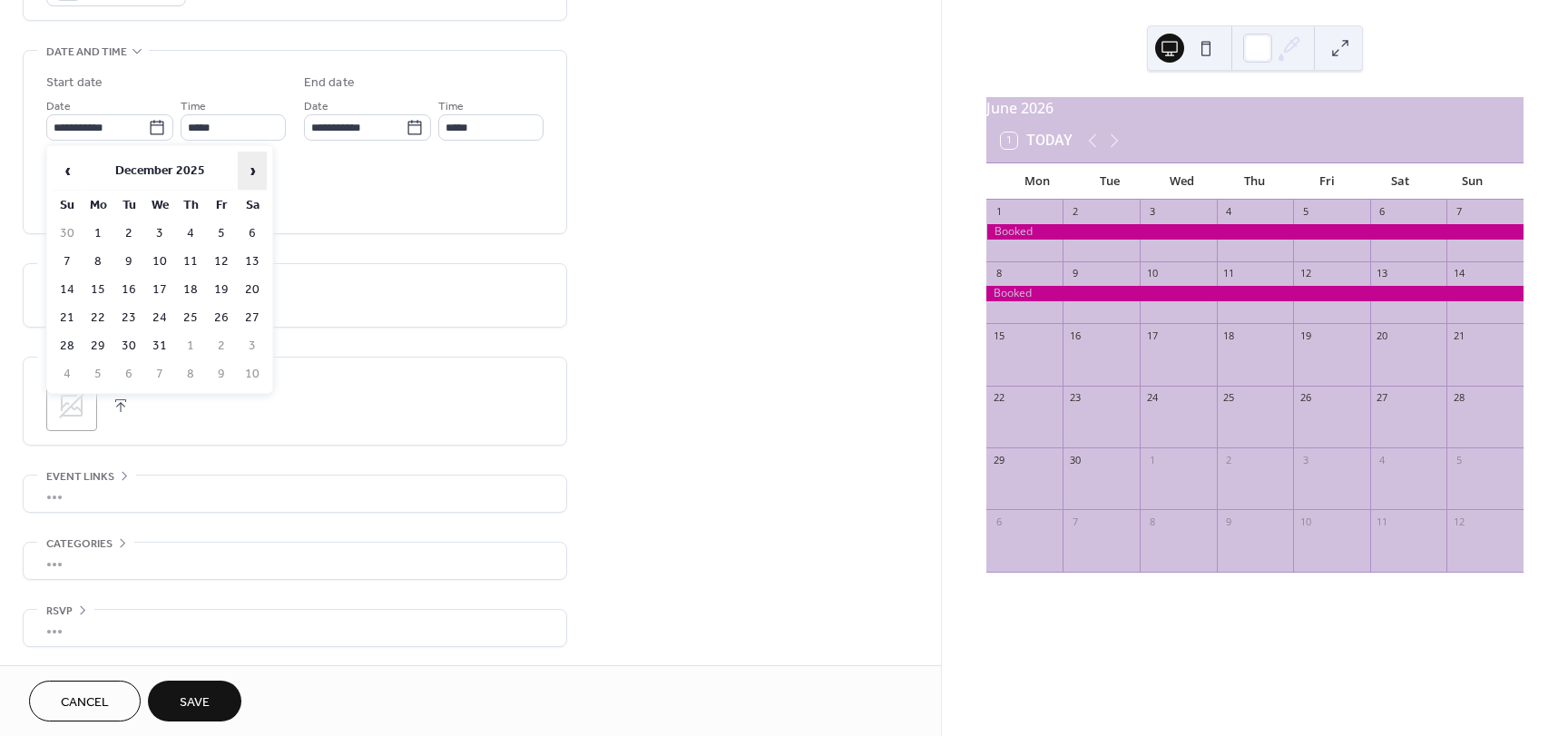 click on "›" at bounding box center [252, 171] 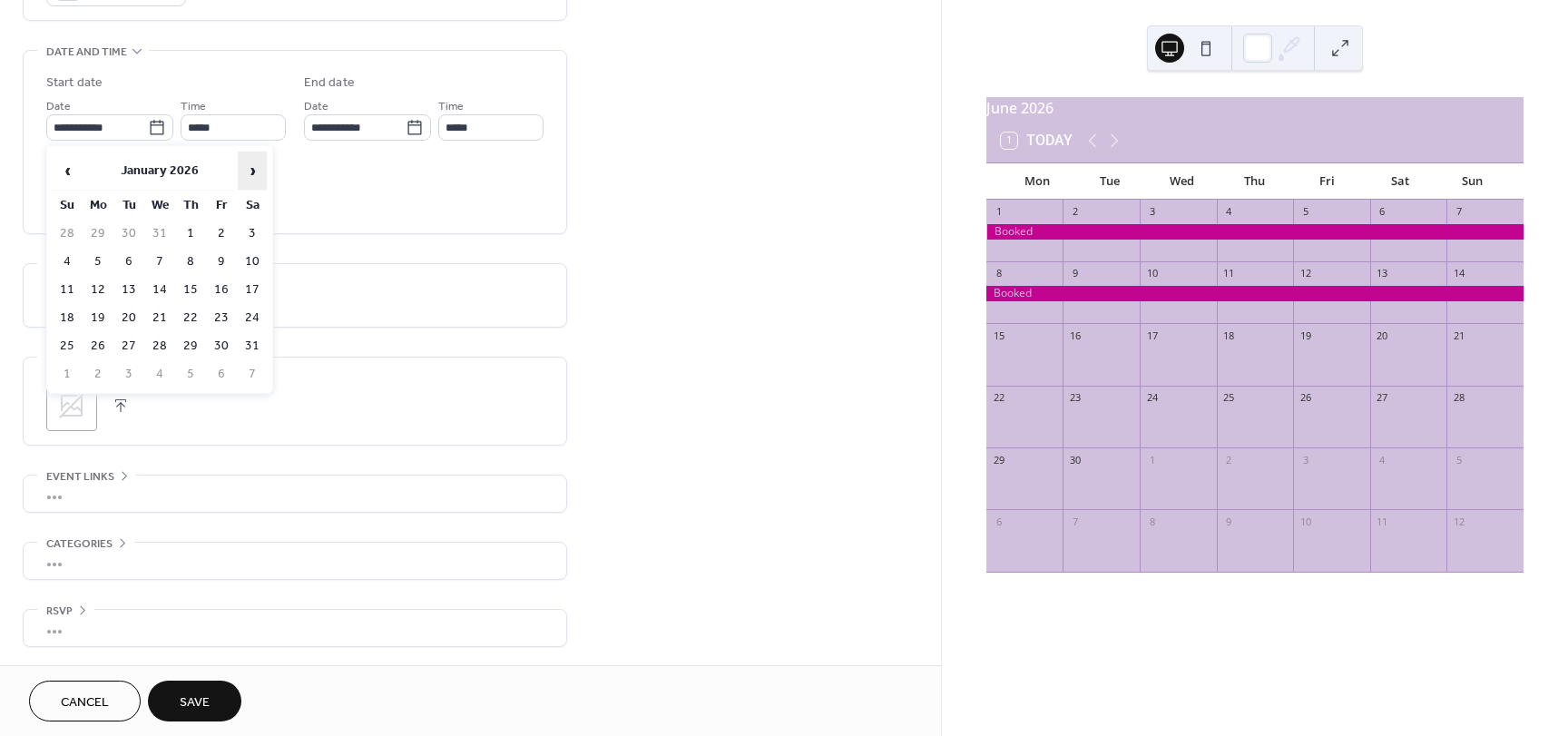 click on "›" at bounding box center (252, 171) 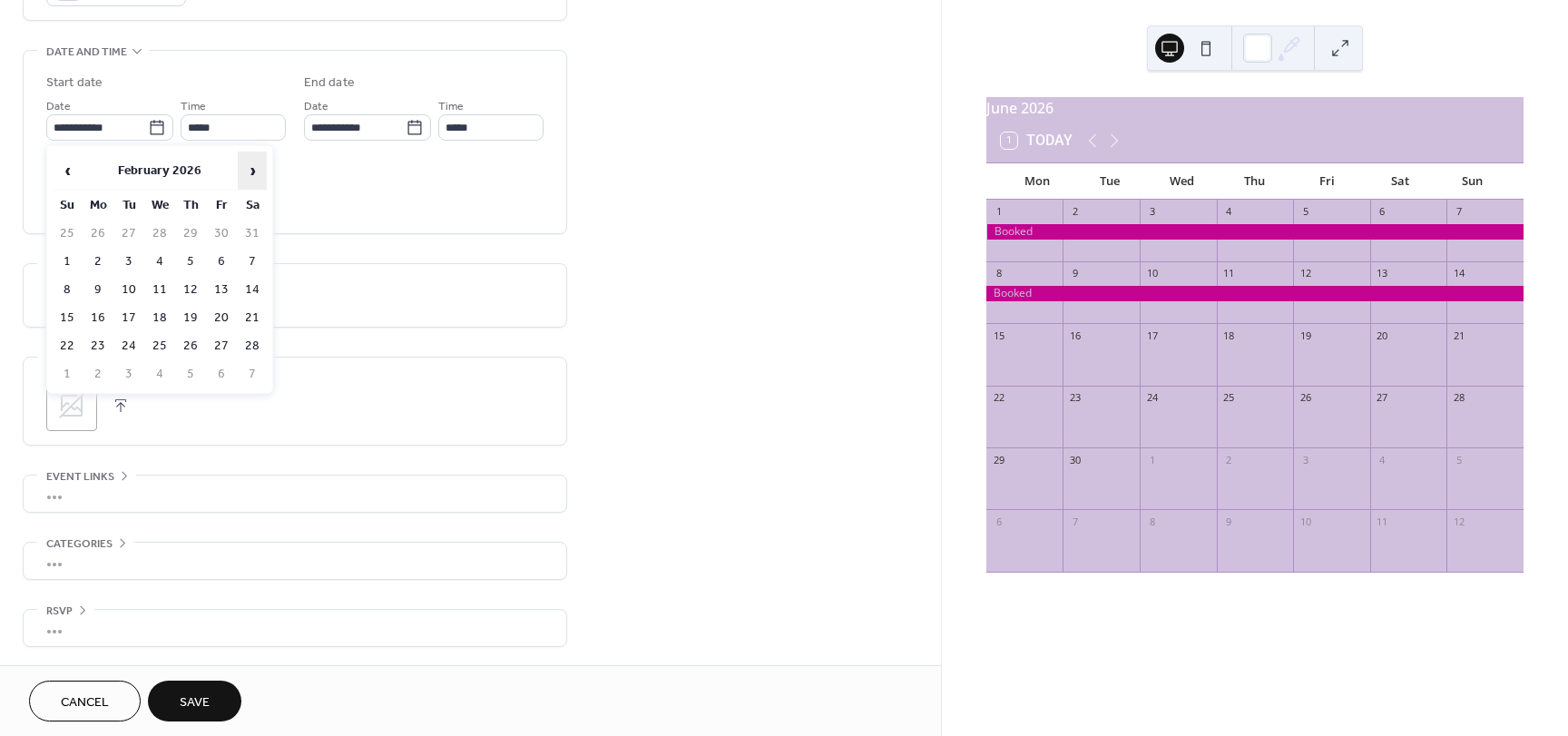 click on "›" at bounding box center [252, 171] 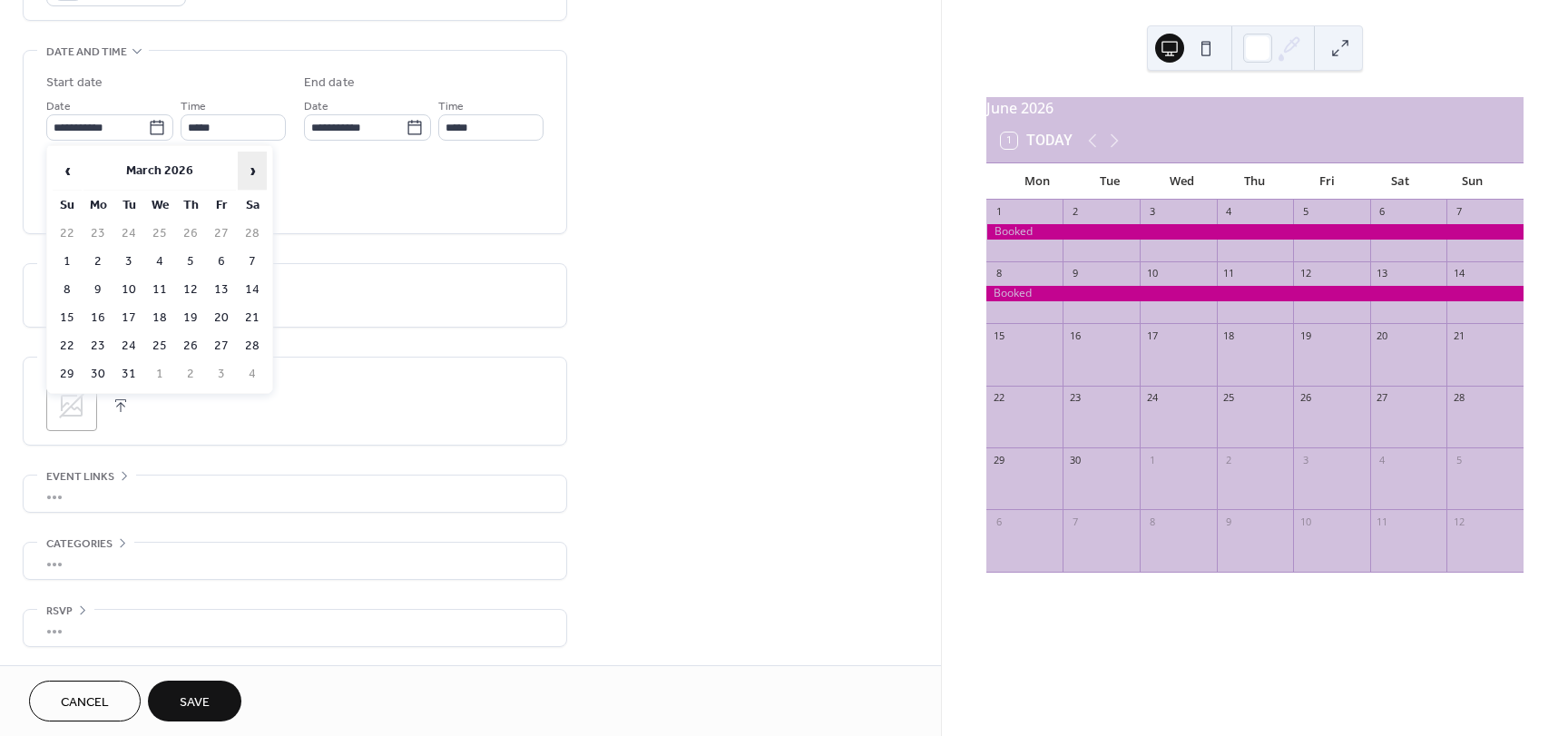 click on "›" at bounding box center [252, 171] 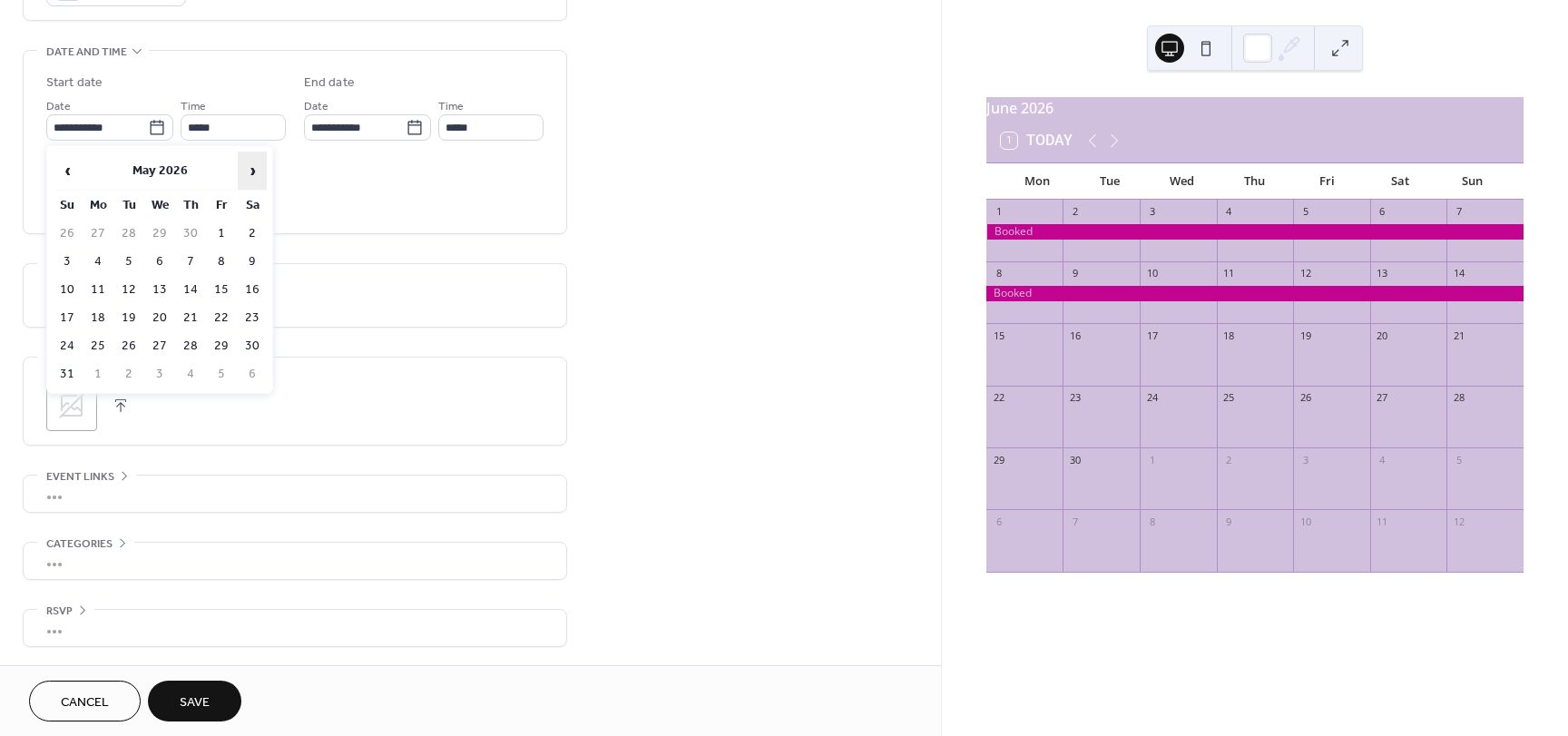 click on "›" at bounding box center (252, 171) 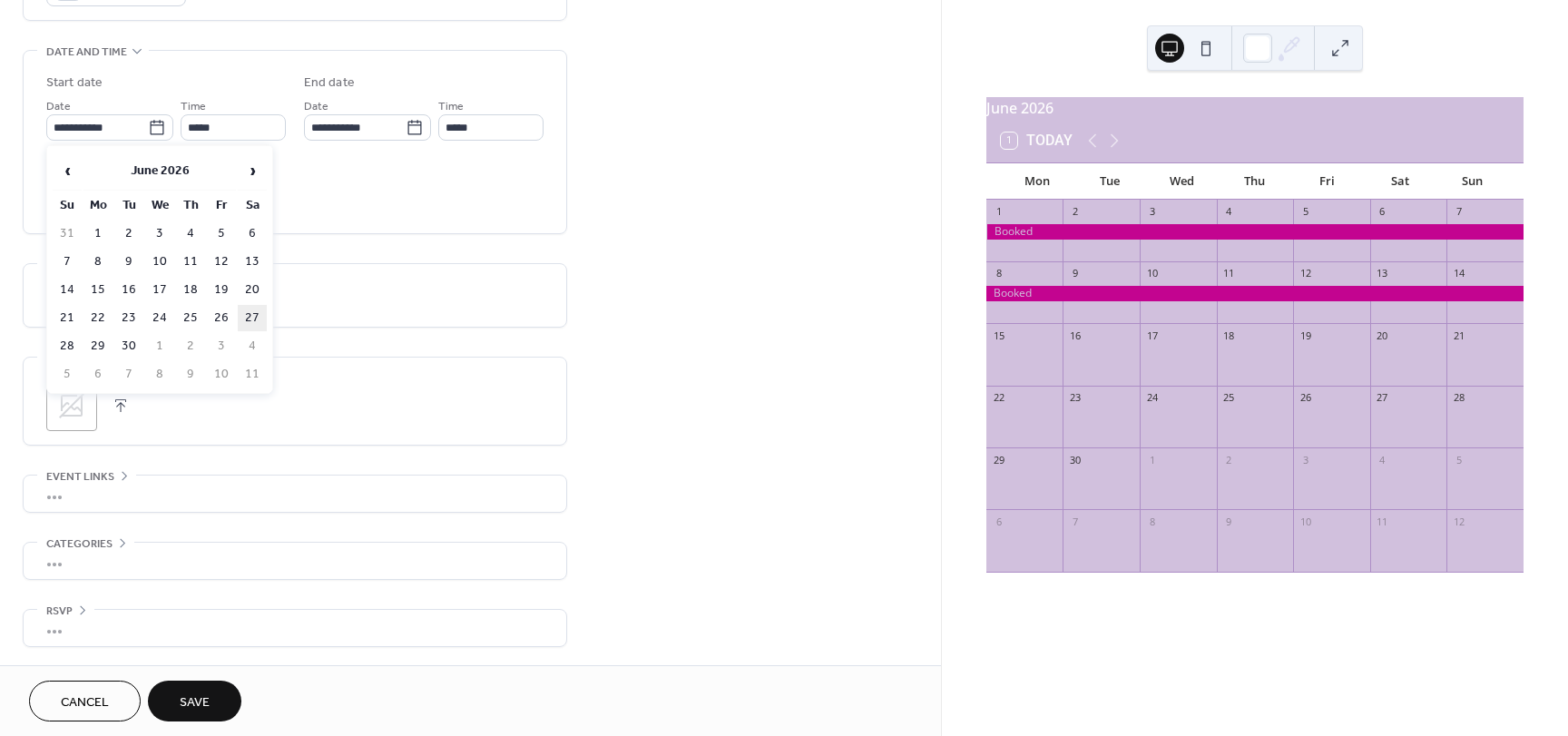 click on "27" at bounding box center (252, 318) 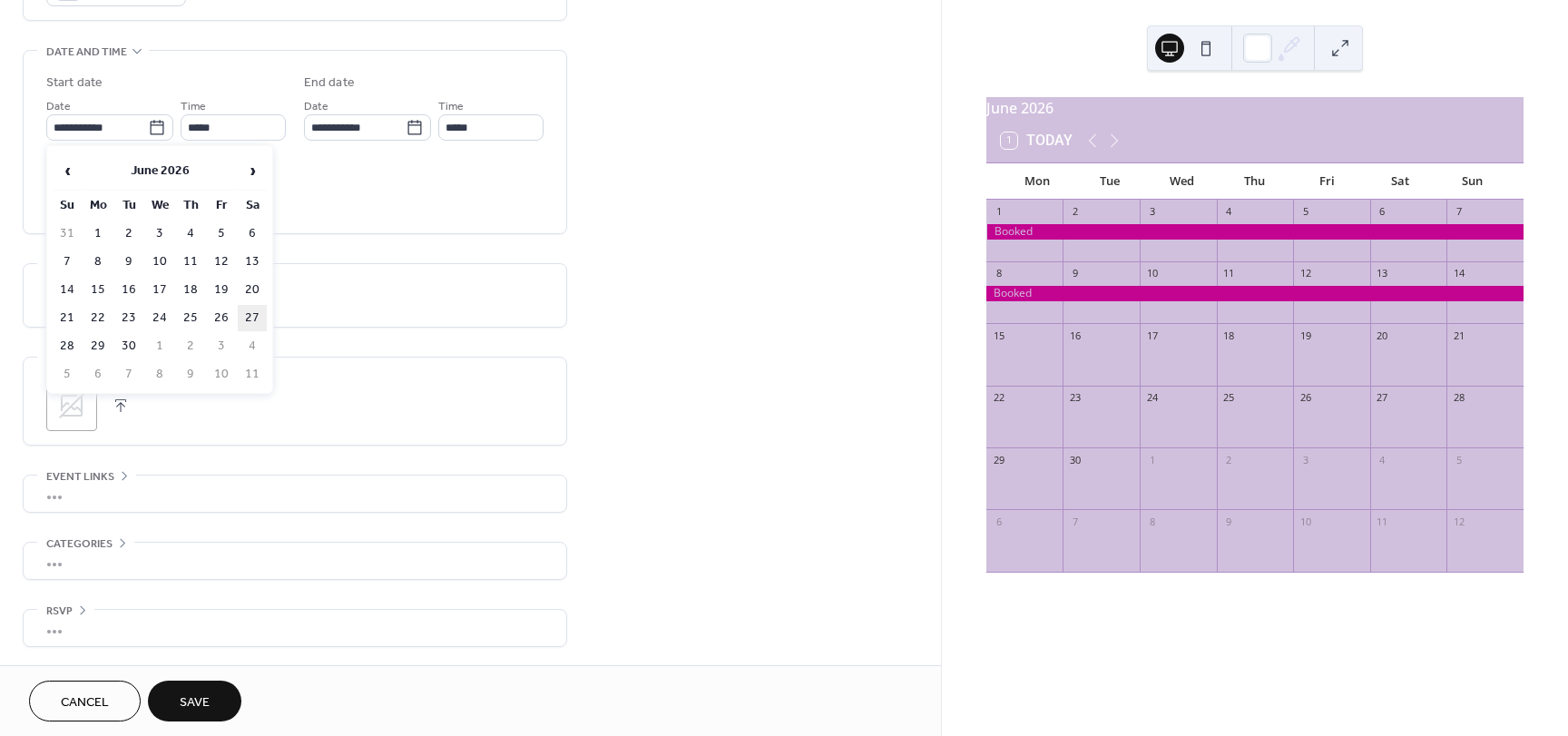 type on "**********" 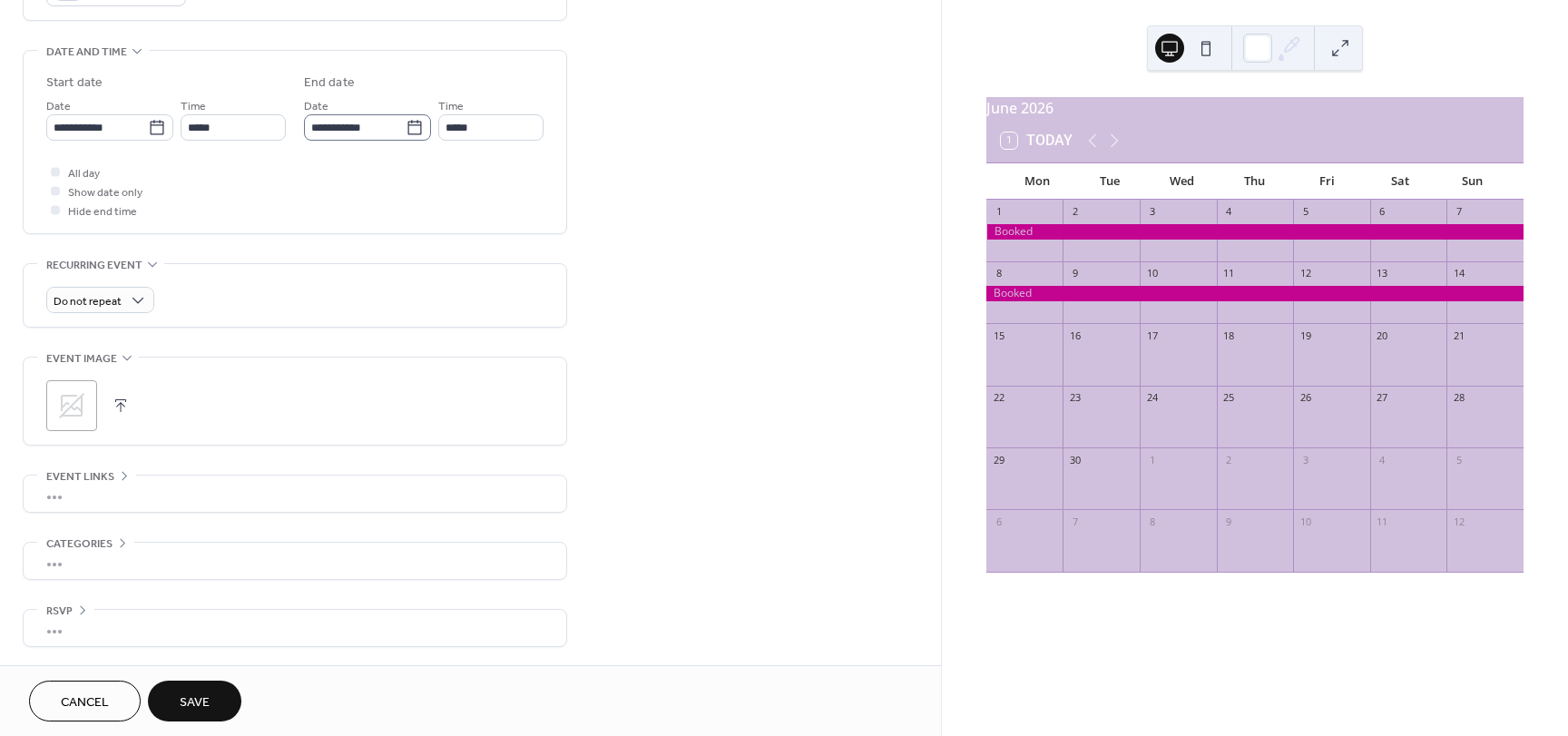 click 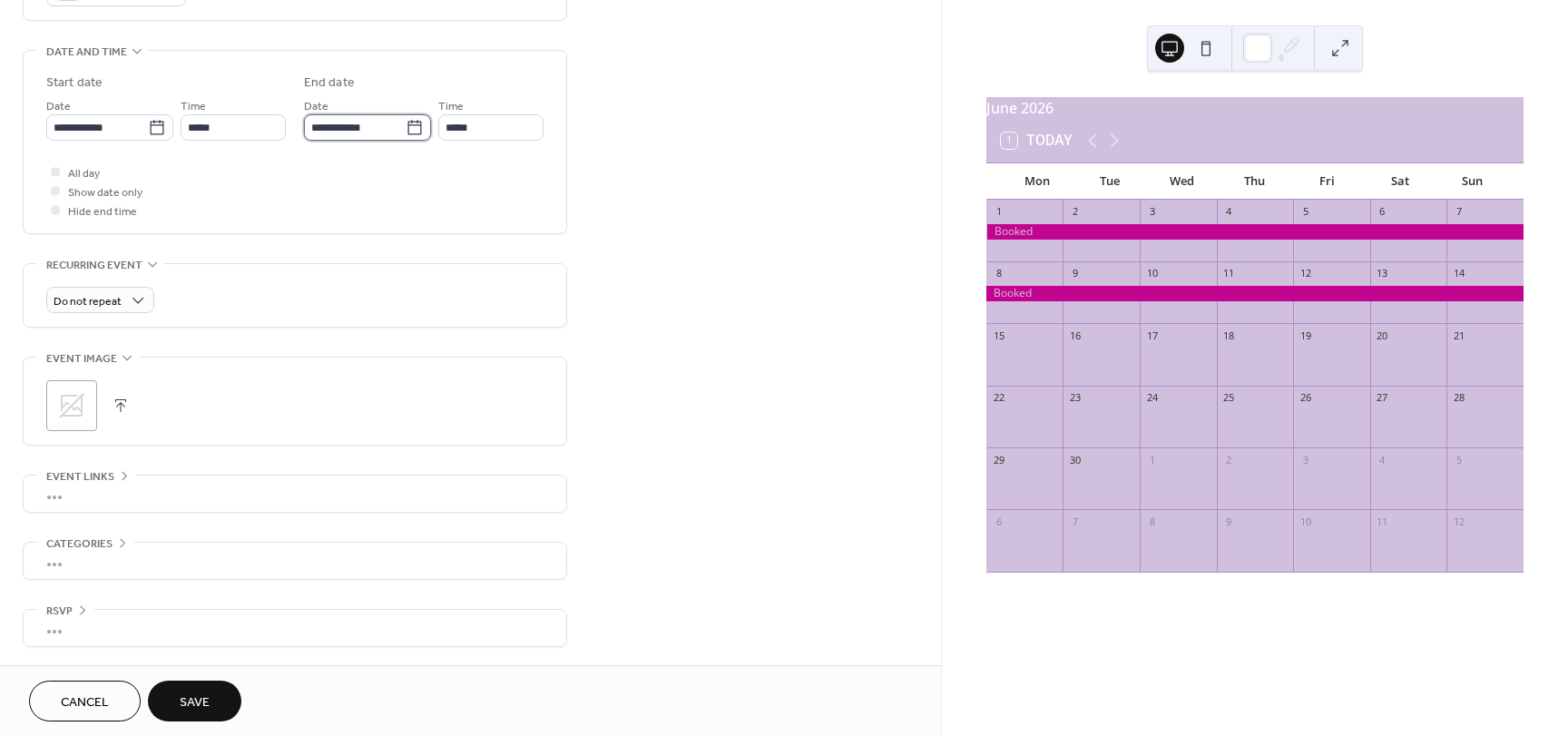 click on "**********" at bounding box center [355, 127] 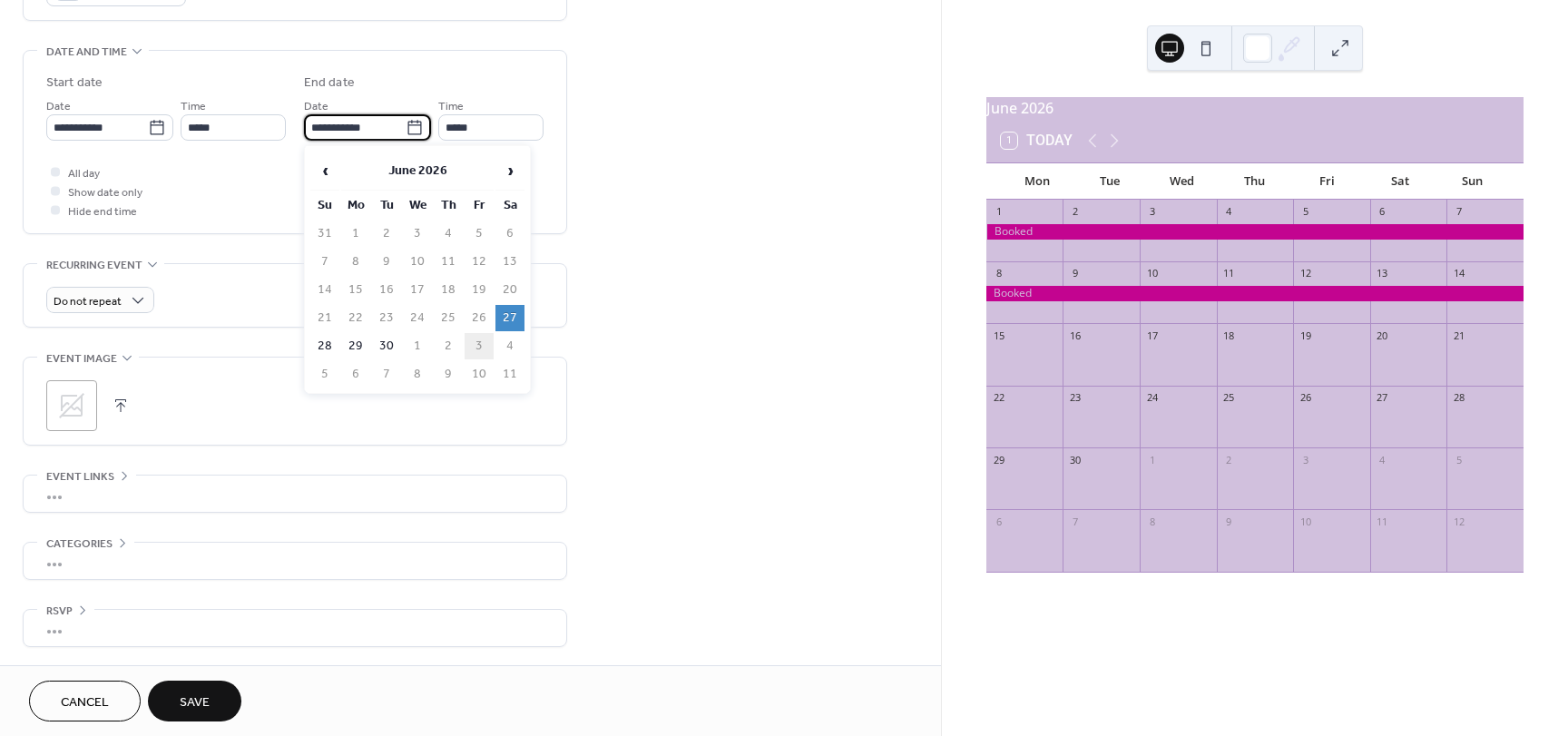 click on "3" at bounding box center (479, 346) 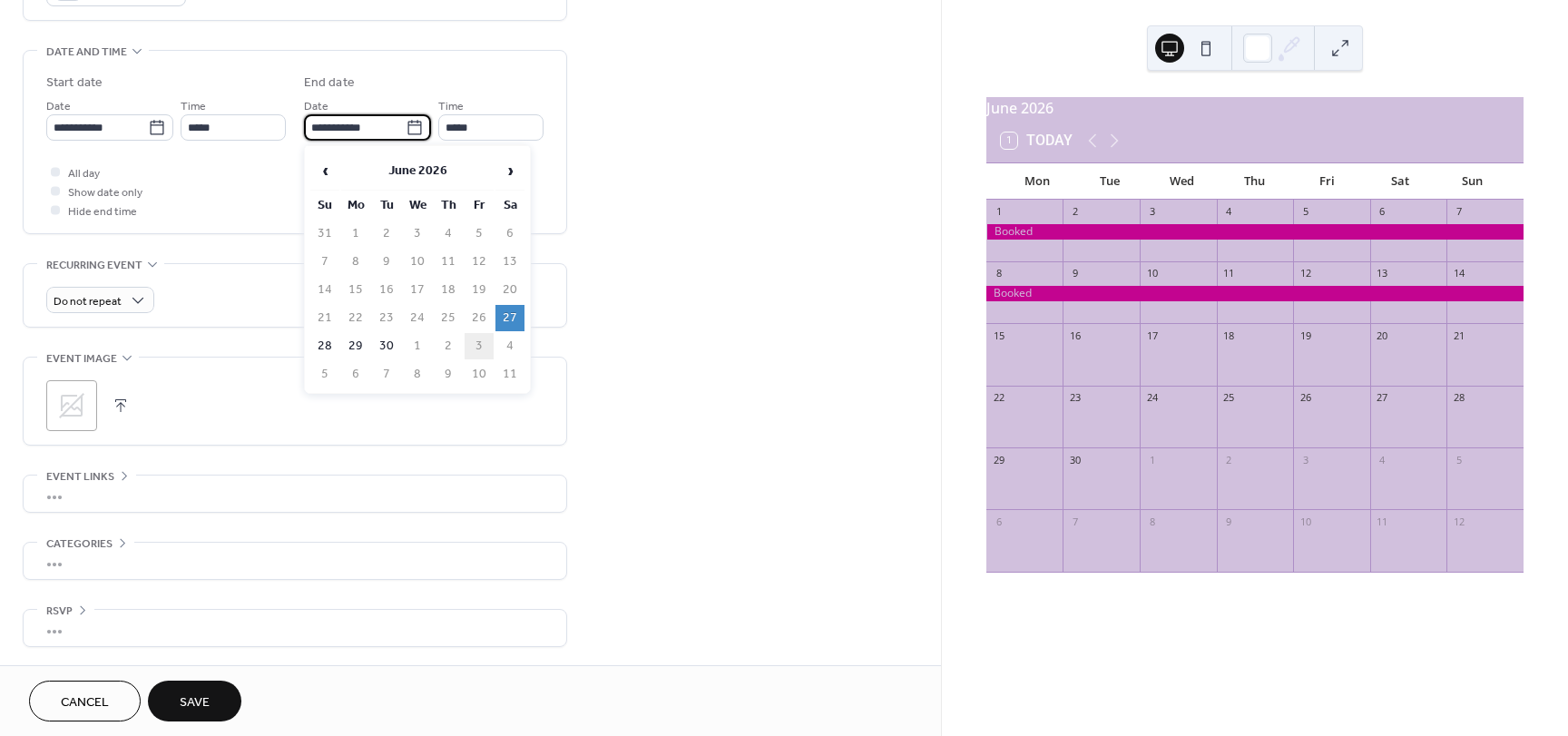 type on "**********" 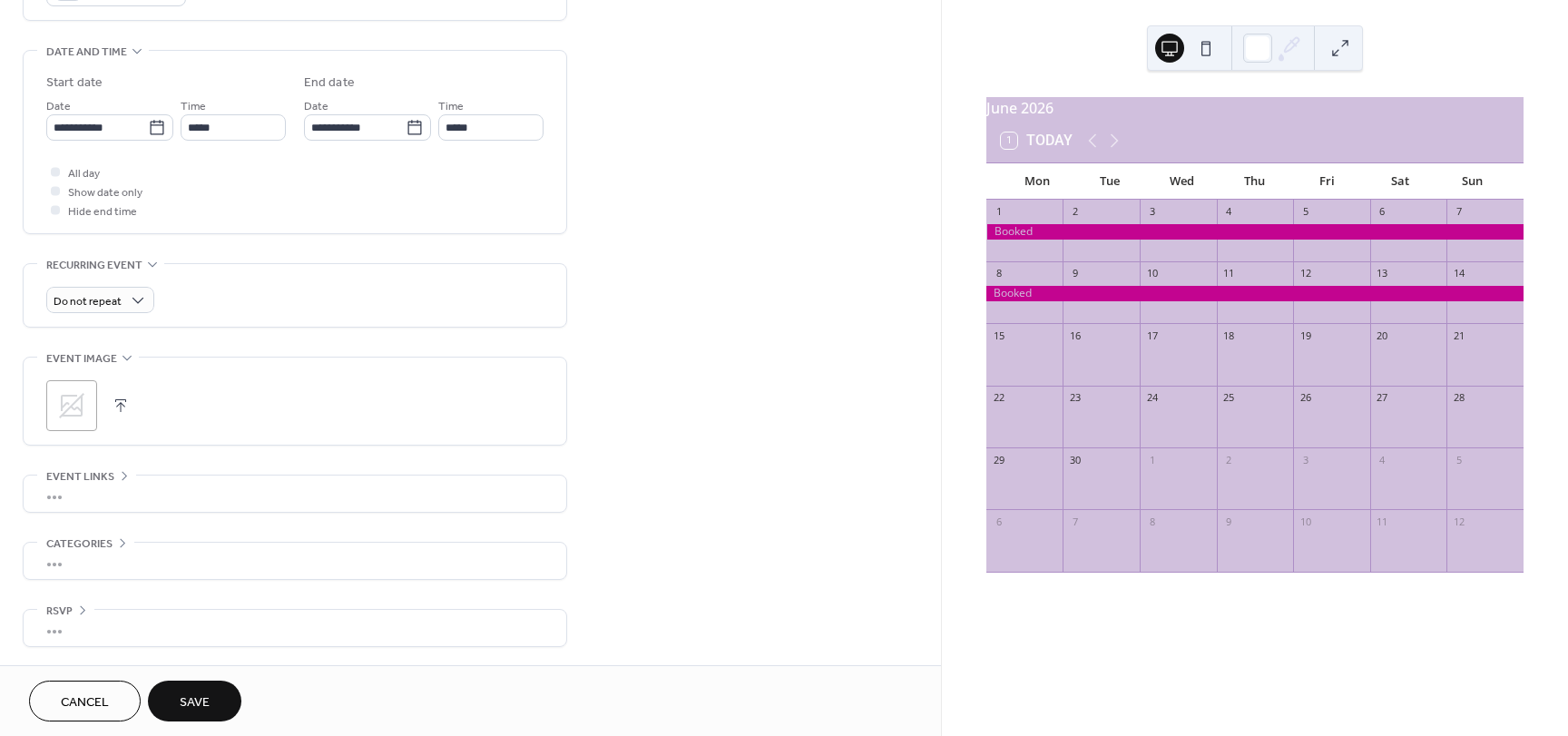 click on "Save" at bounding box center [194, 702] 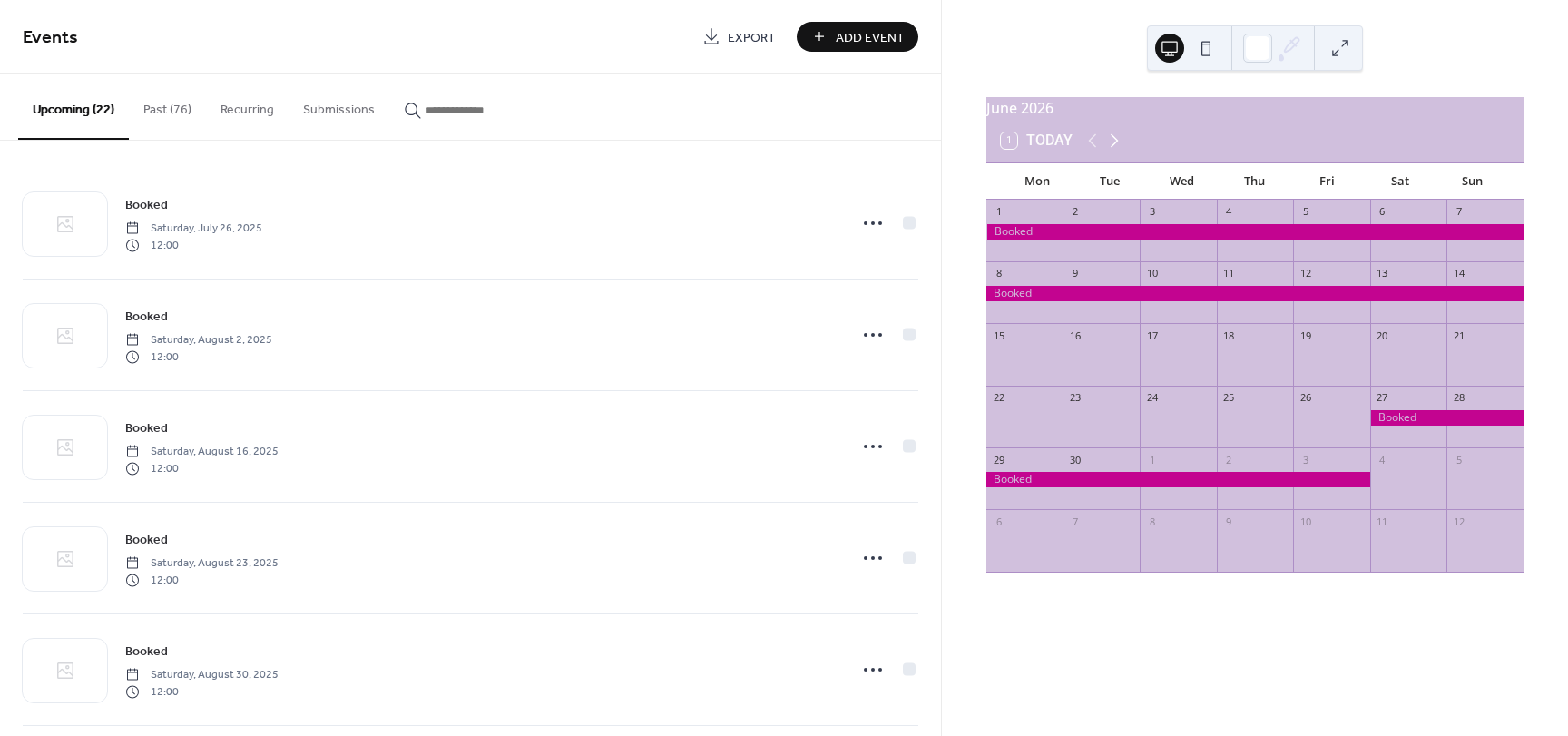 click 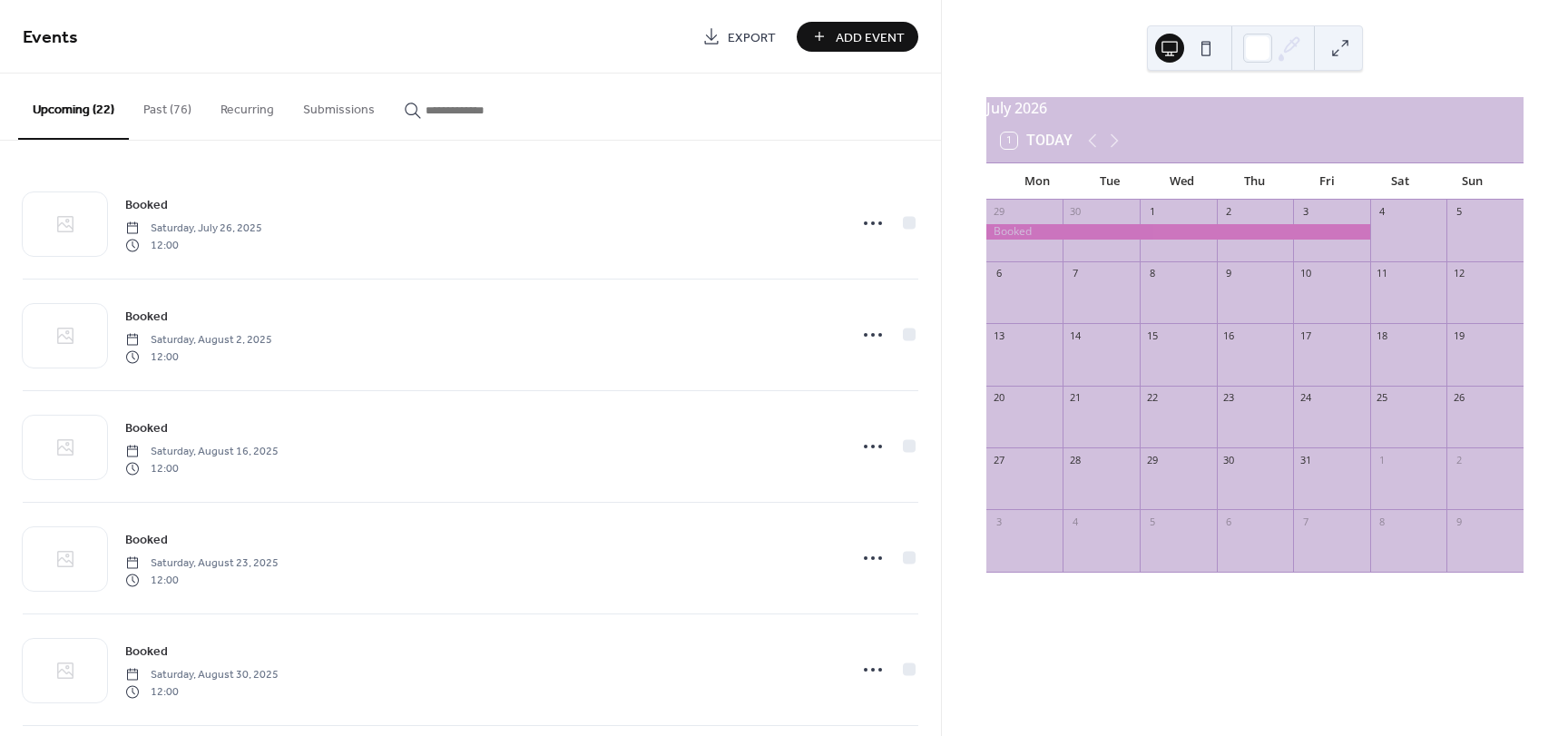 click on "Add Event" at bounding box center (858, 36) 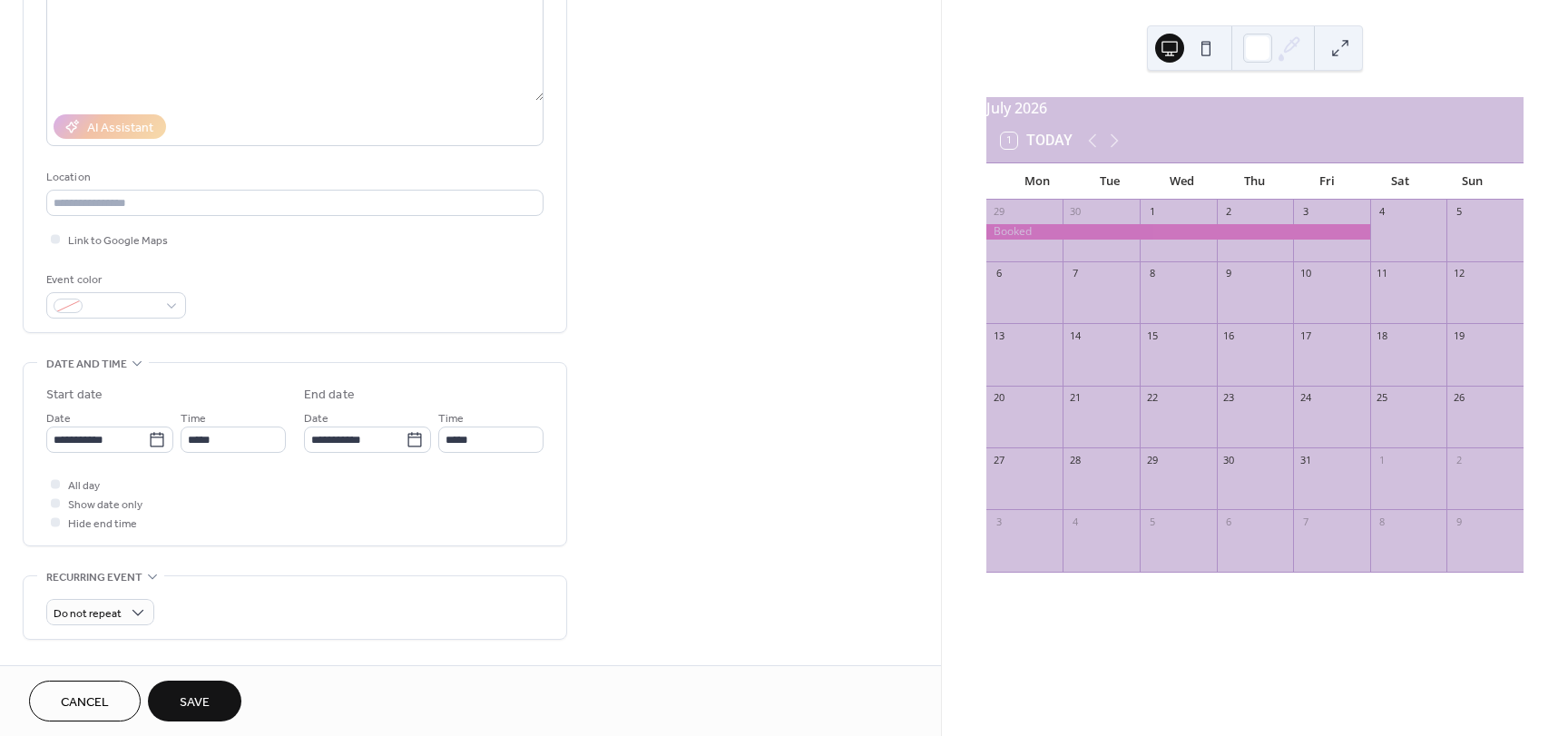 scroll, scrollTop: 280, scrollLeft: 0, axis: vertical 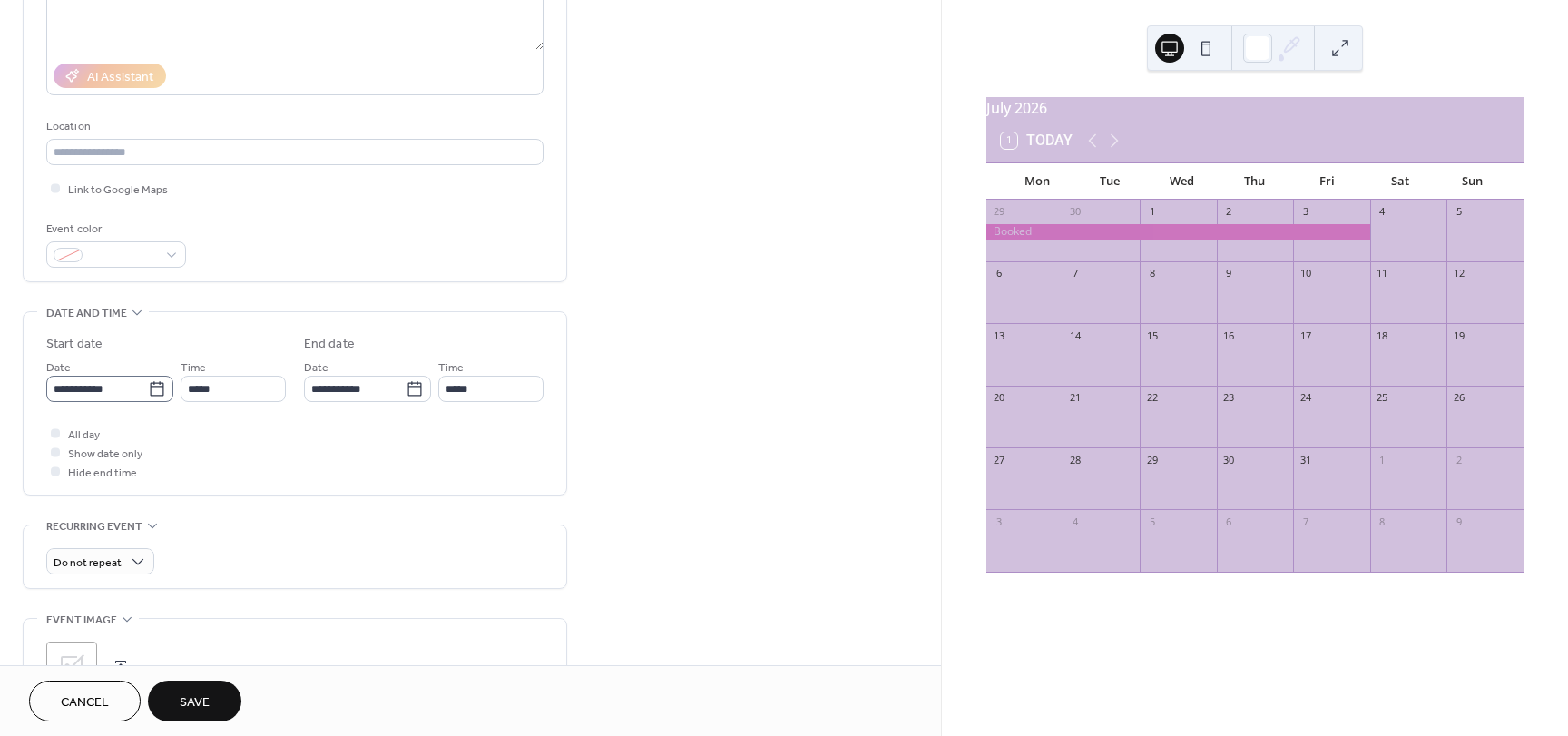 type on "******" 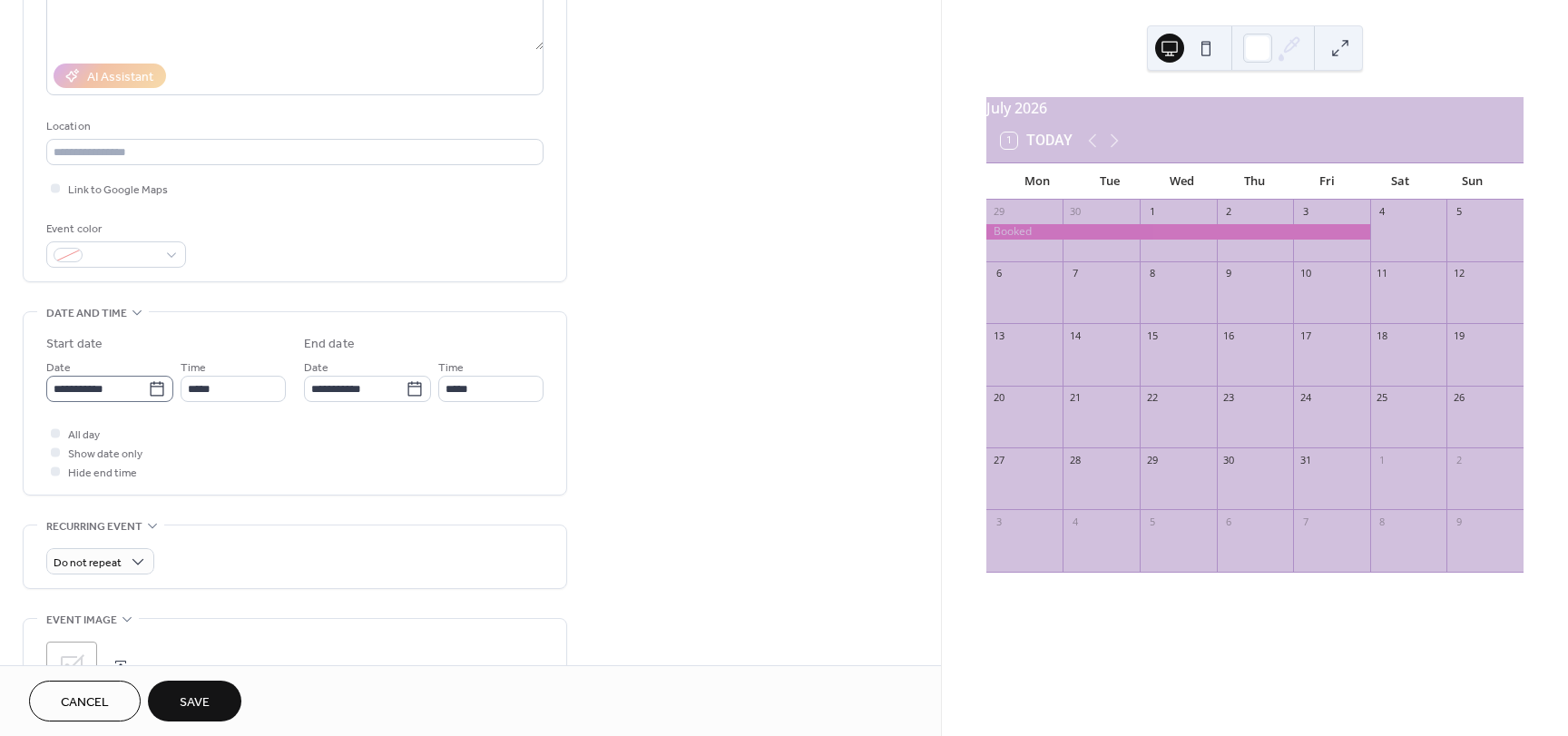 click 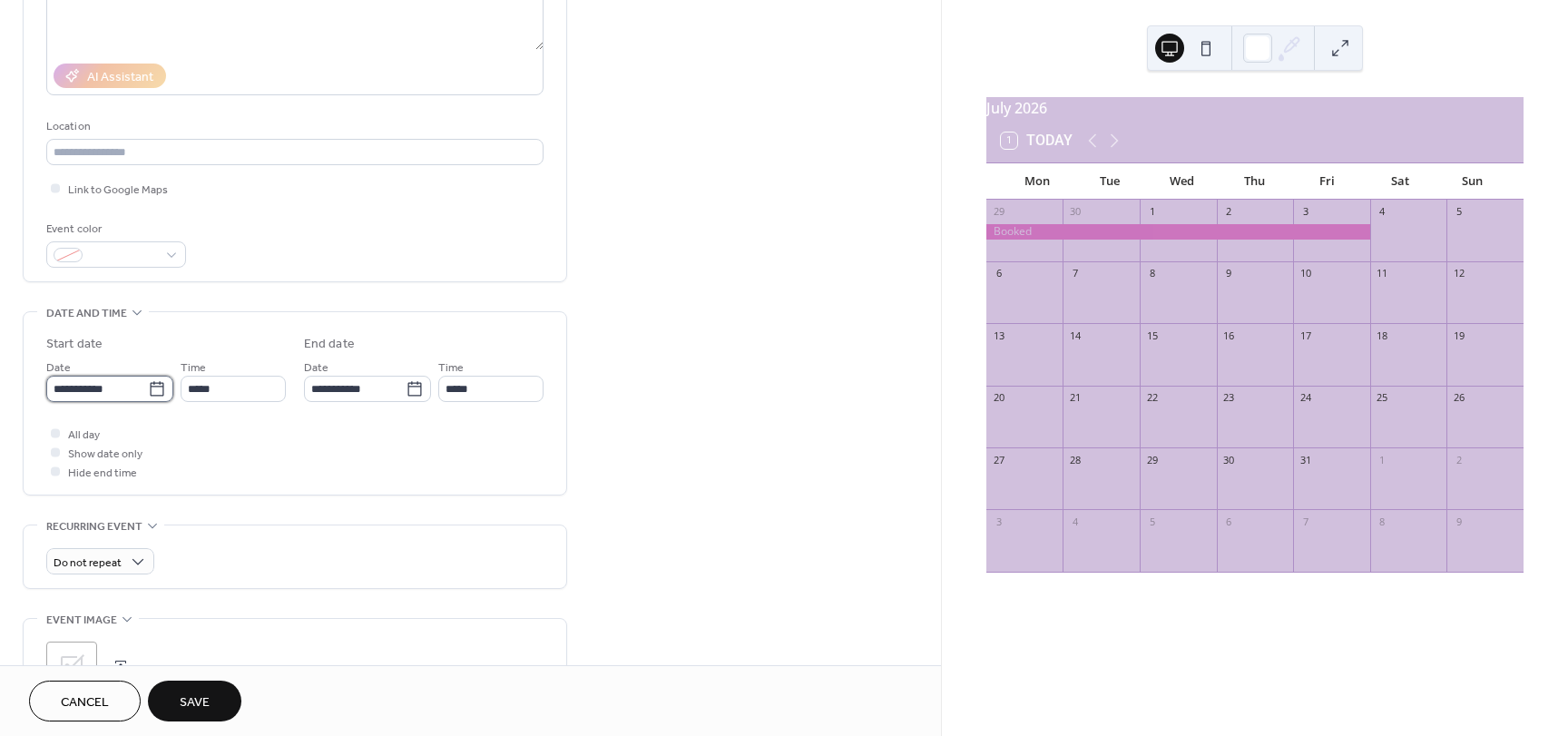 click on "**********" at bounding box center [97, 388] 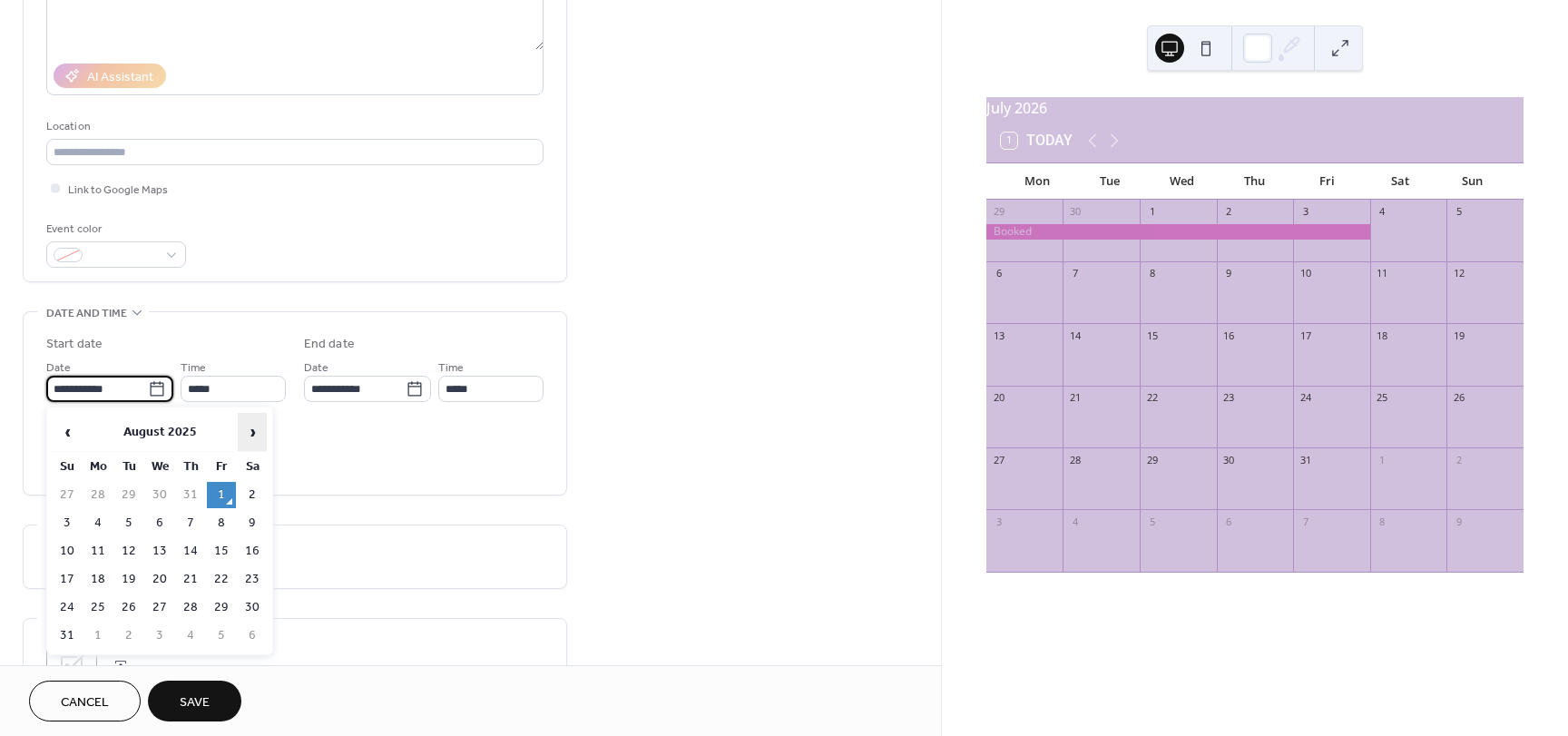 click on "›" at bounding box center (252, 432) 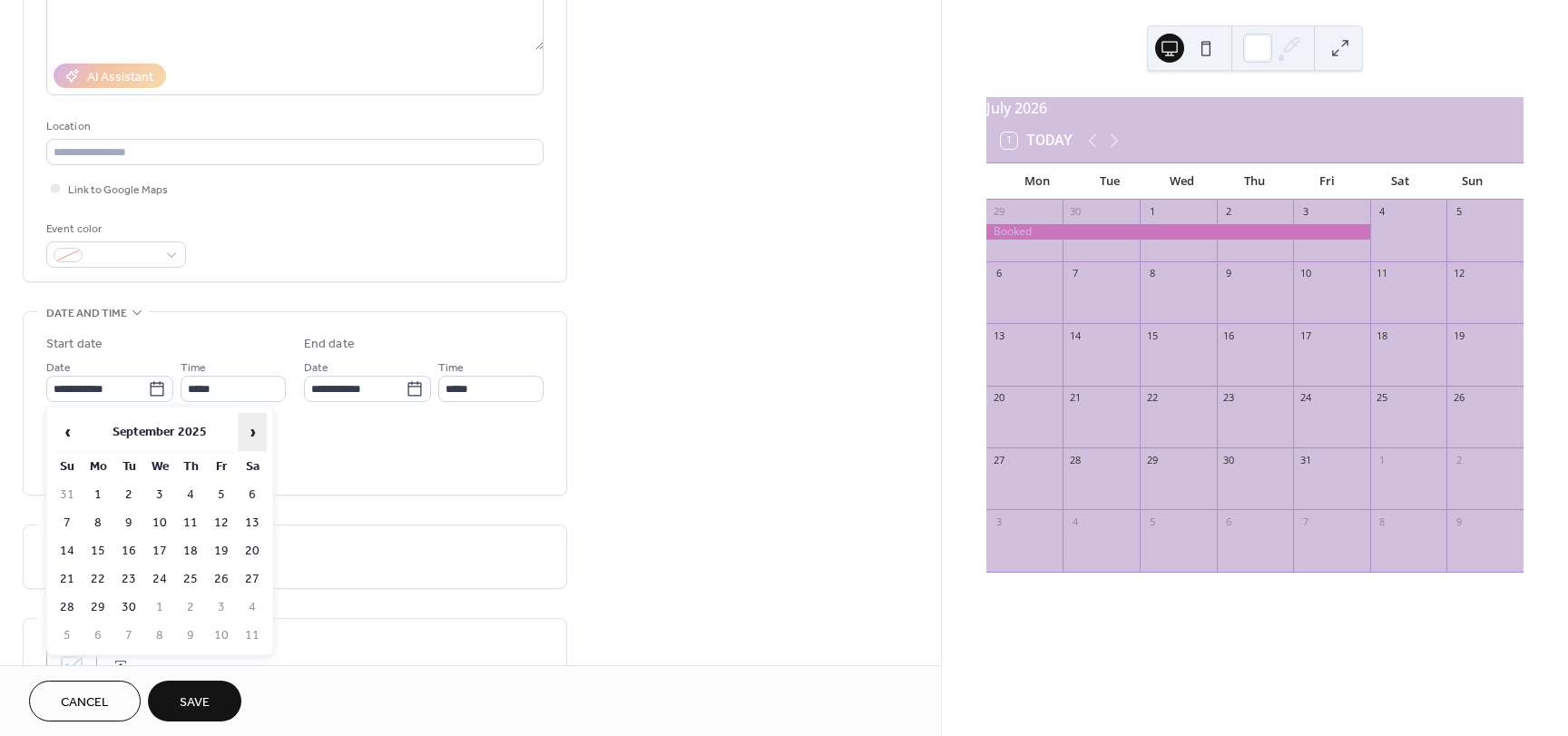 click on "›" at bounding box center (252, 432) 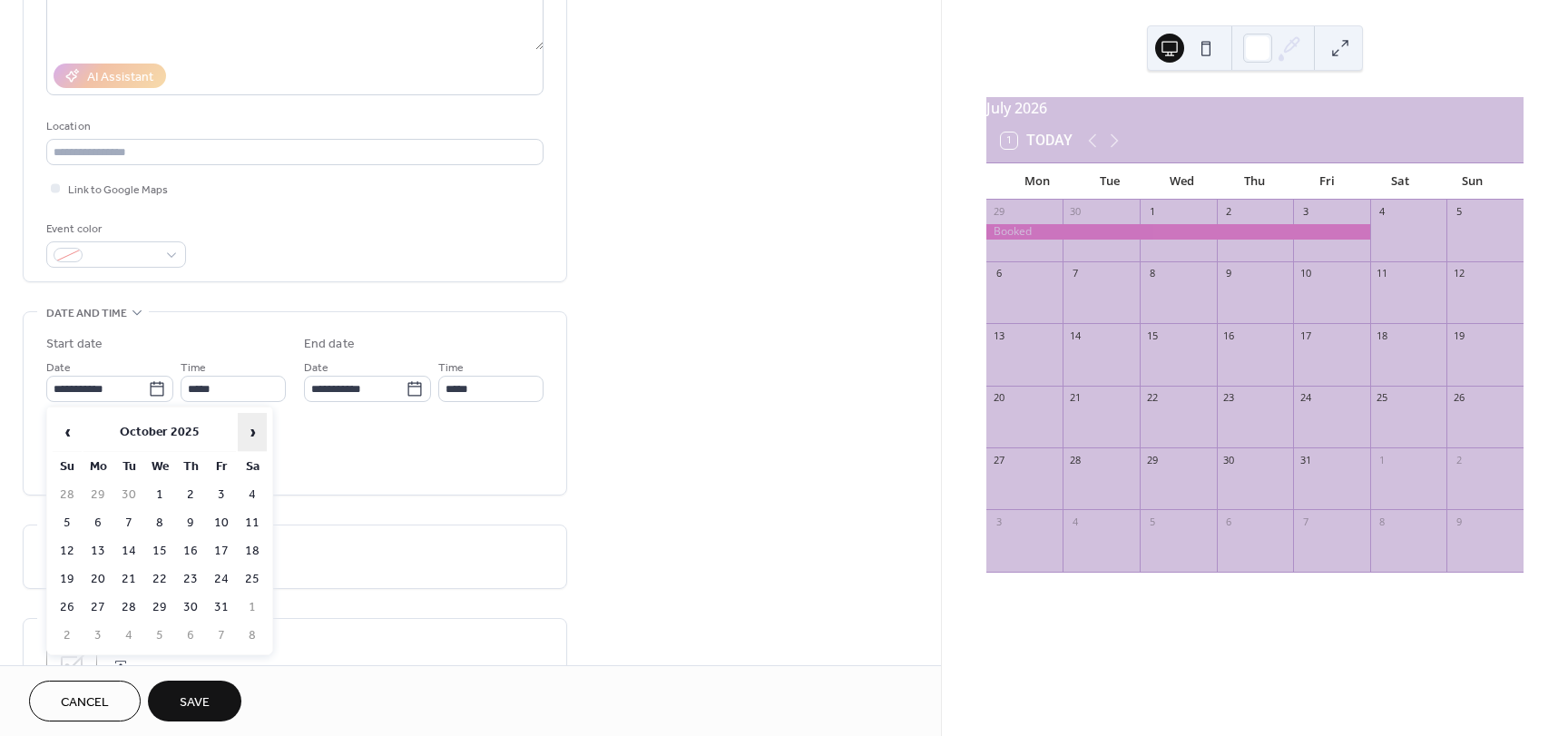 click on "›" at bounding box center (252, 432) 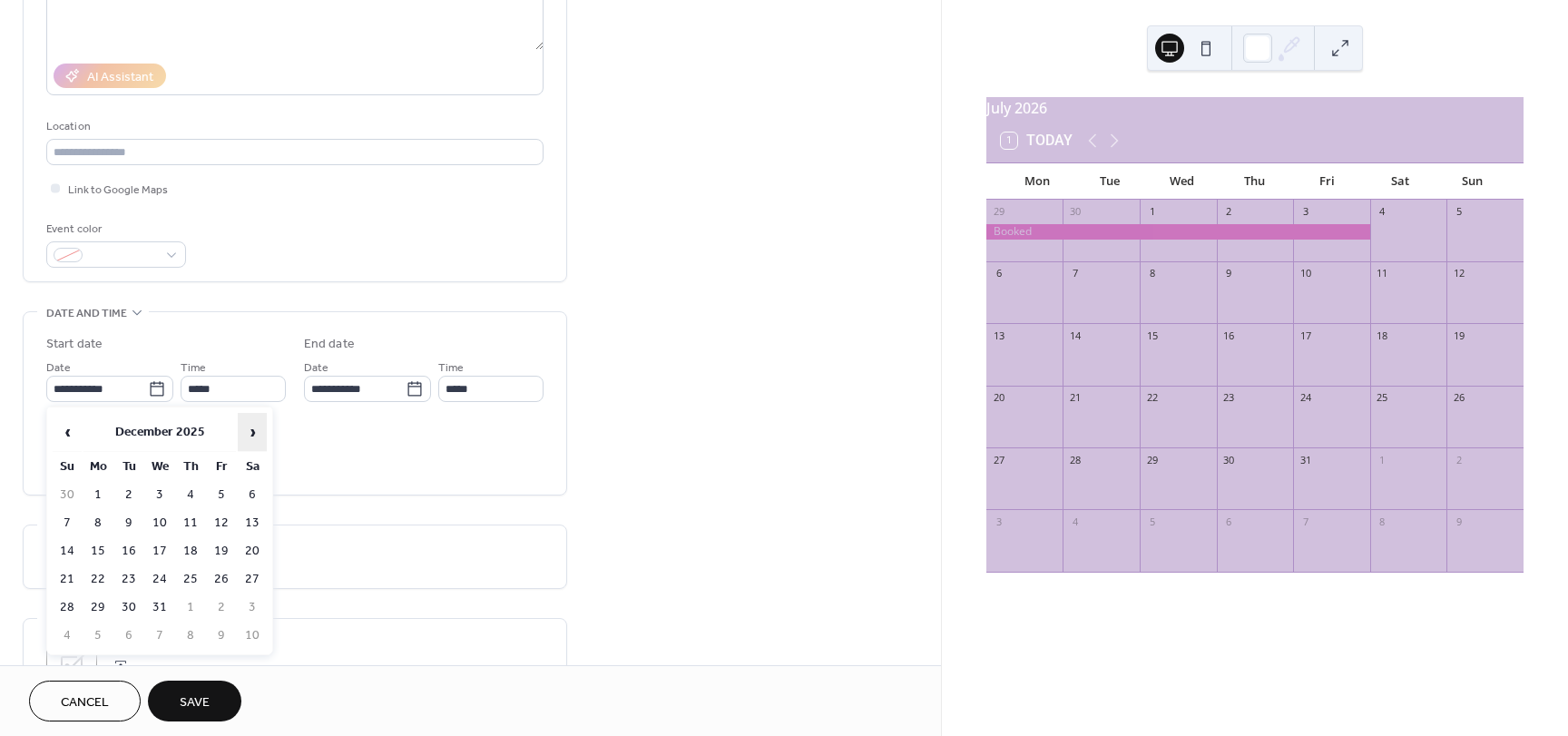 click on "›" at bounding box center [252, 432] 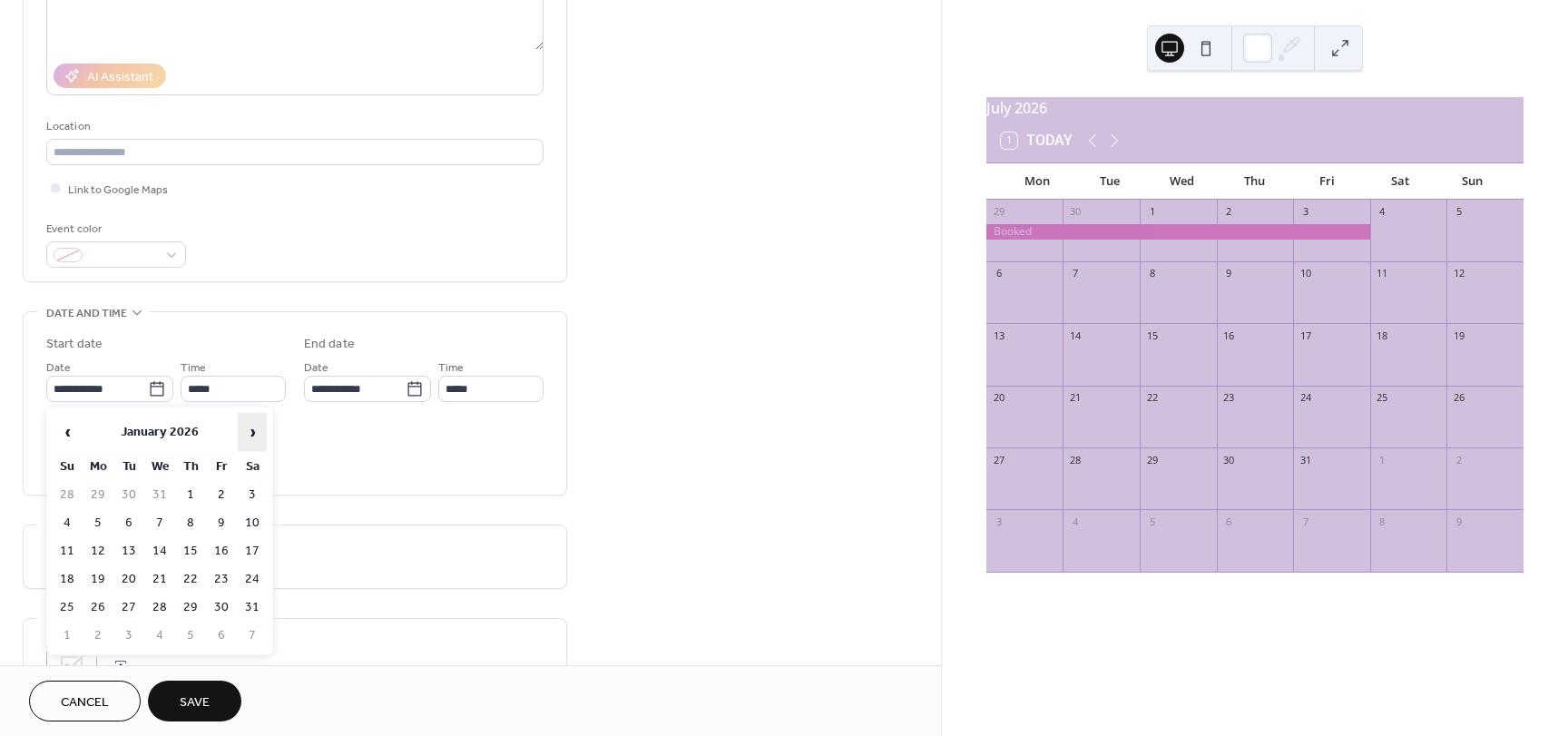 click on "›" at bounding box center (252, 432) 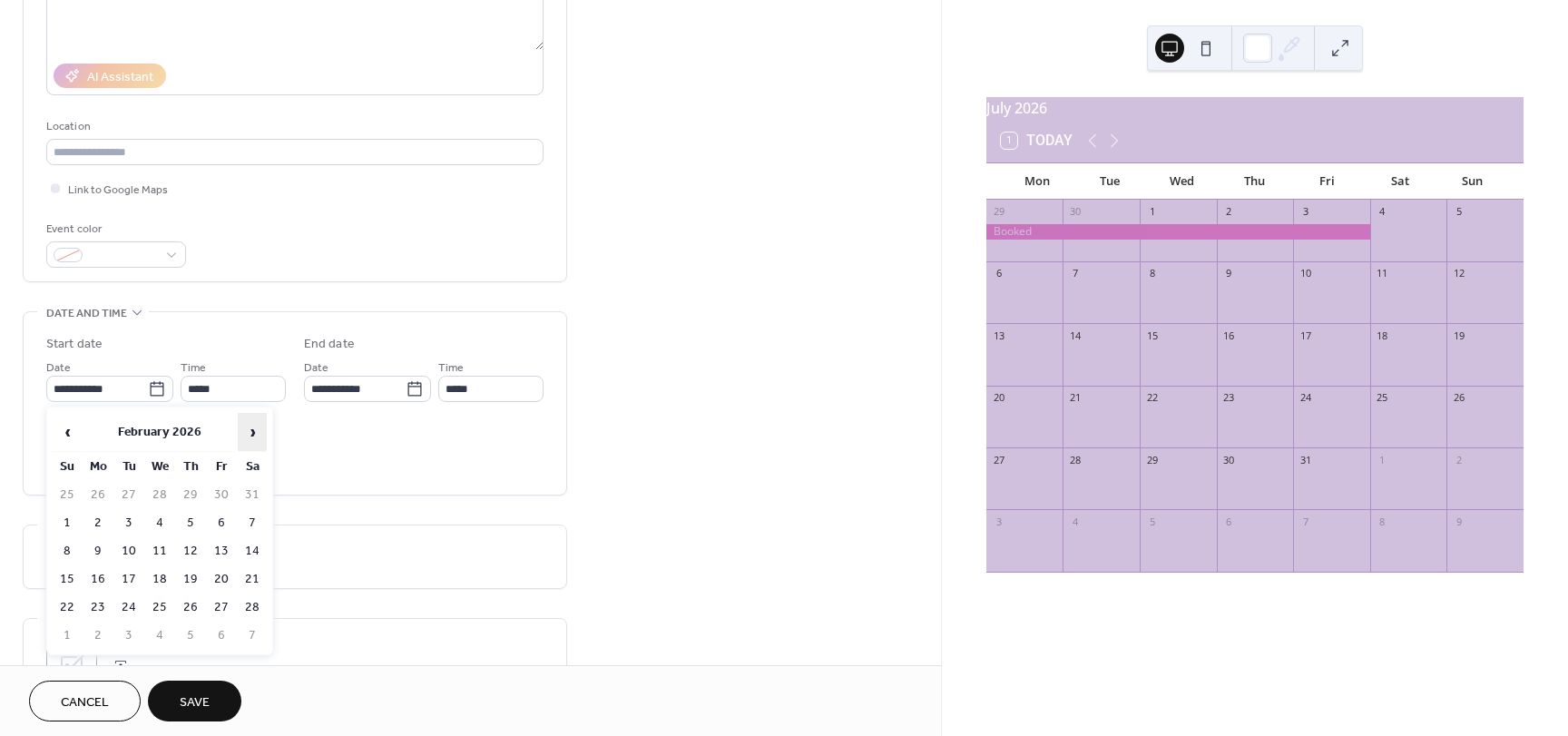 click on "›" at bounding box center [252, 432] 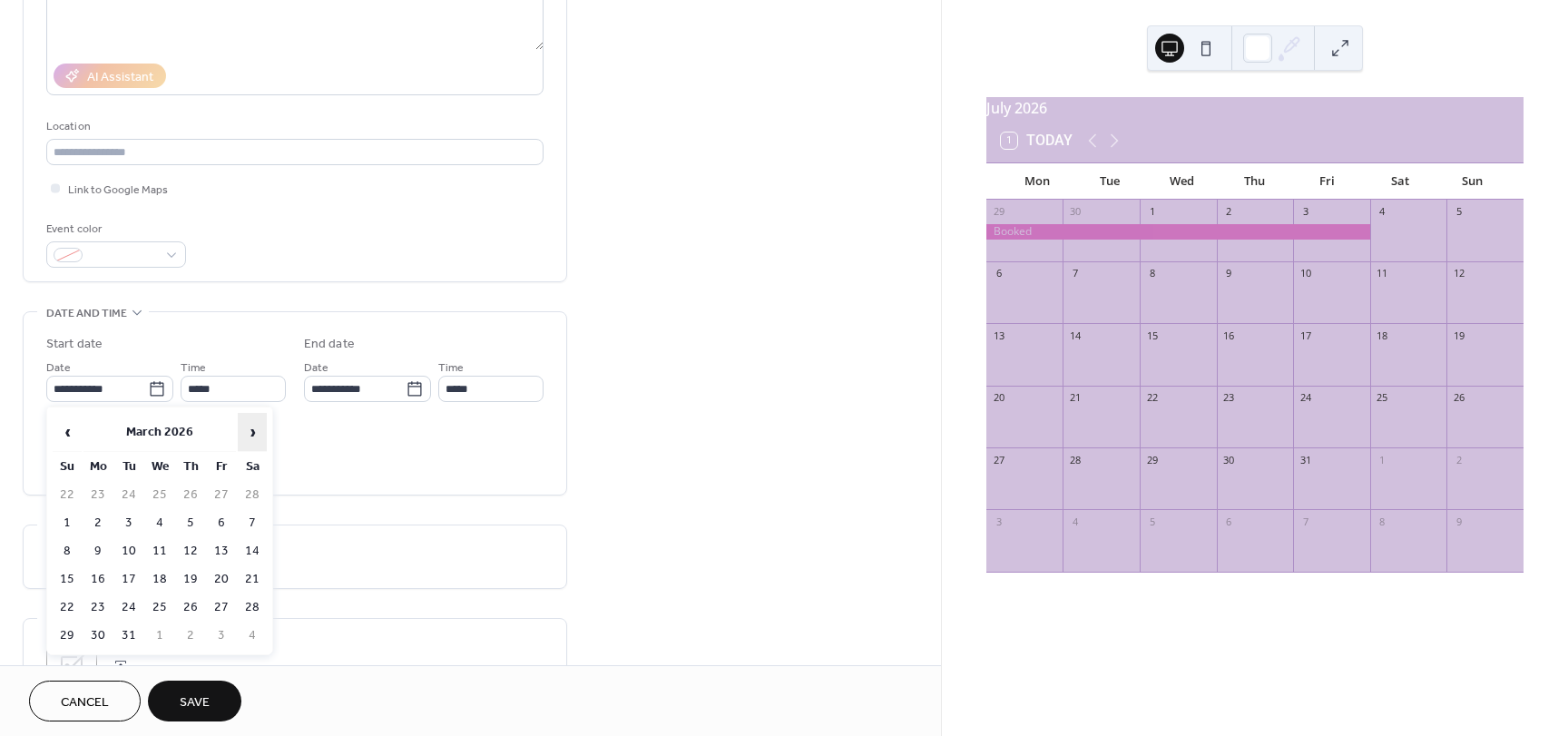 click on "›" at bounding box center (252, 432) 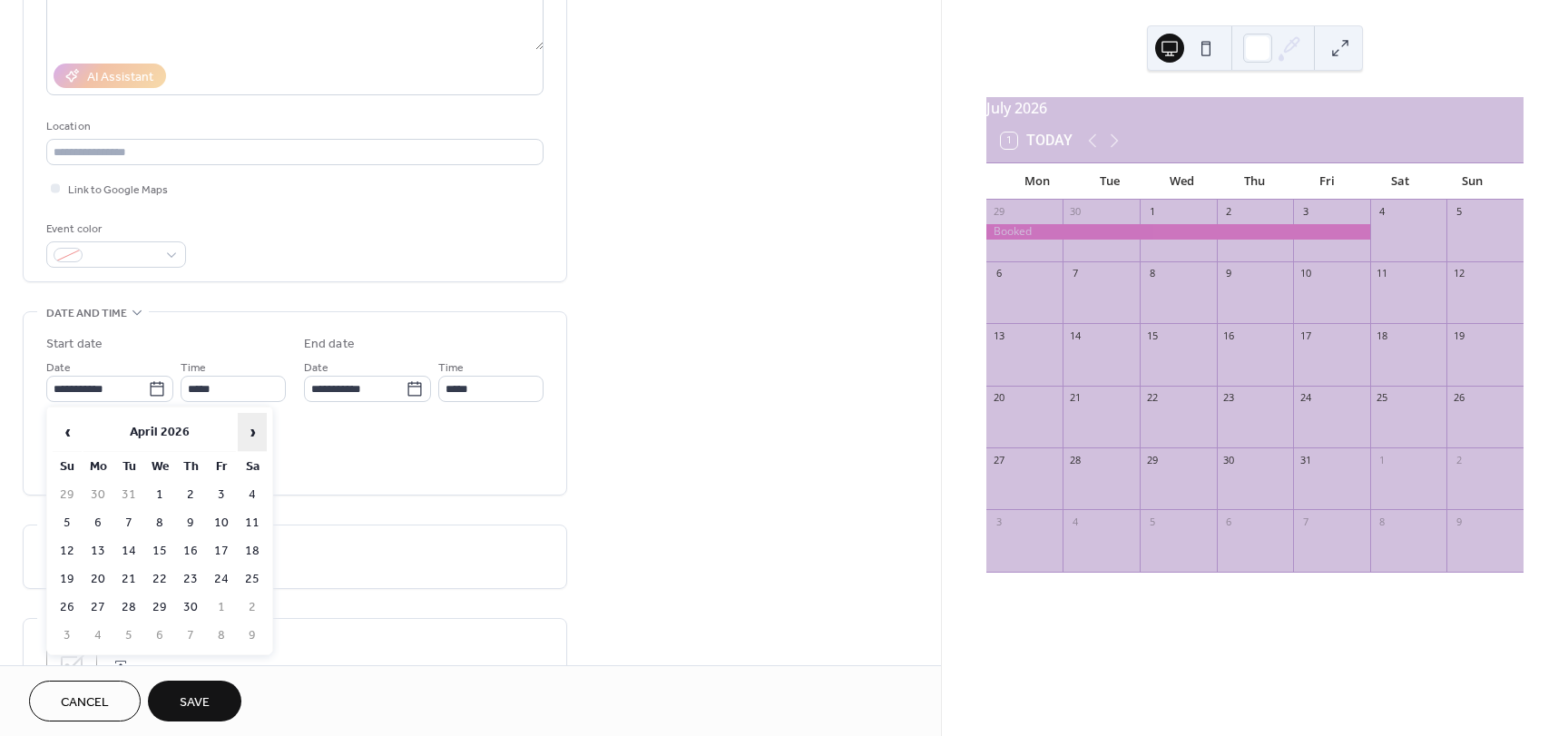 click on "›" at bounding box center (252, 432) 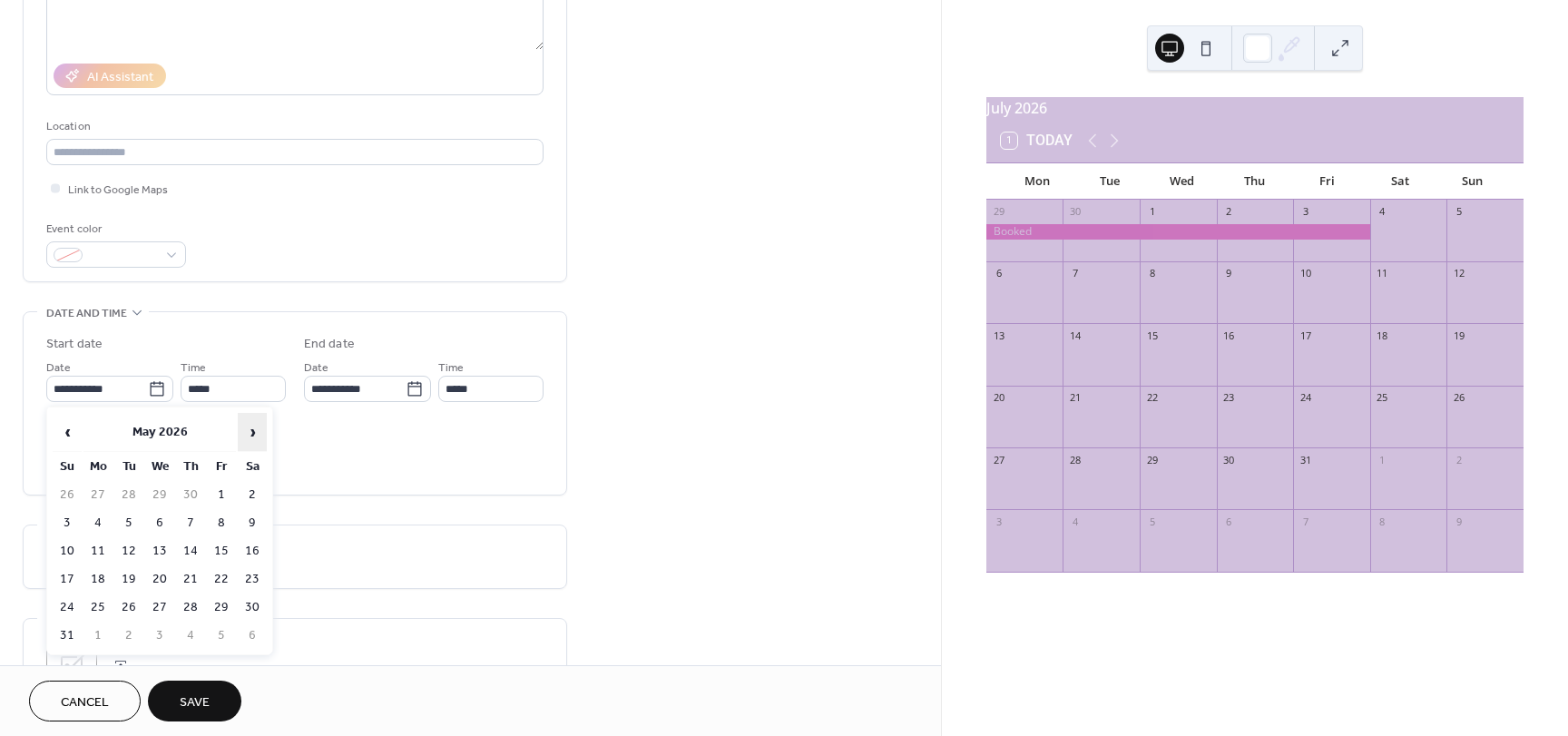 click on "›" at bounding box center [252, 432] 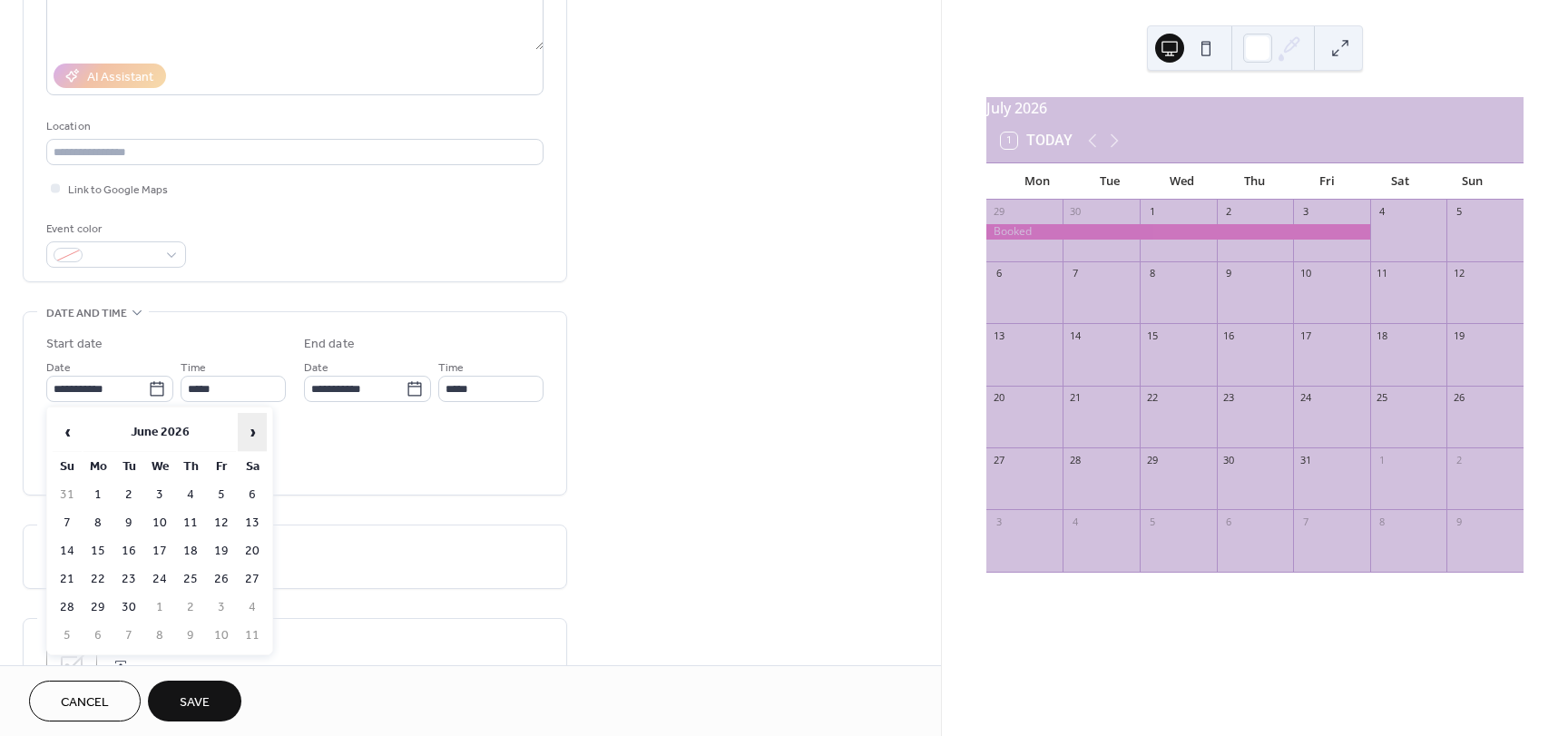 click on "›" at bounding box center [252, 432] 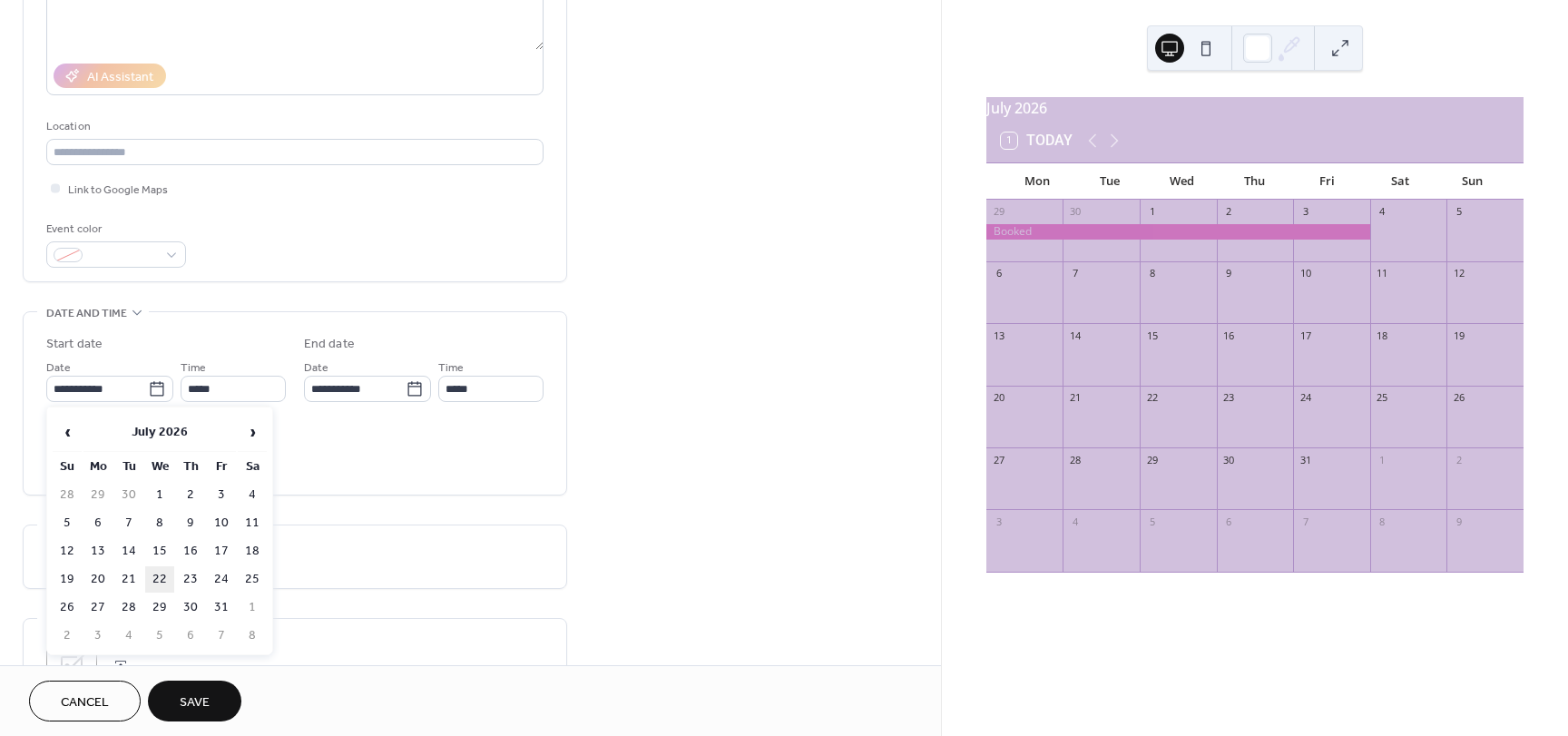 click on "22" at bounding box center (160, 579) 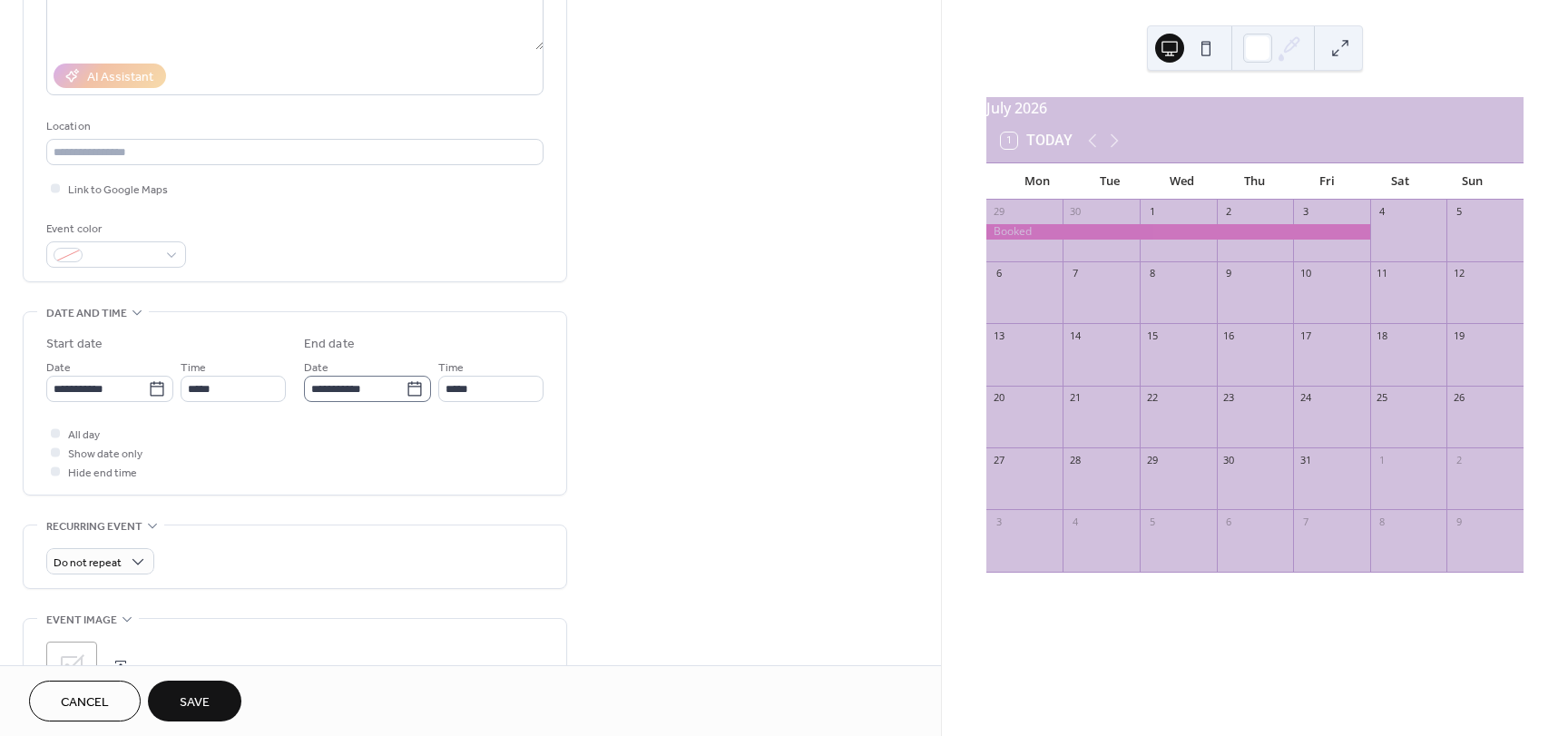 click 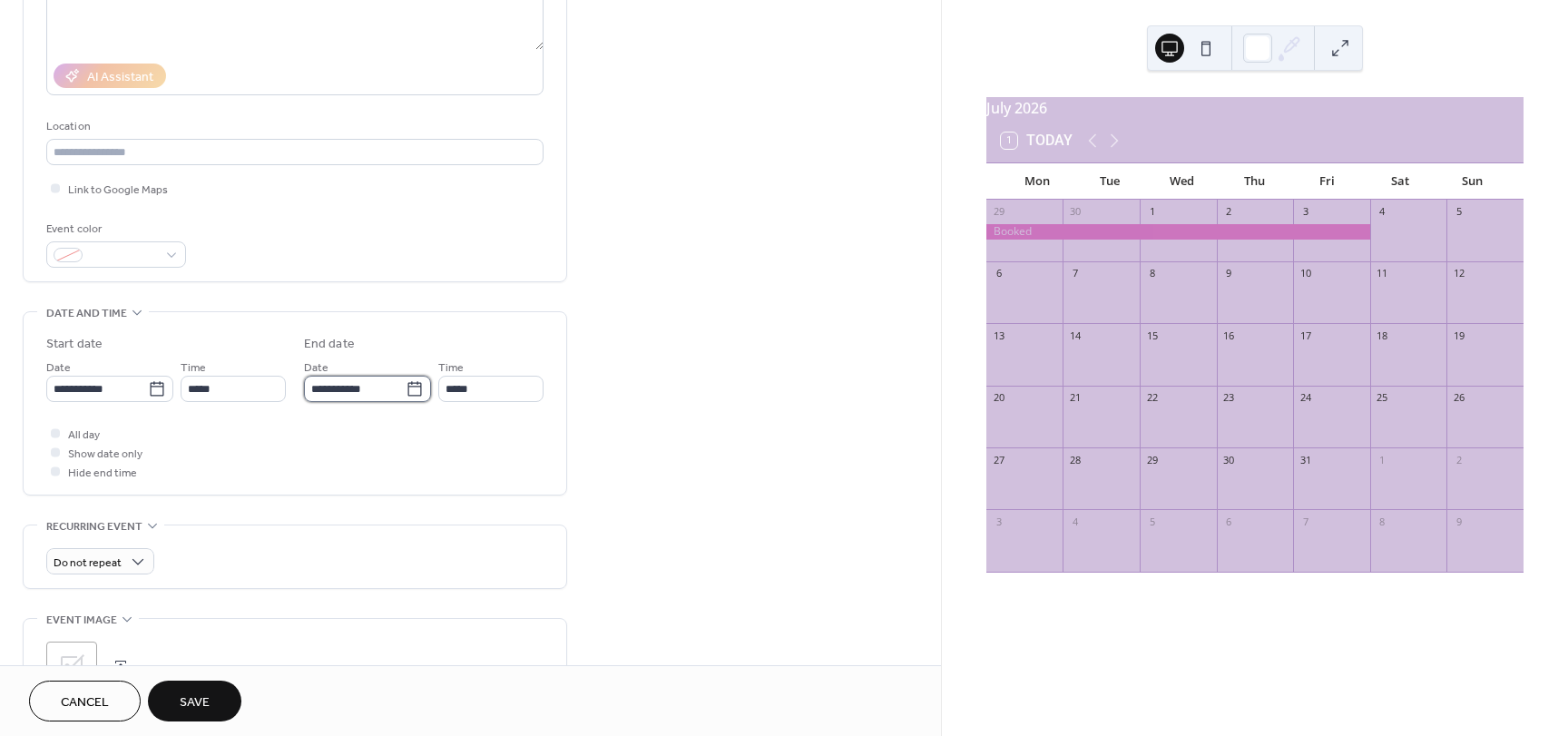 click on "**********" at bounding box center [355, 388] 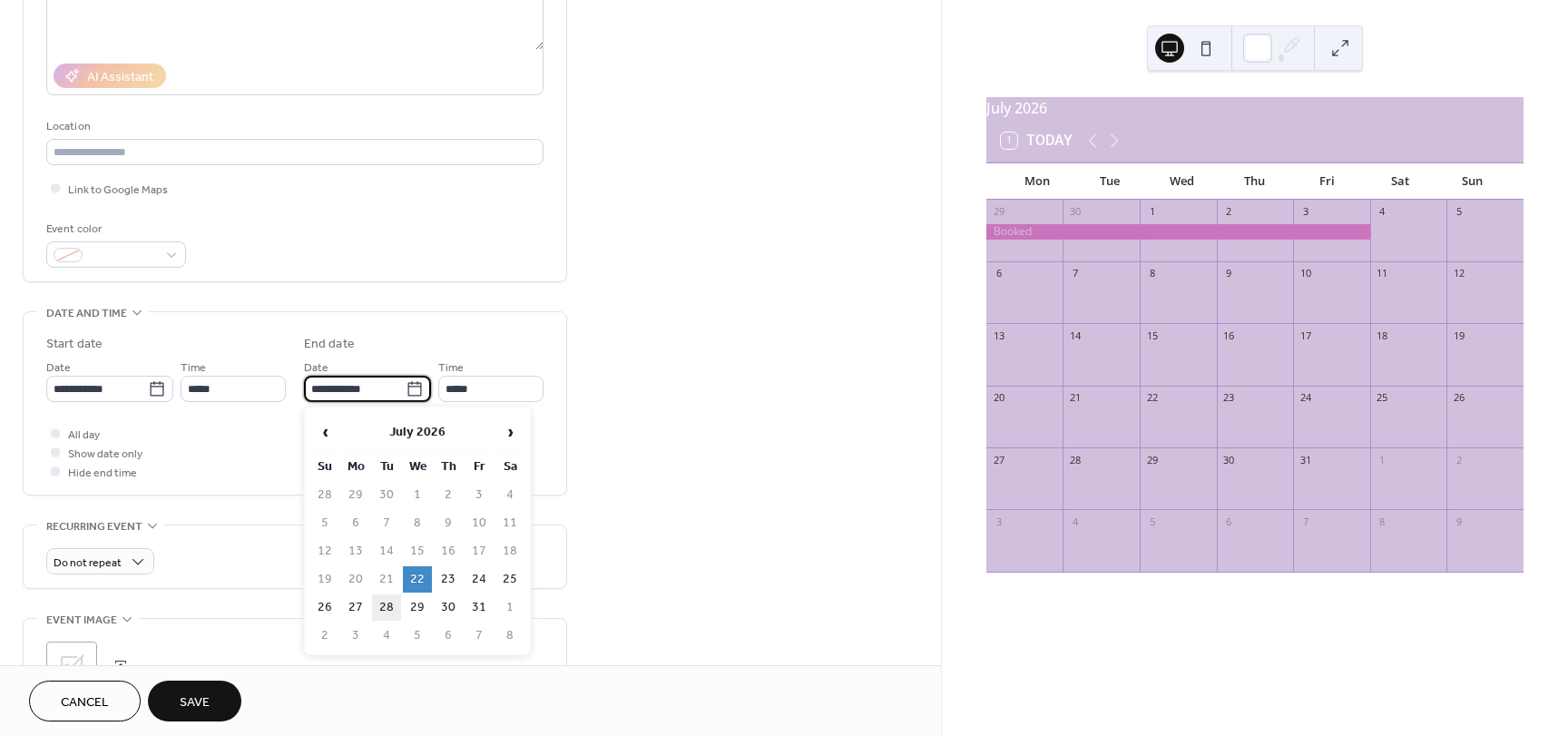click on "28" at bounding box center (387, 607) 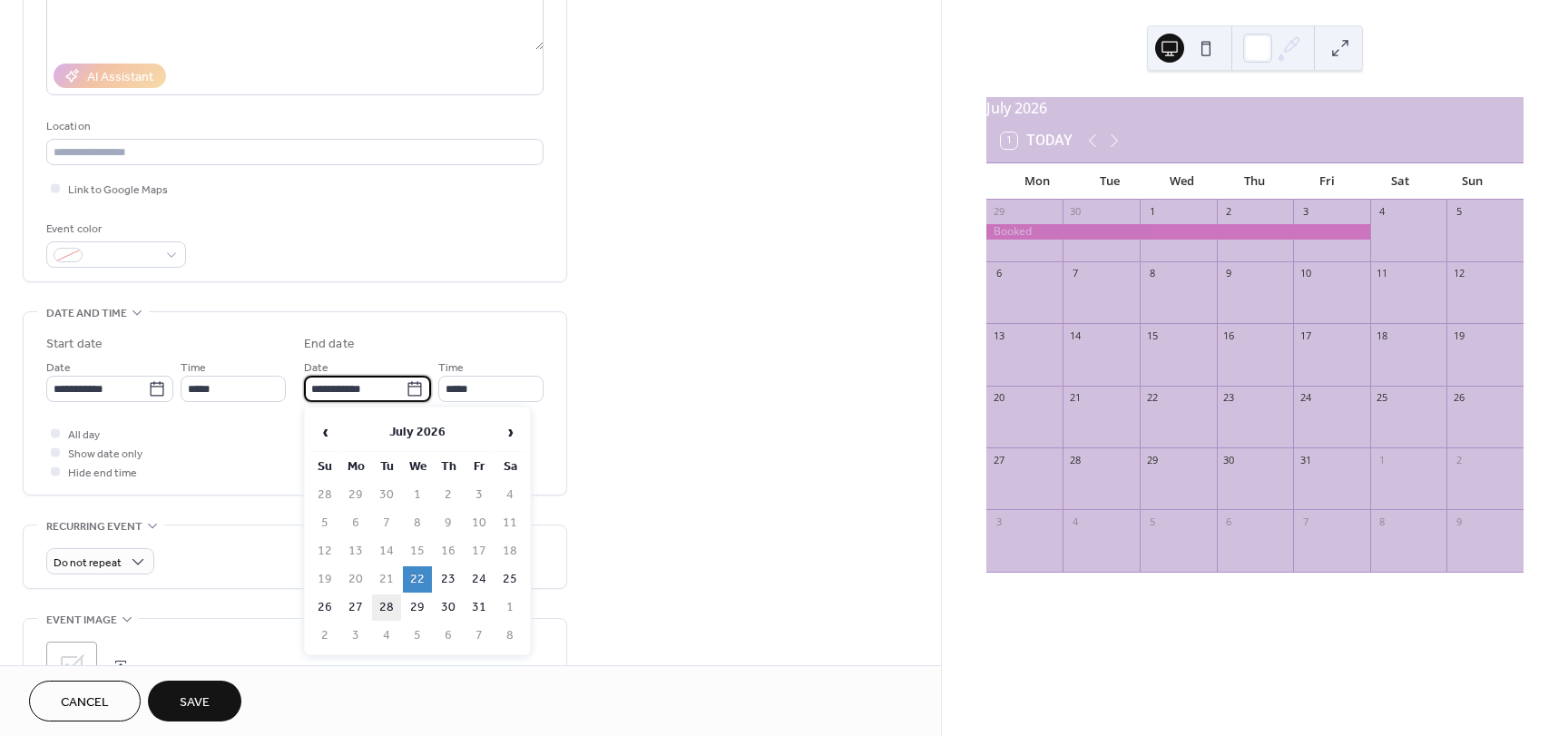 type on "**********" 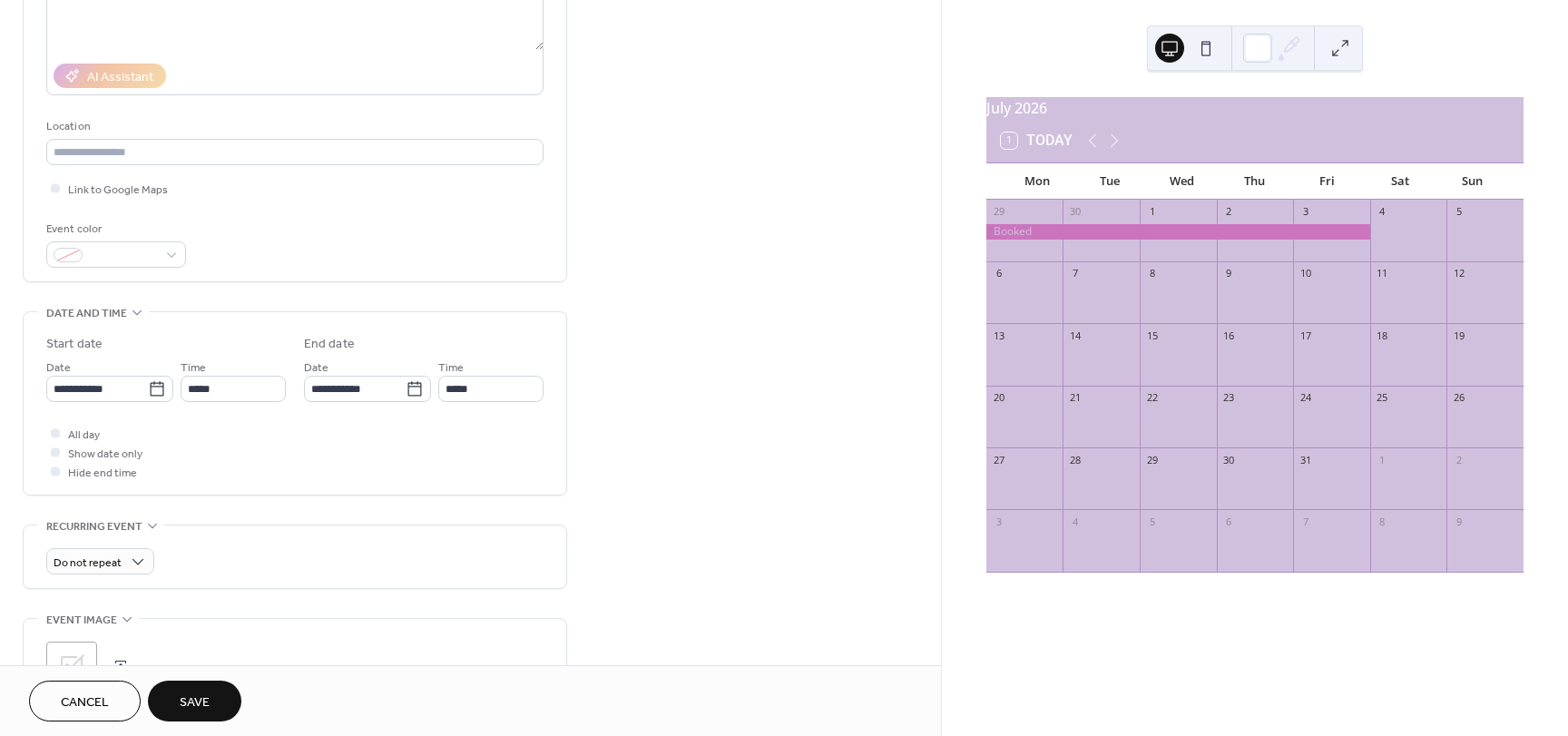 click on "Save" at bounding box center (194, 701) 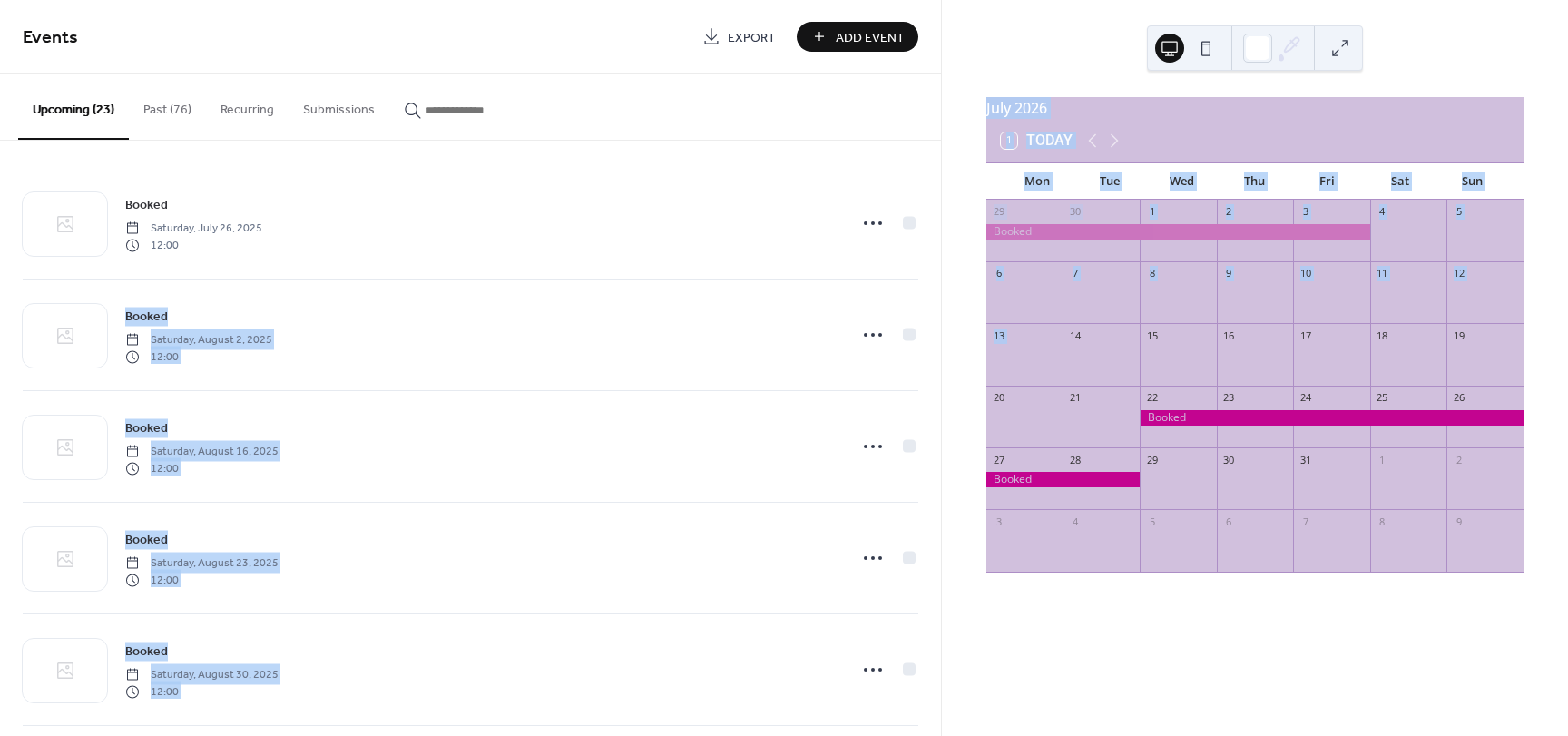 drag, startPoint x: 935, startPoint y: 235, endPoint x: 928, endPoint y: 314, distance: 79.30952 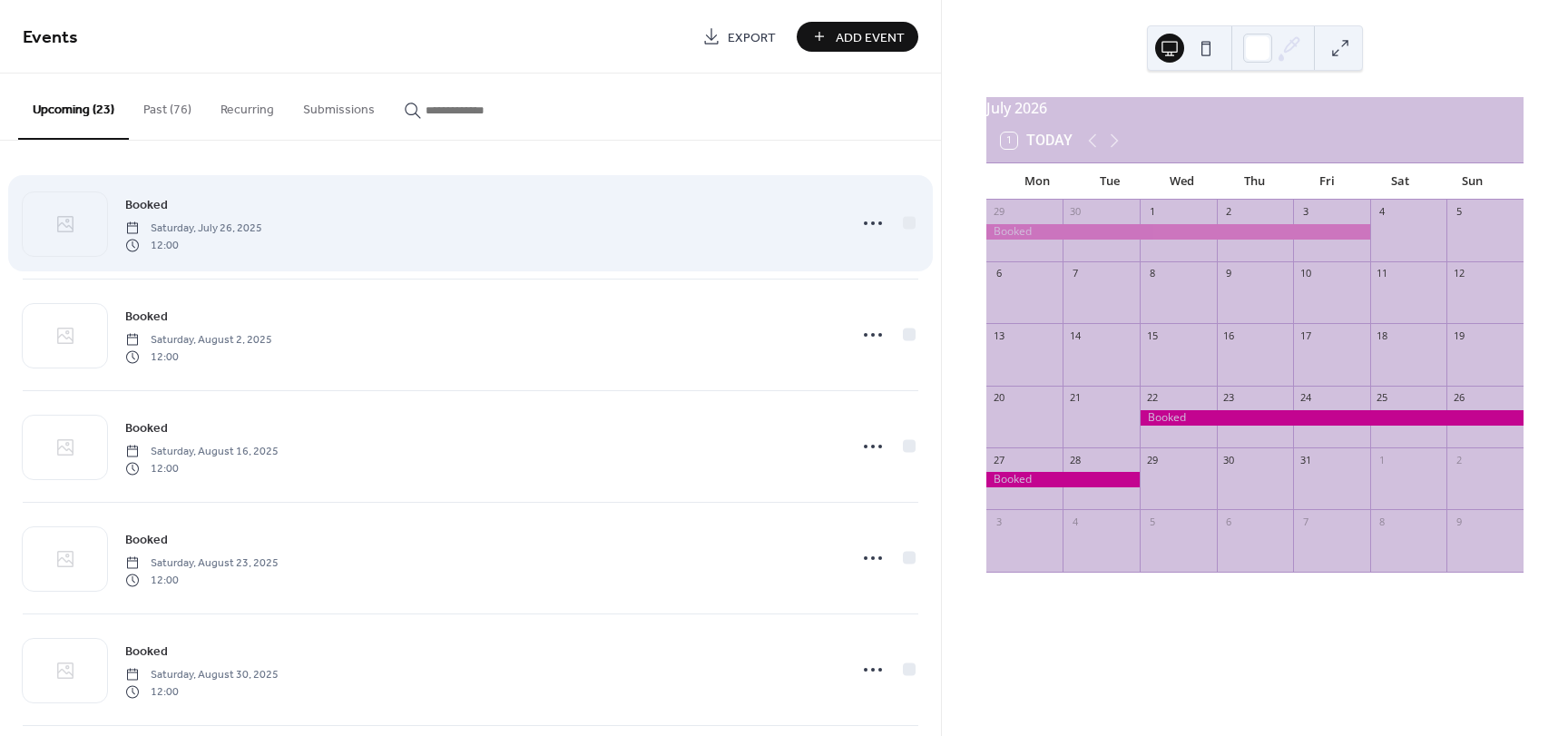 click on "Booked [DAY], [MONTH] [DAY] [TIME]" at bounding box center (470, 223) 